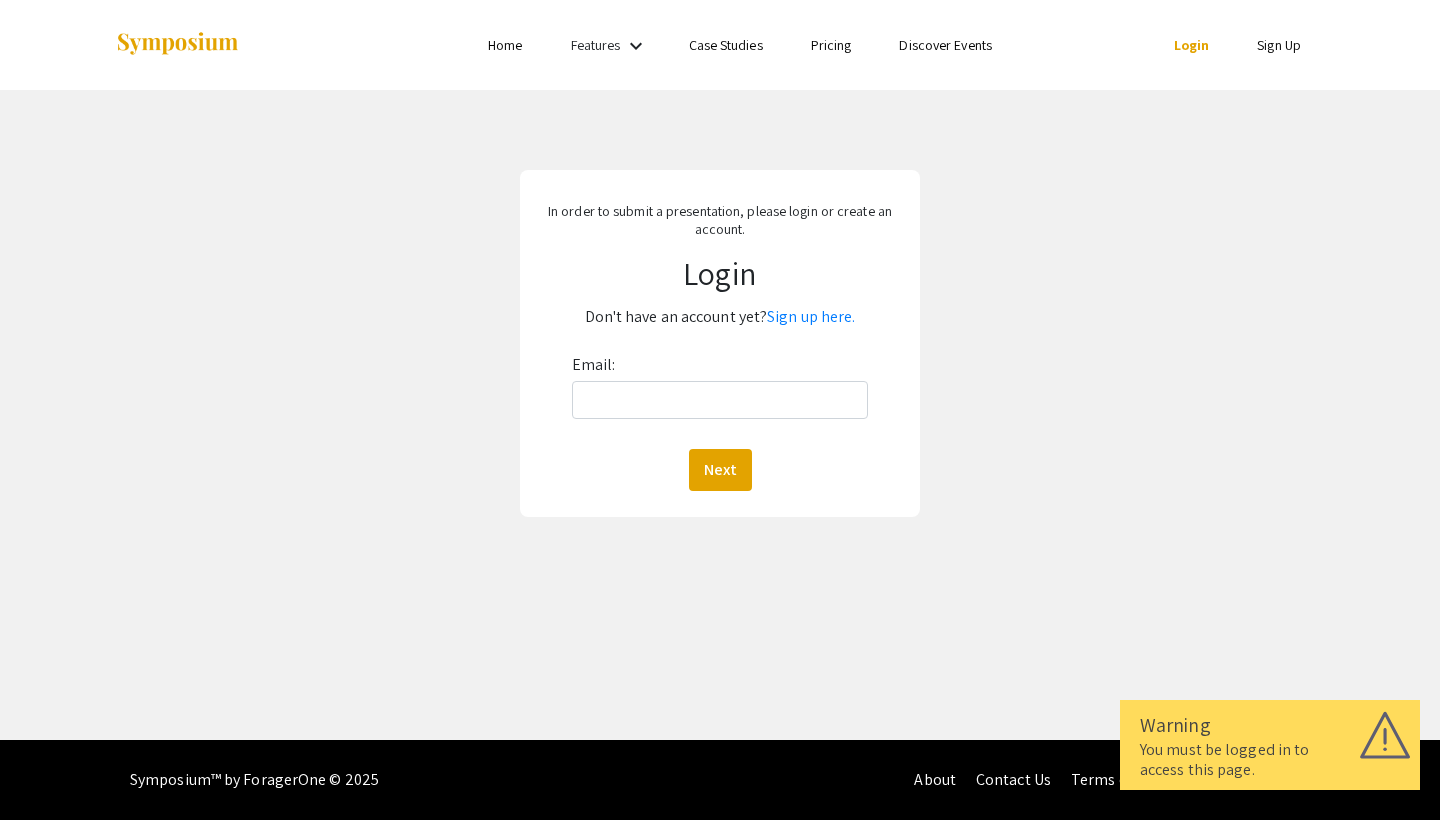 scroll, scrollTop: 0, scrollLeft: 0, axis: both 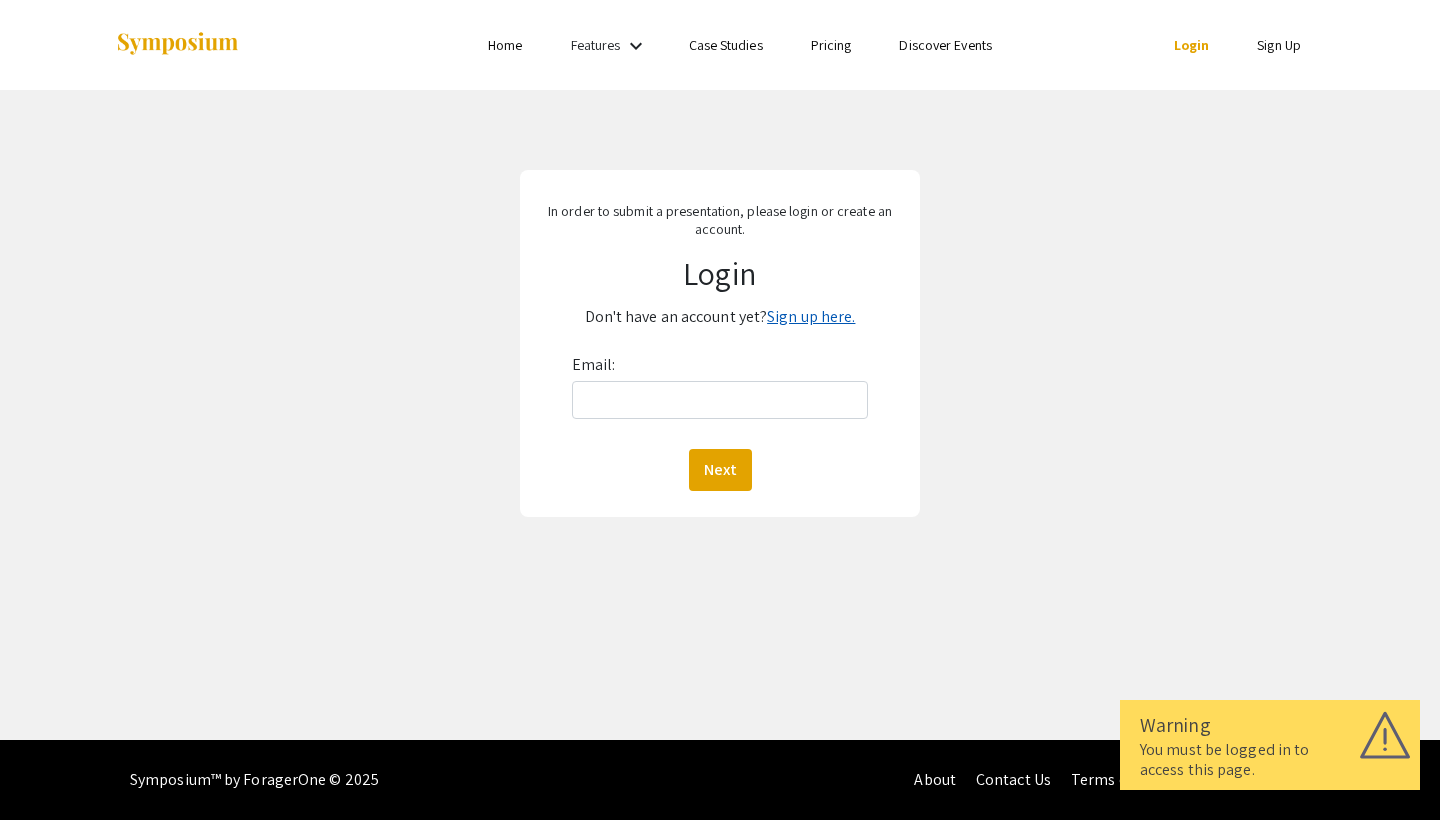 click on "Sign up here." 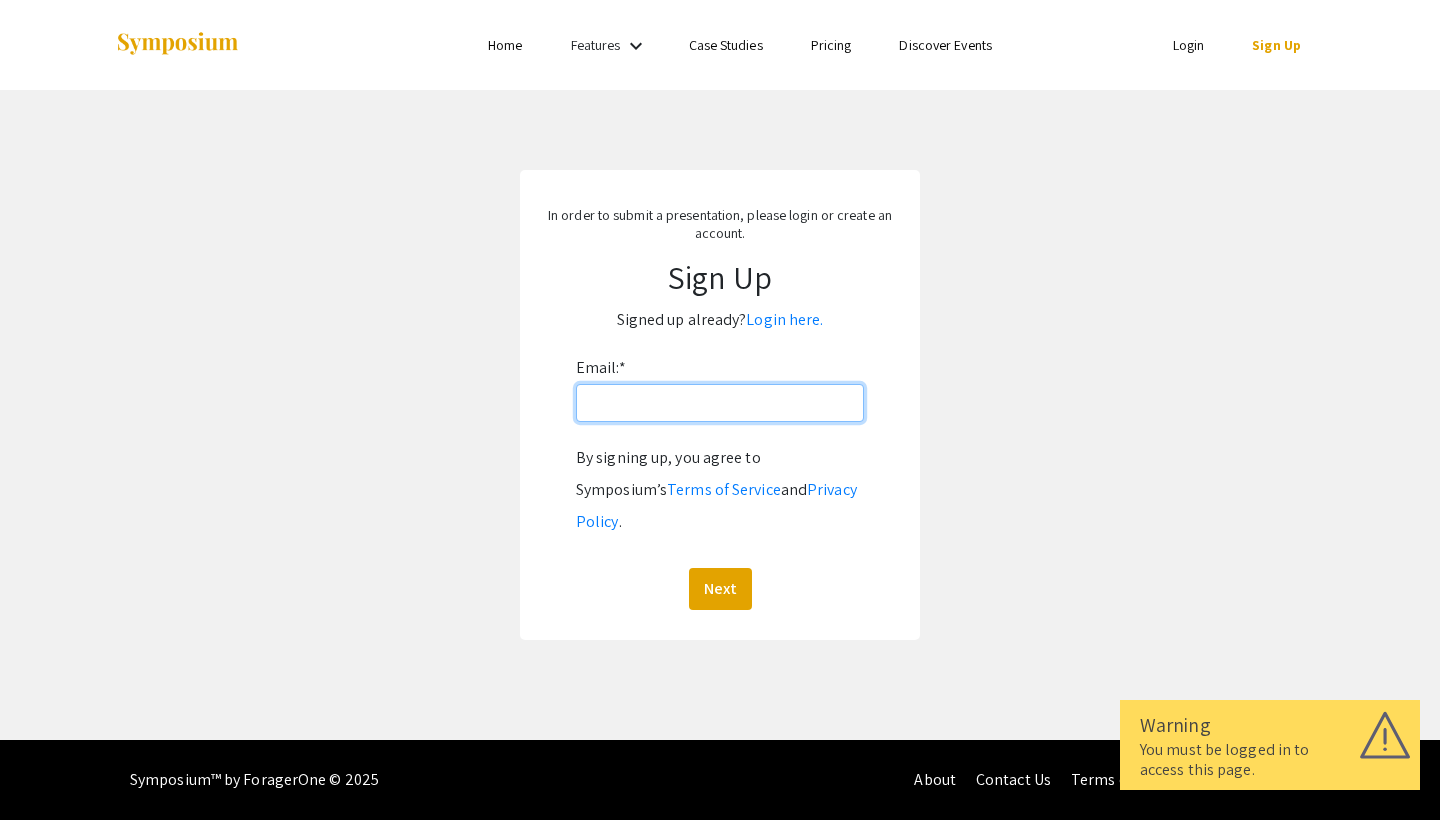 click on "Email:  *" at bounding box center (720, 403) 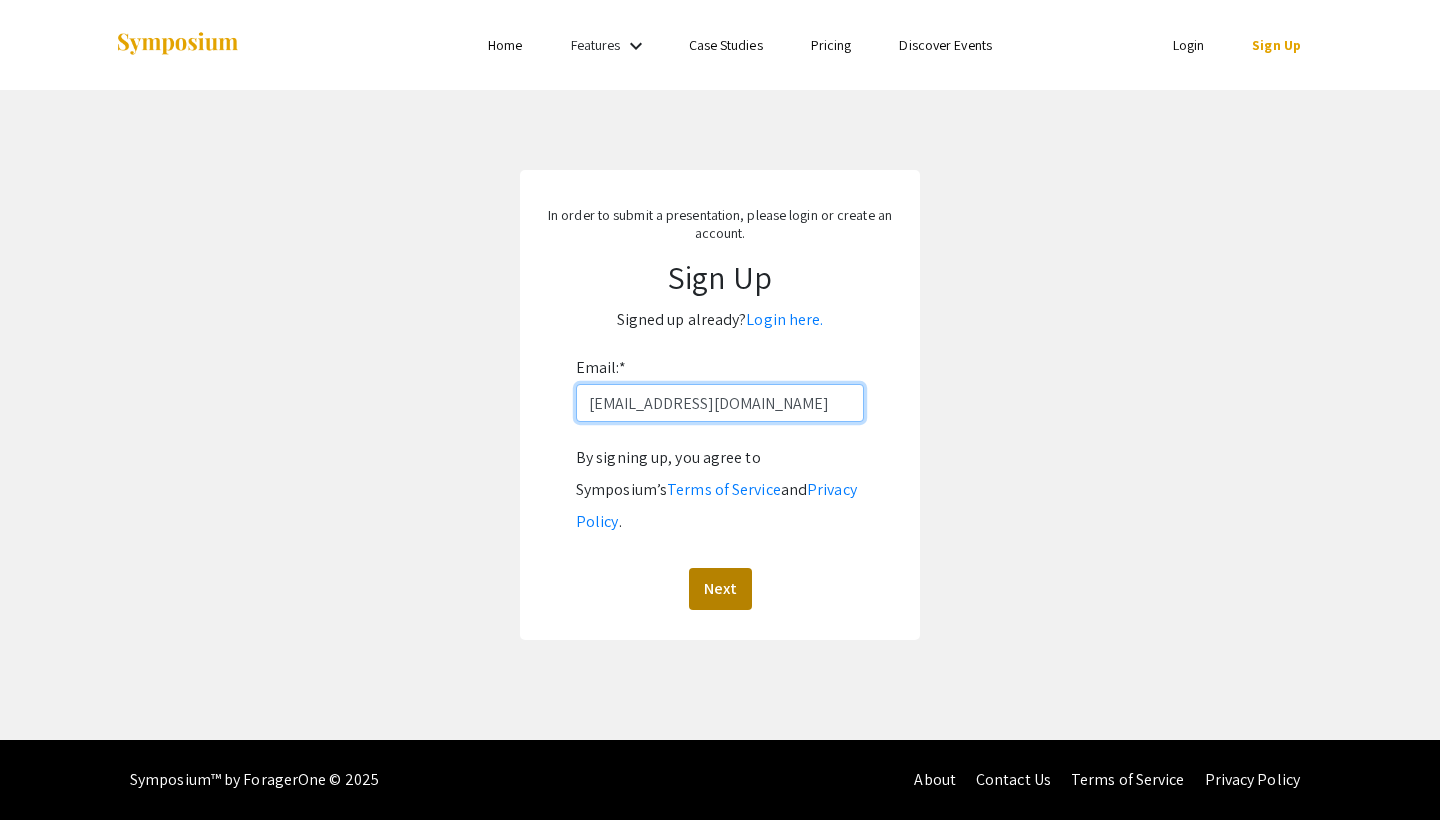 type on "[EMAIL_ADDRESS][DOMAIN_NAME]" 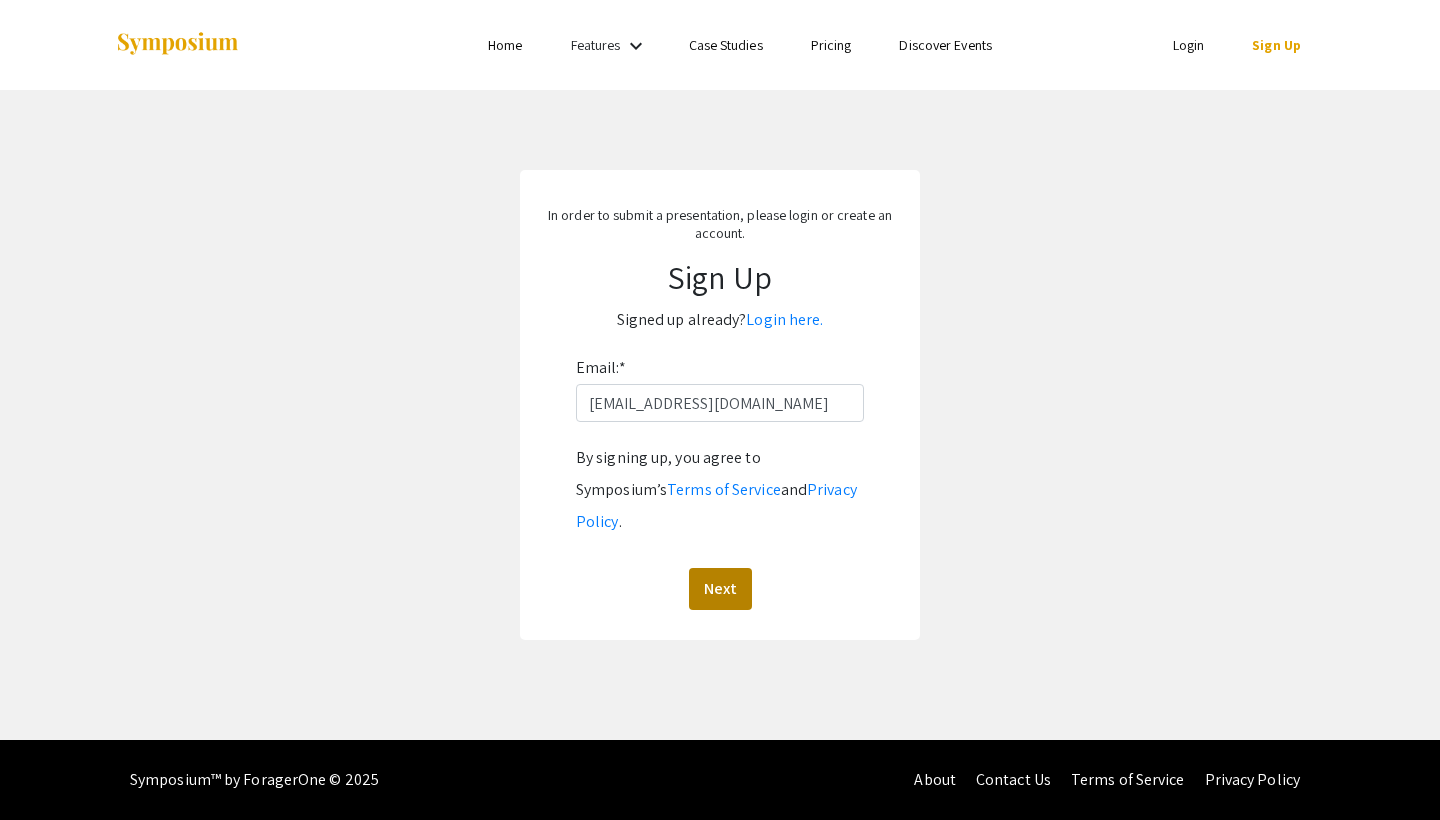 click on "Next" 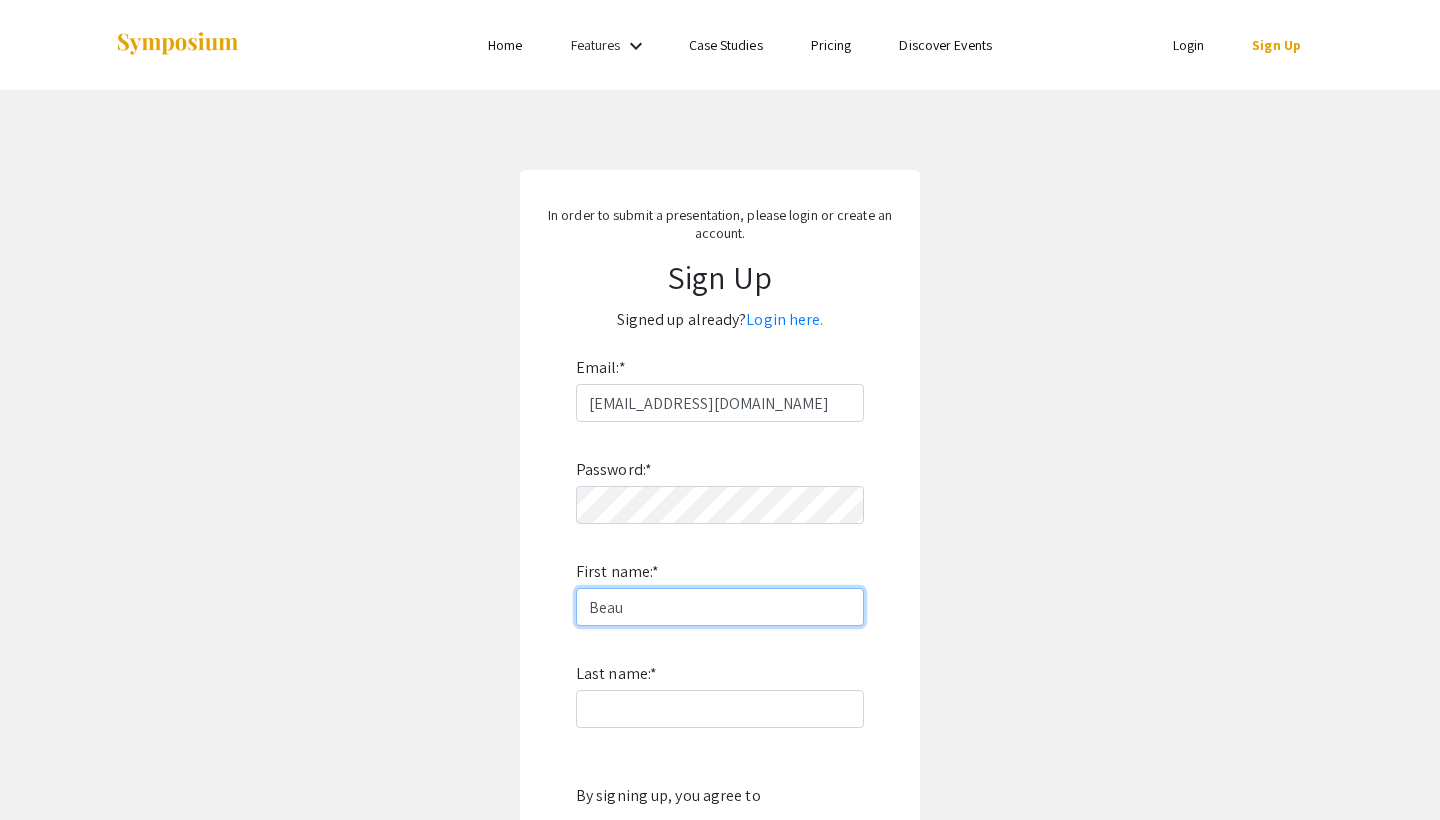 type on "Beau" 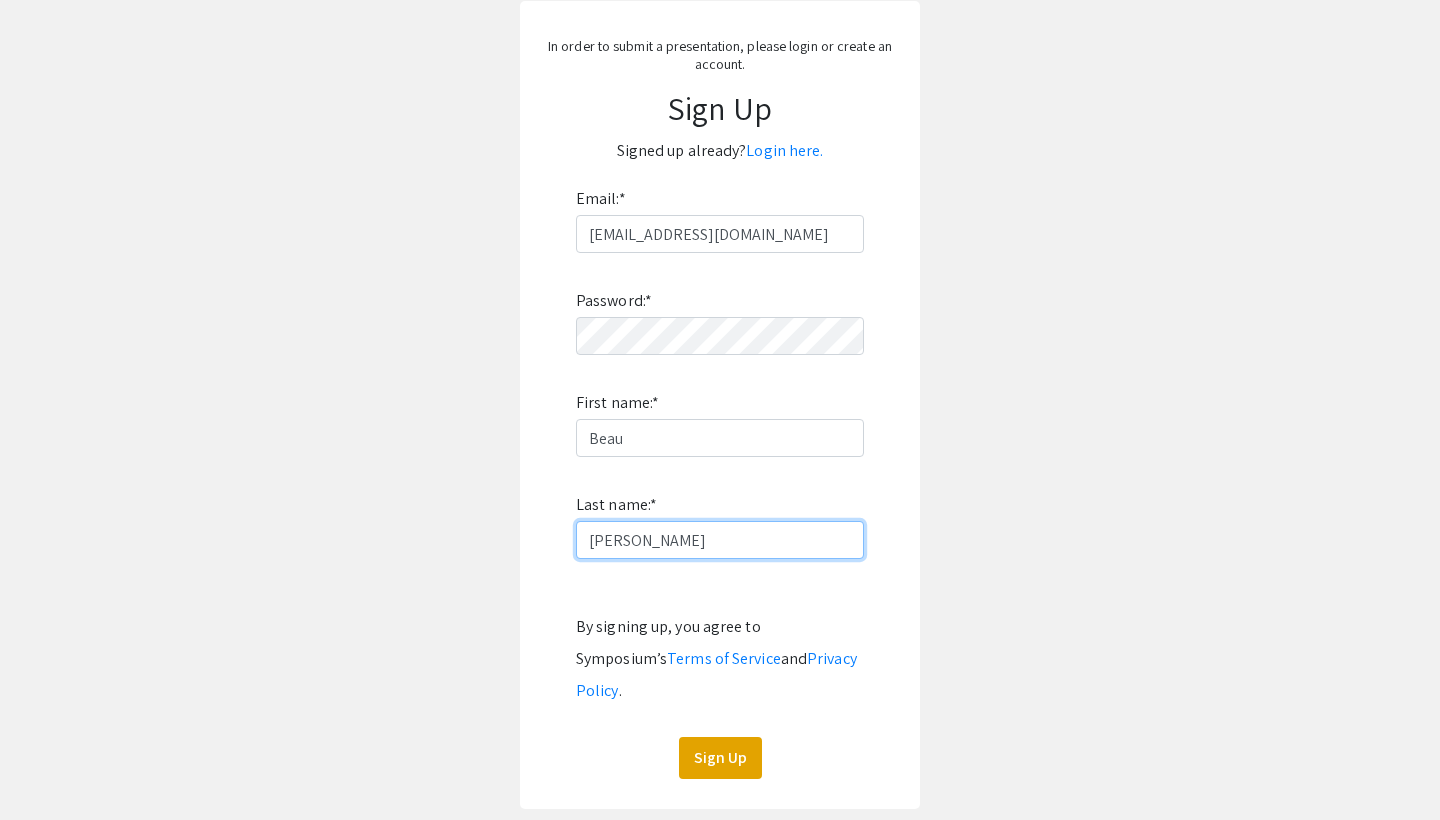 scroll, scrollTop: 204, scrollLeft: 0, axis: vertical 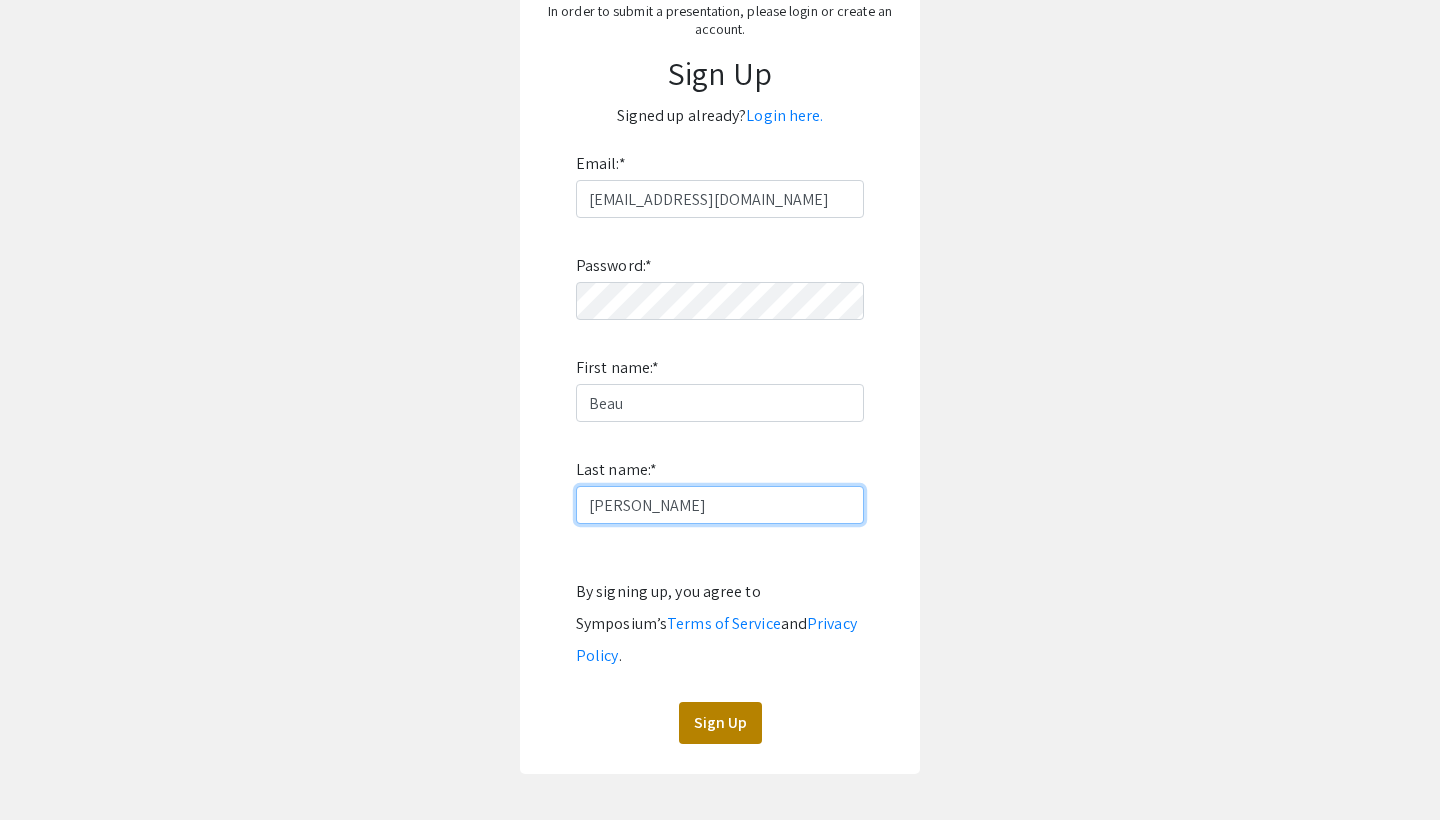 type on "[PERSON_NAME]" 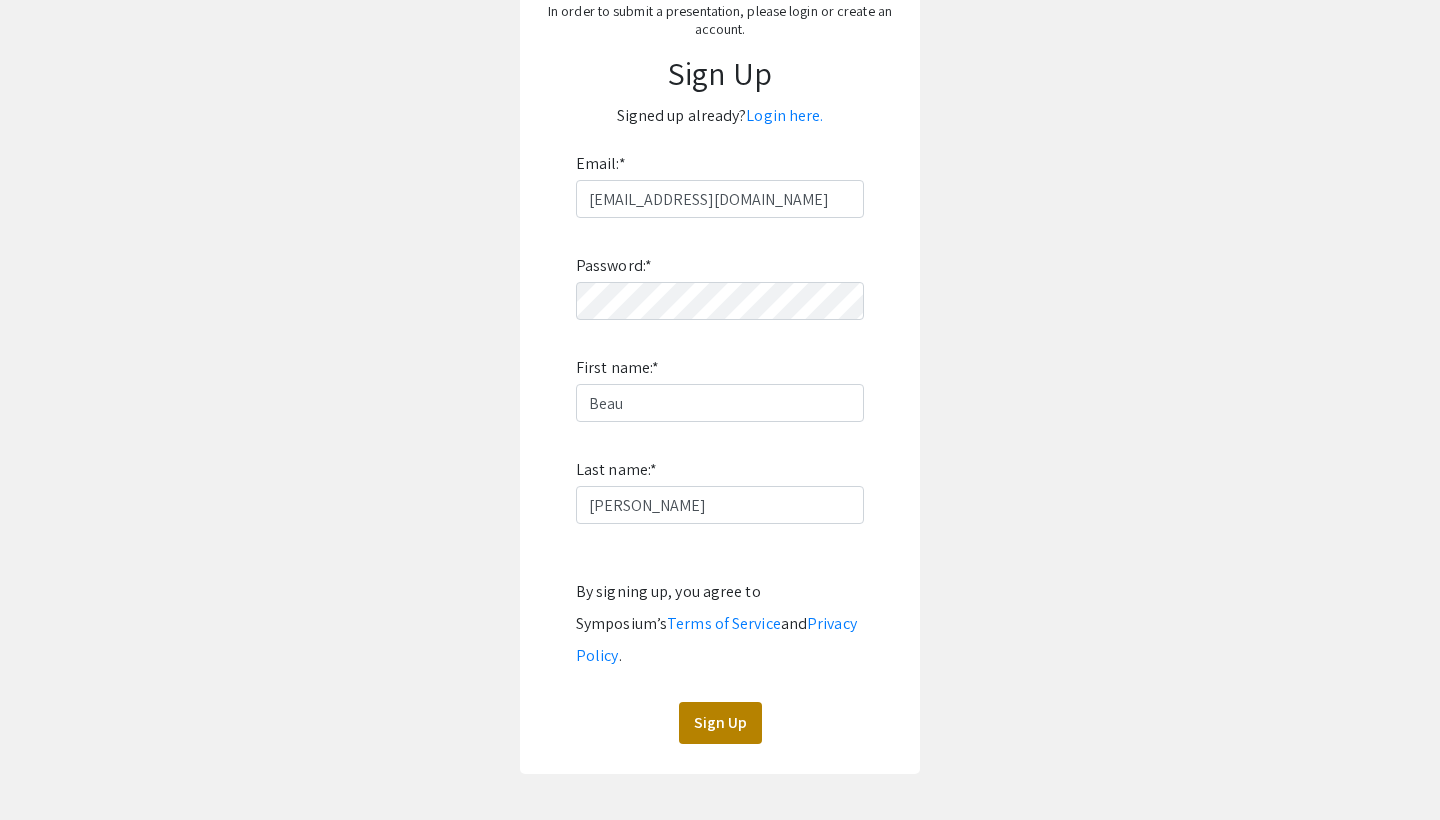 click on "Sign Up" 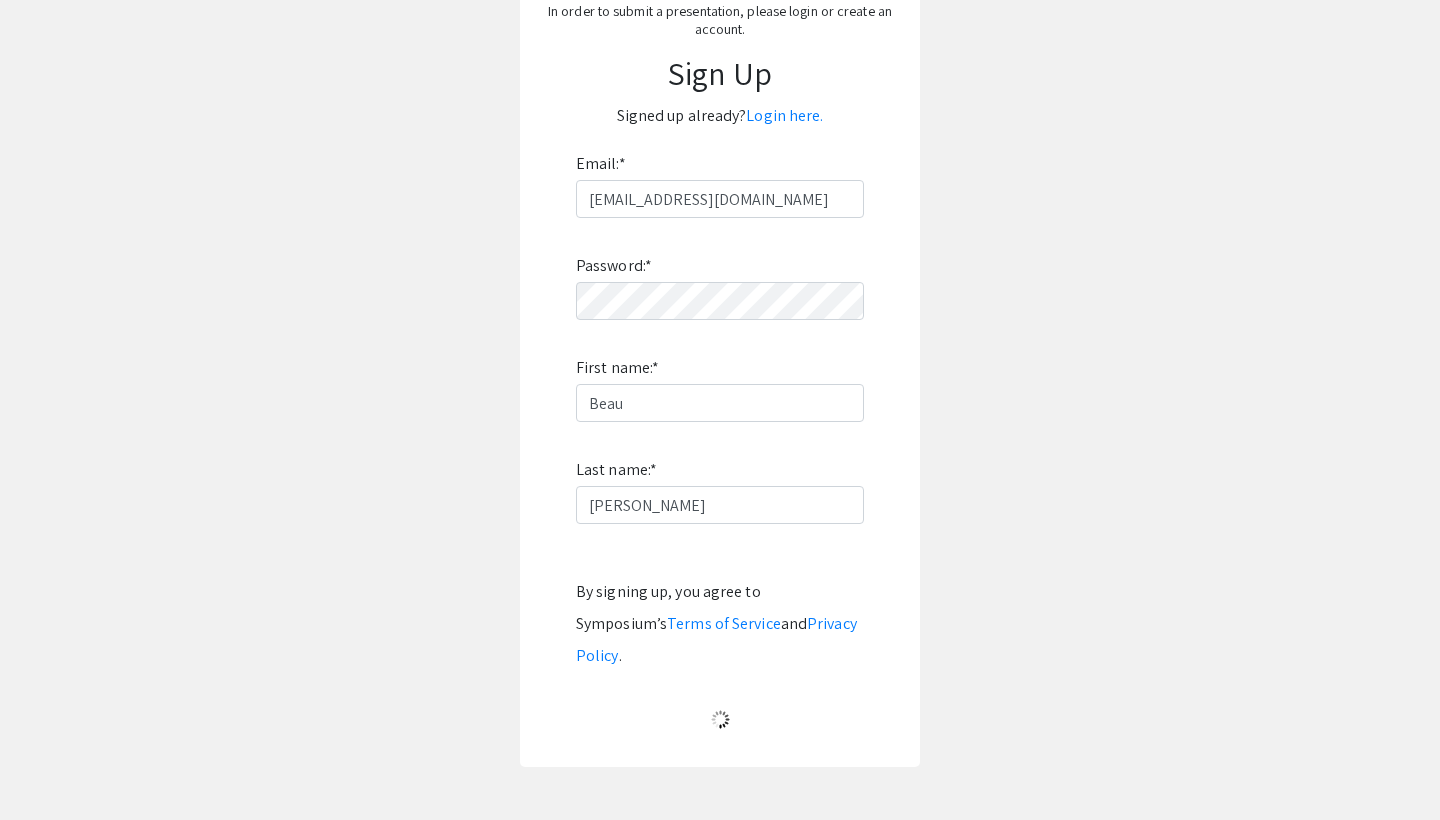 scroll, scrollTop: 0, scrollLeft: 0, axis: both 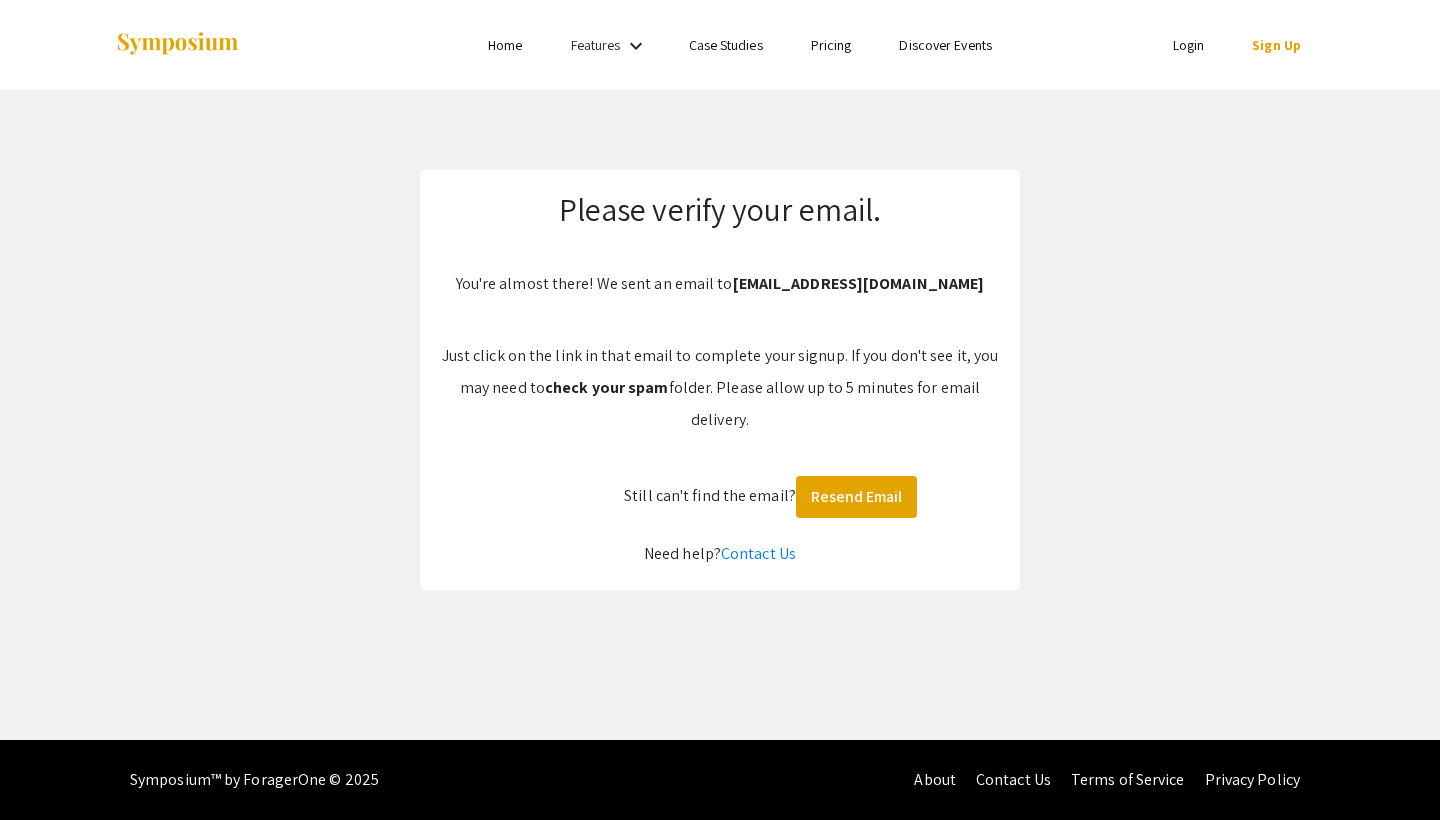 click on "Login" at bounding box center [1189, 45] 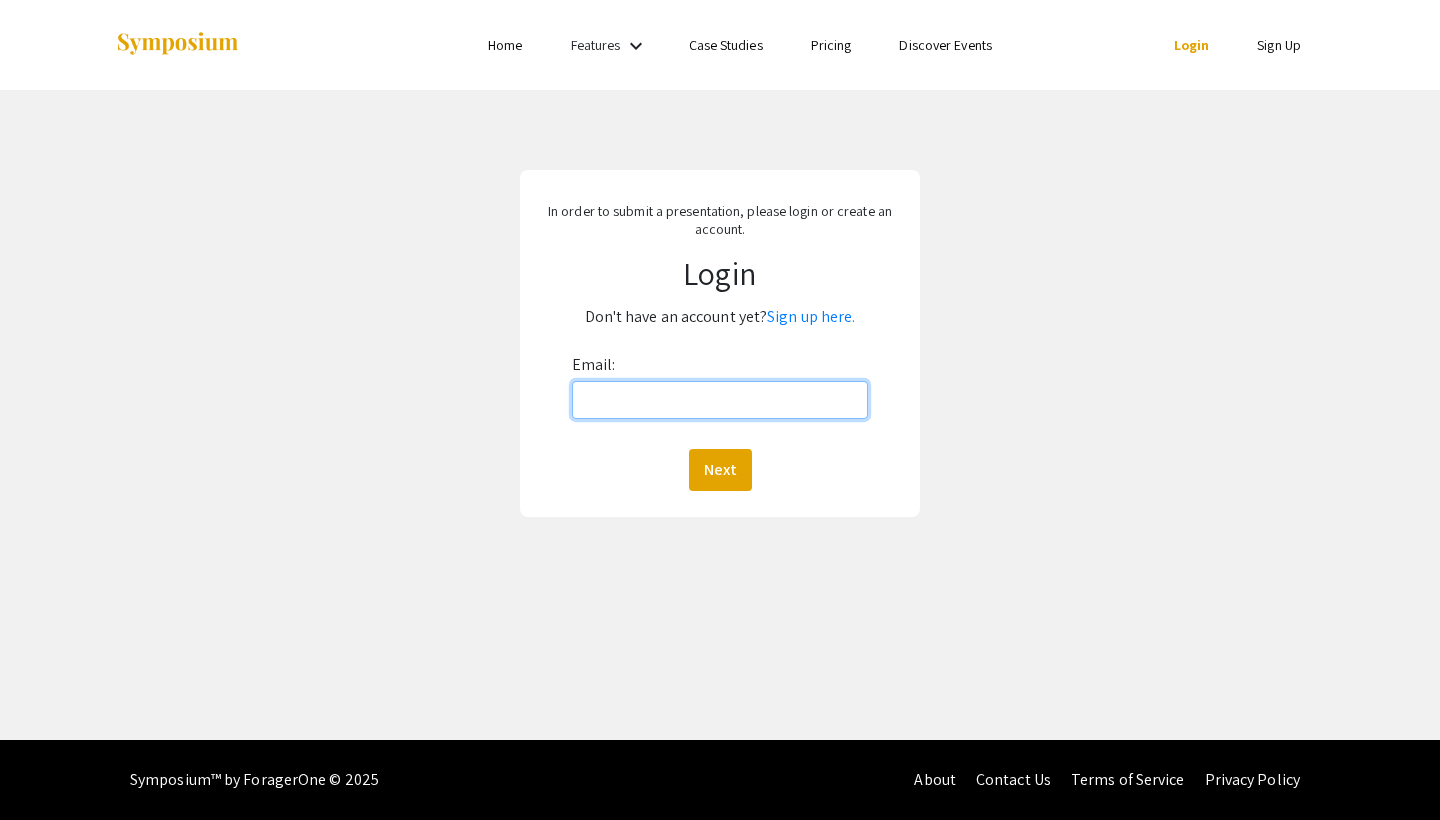 type on "[EMAIL_ADDRESS][DOMAIN_NAME]" 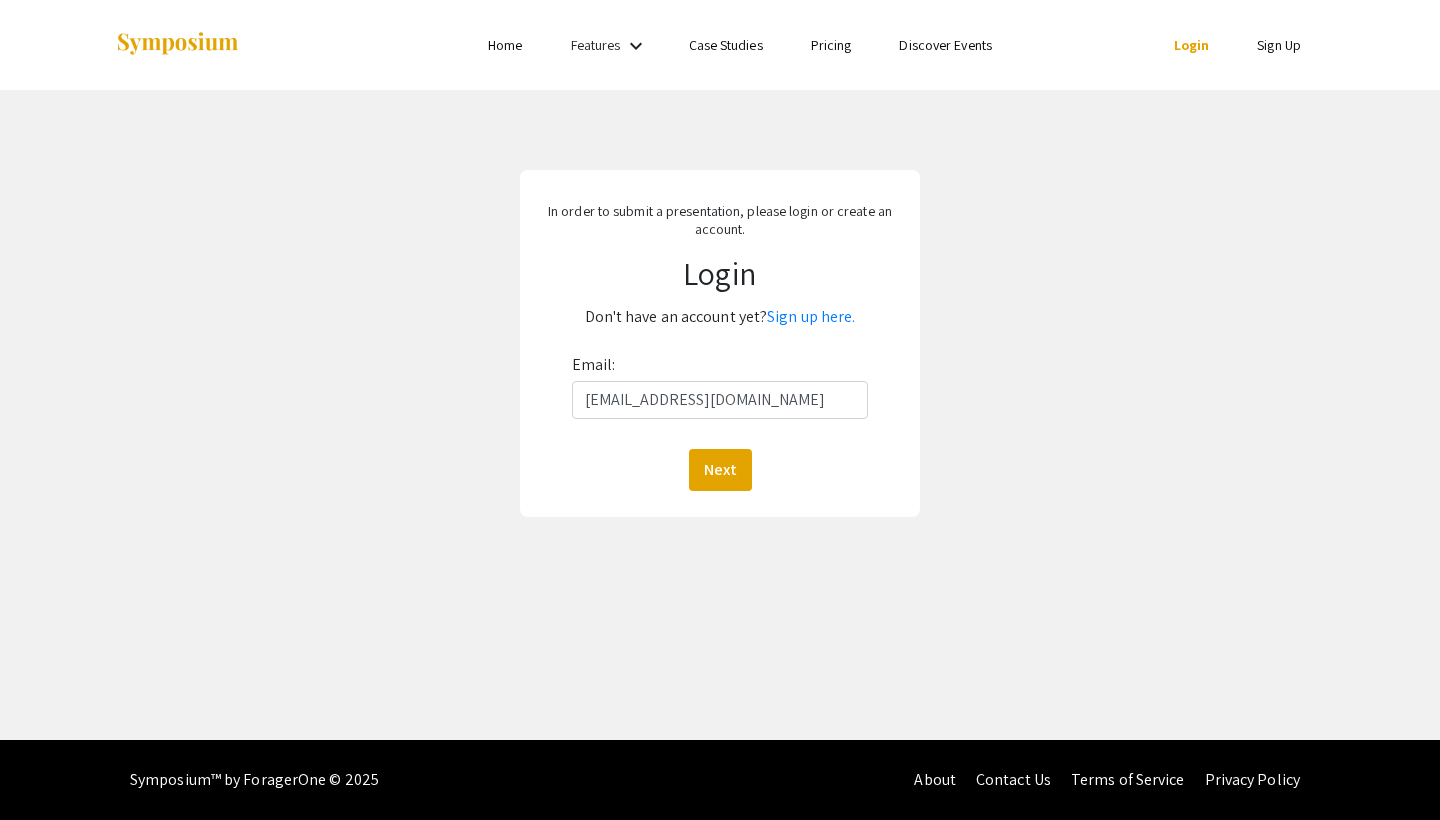 click on "Next" 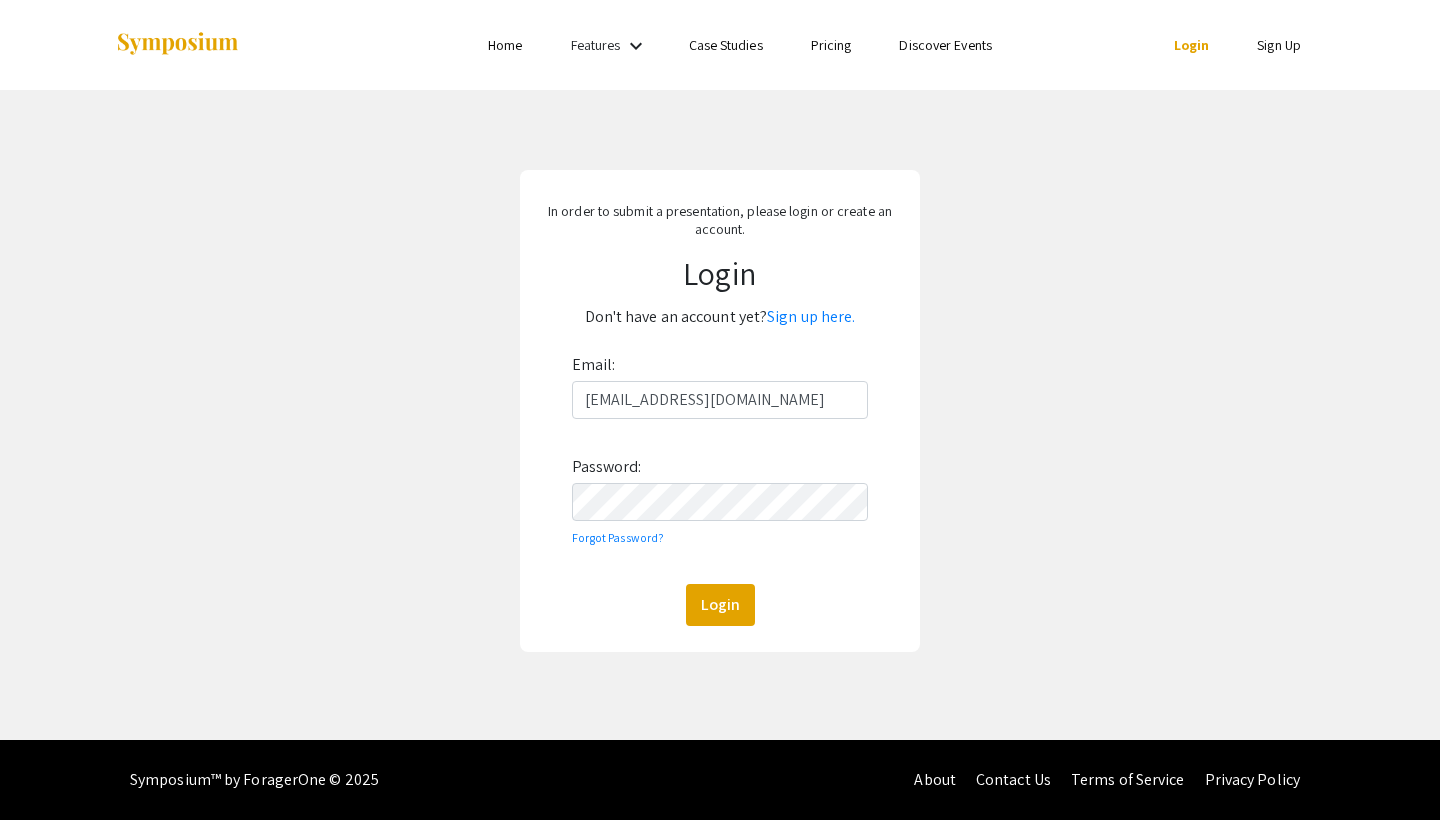 click on "Login" 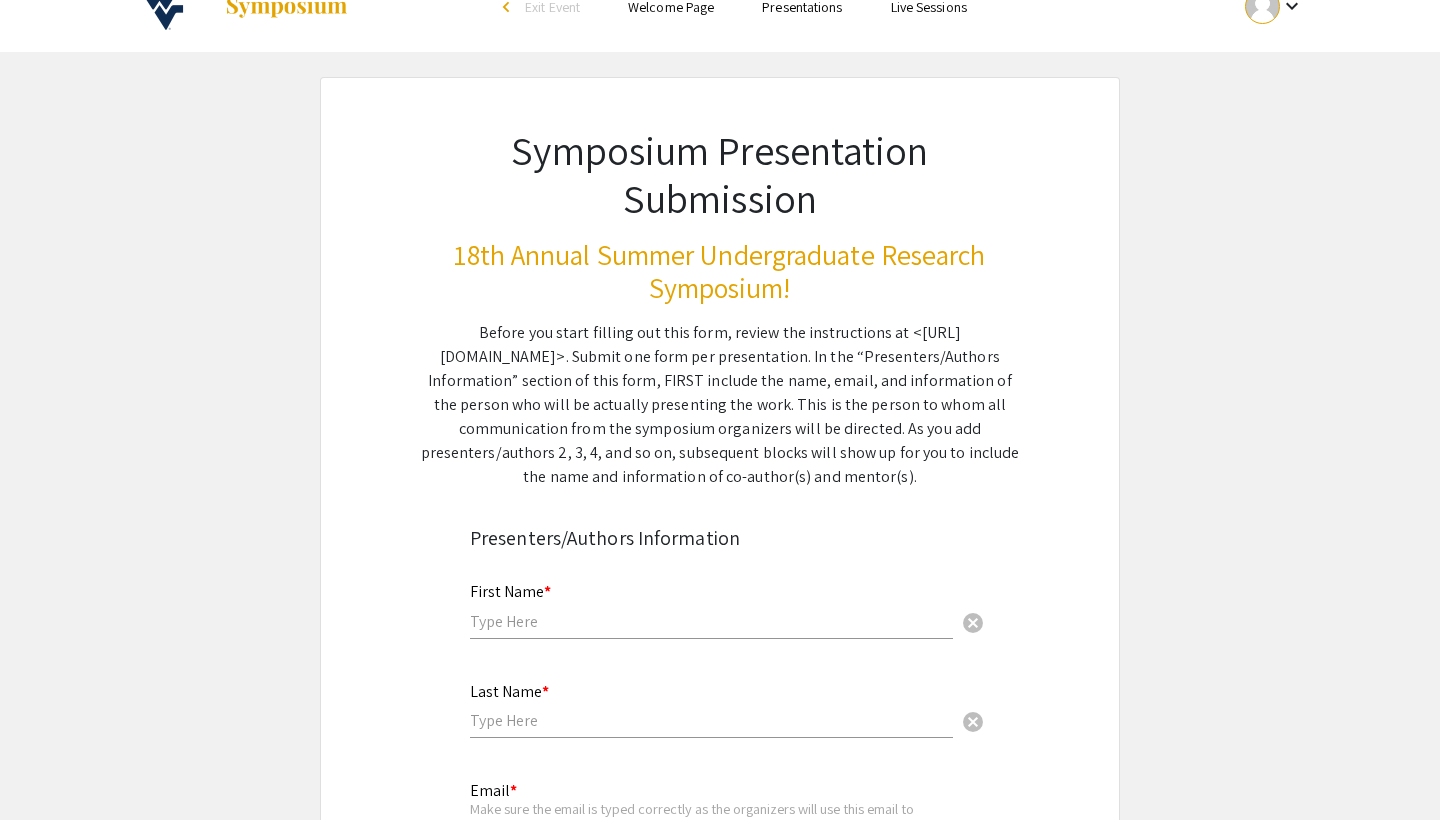 scroll, scrollTop: 59, scrollLeft: 0, axis: vertical 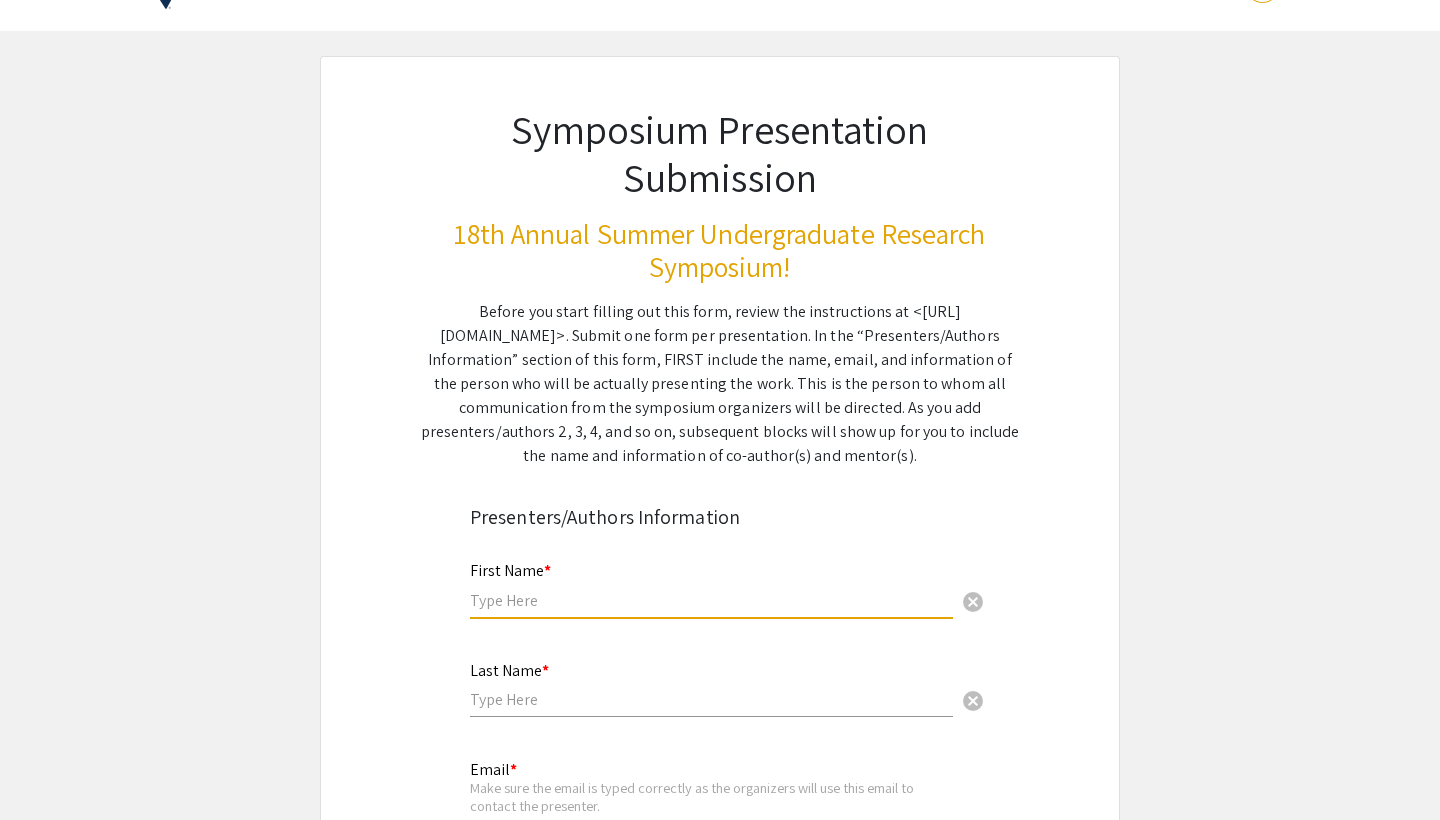 click at bounding box center [711, 600] 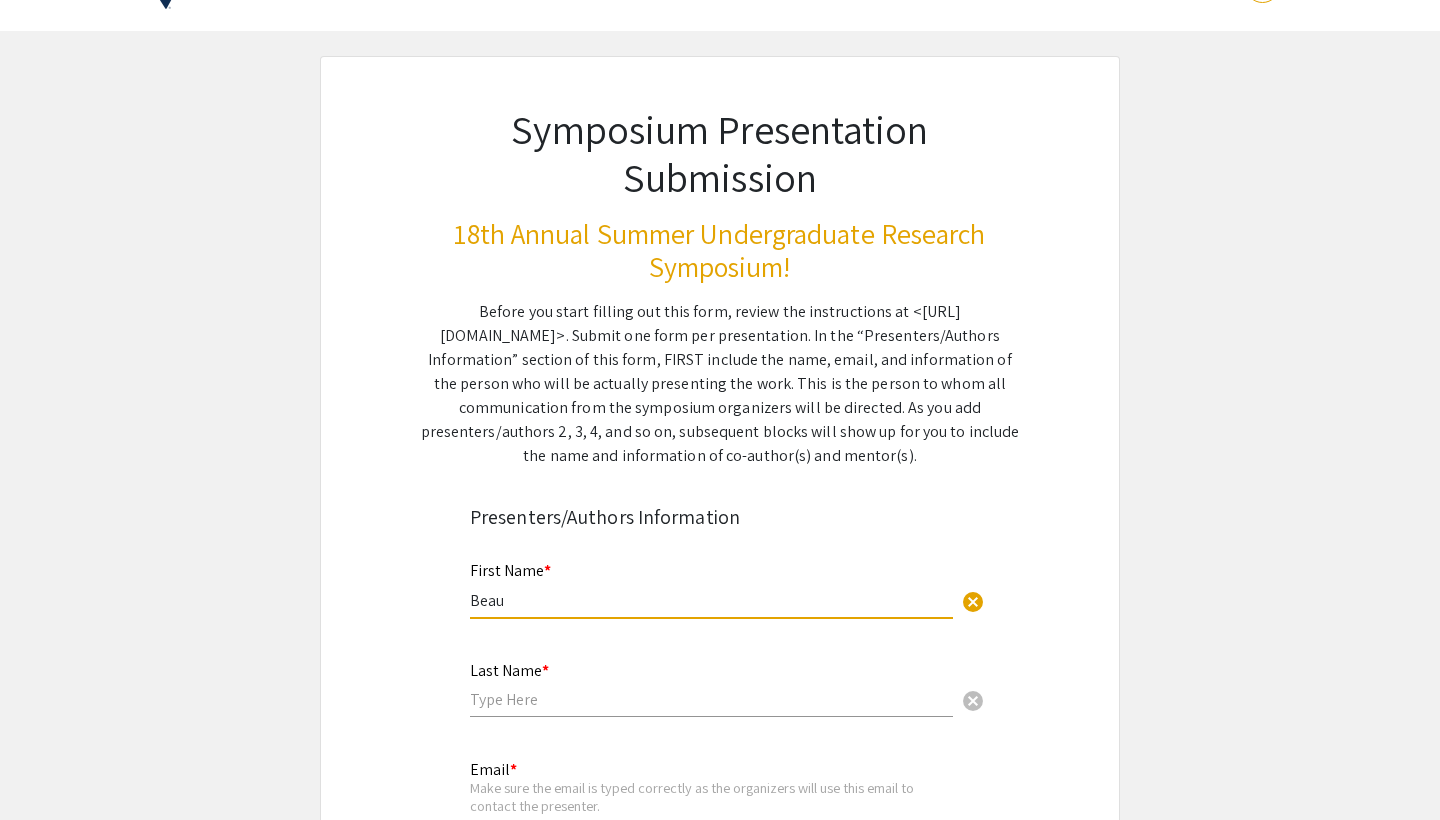 type on "Beau" 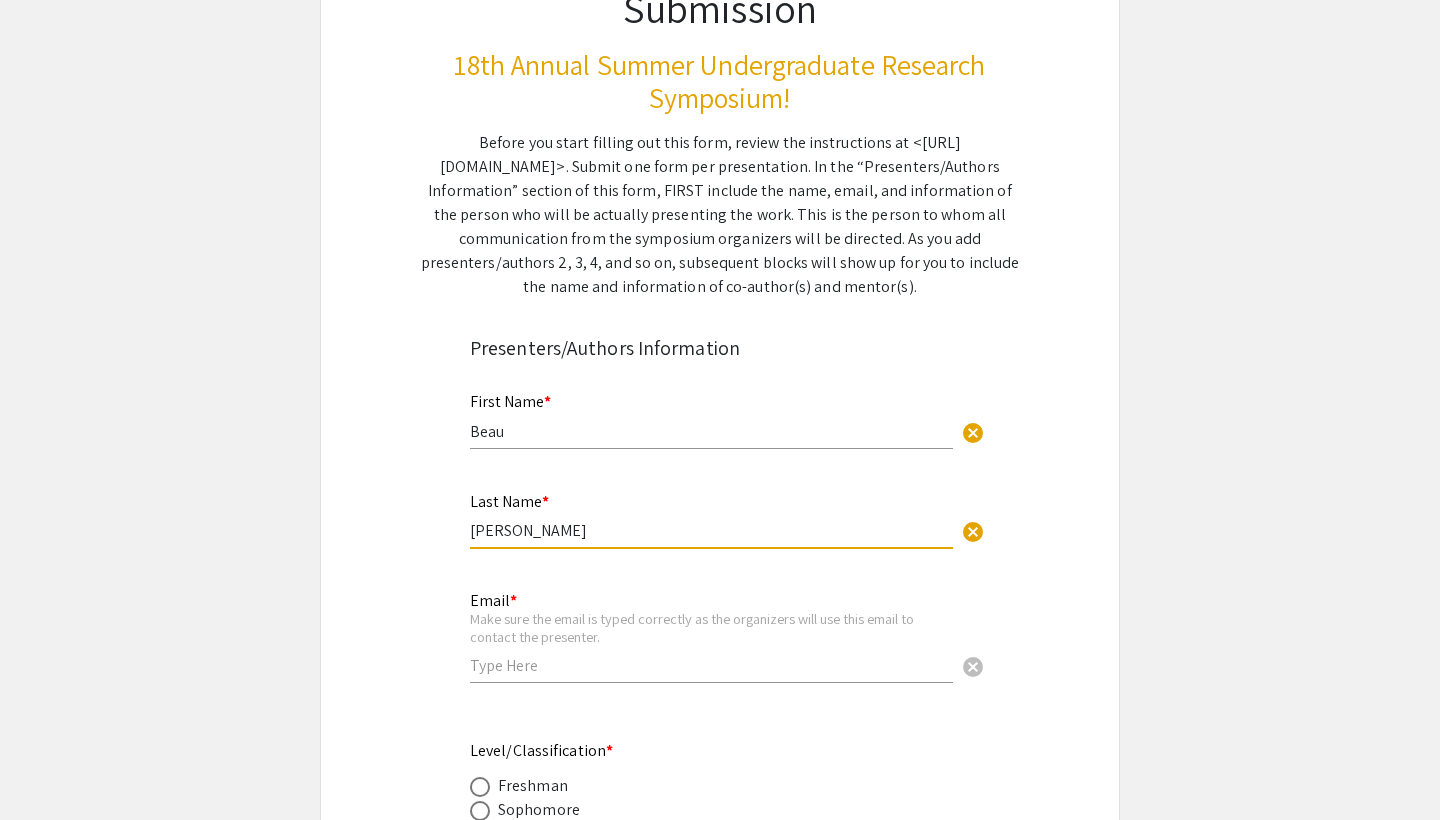 scroll, scrollTop: 229, scrollLeft: 0, axis: vertical 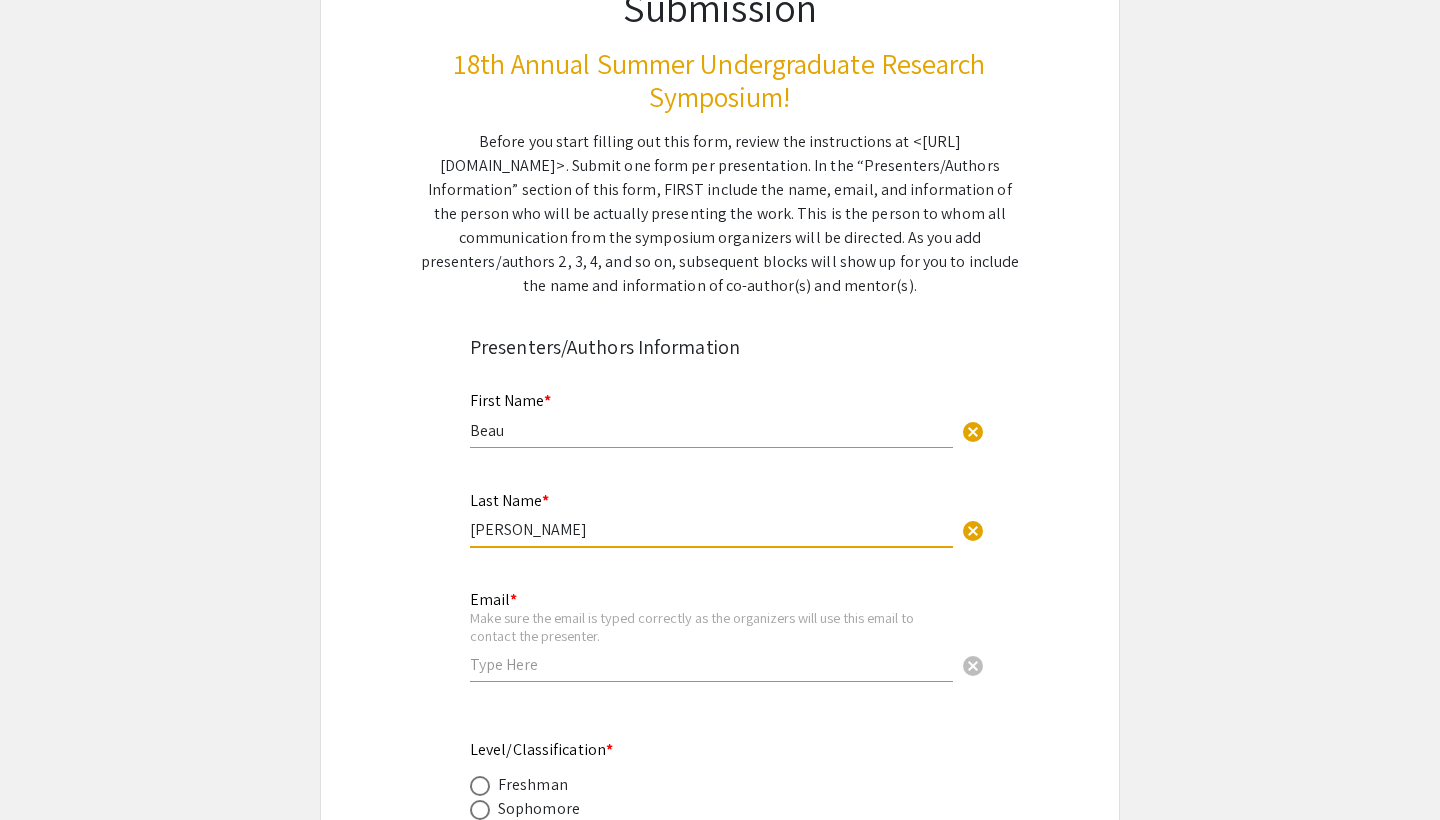type on "[PERSON_NAME]" 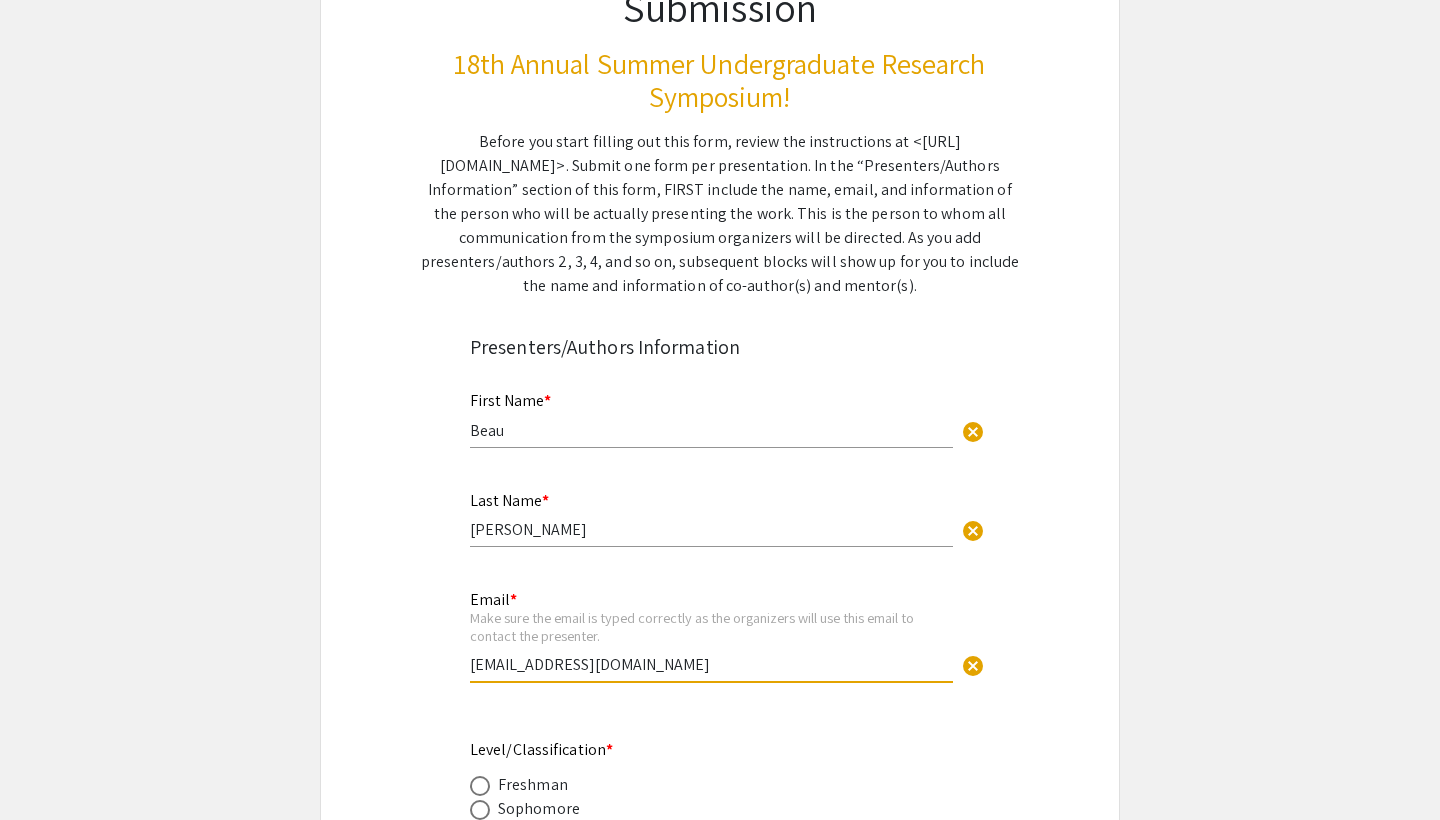 type on "[EMAIL_ADDRESS][DOMAIN_NAME]" 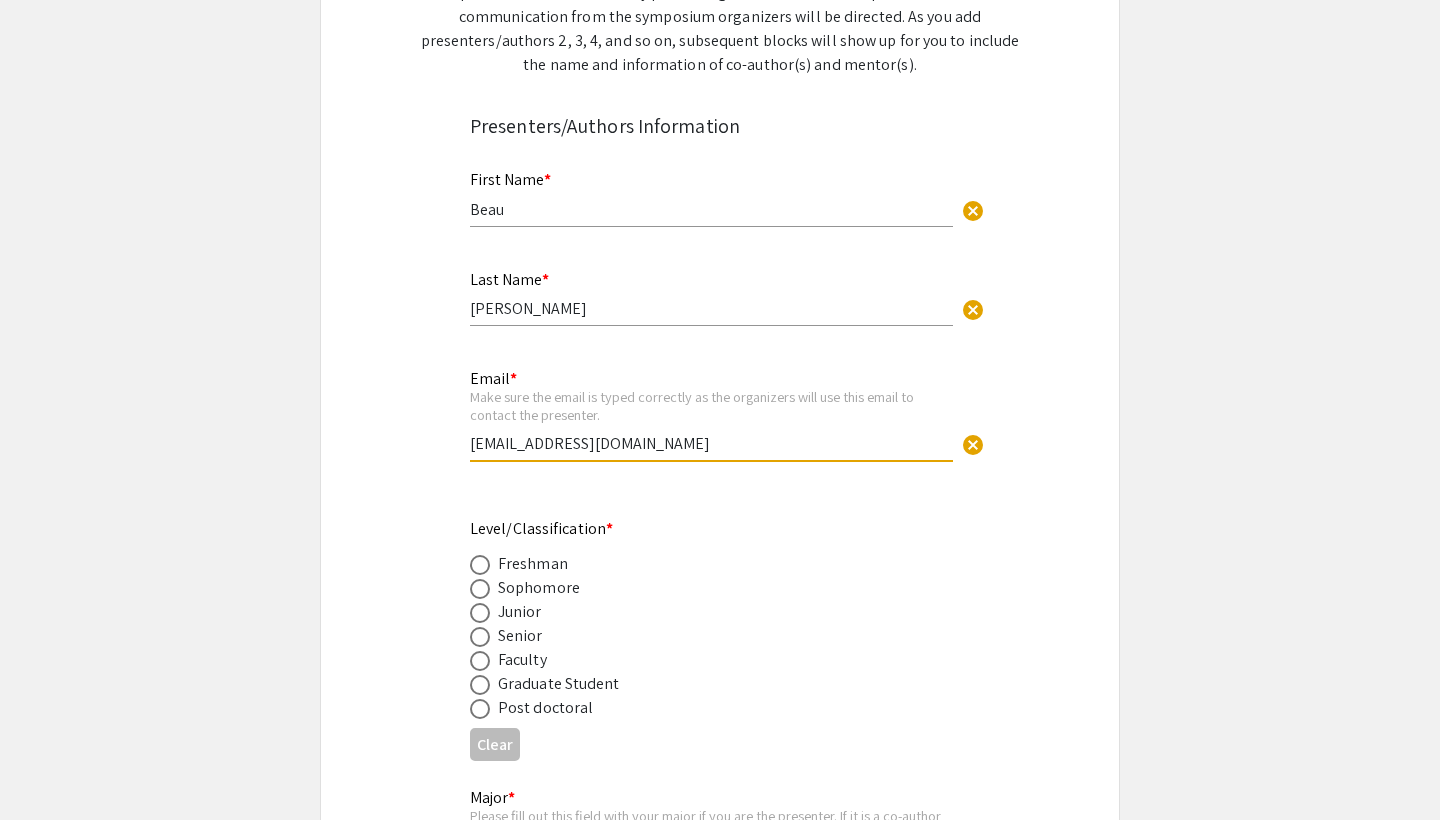 scroll, scrollTop: 454, scrollLeft: 0, axis: vertical 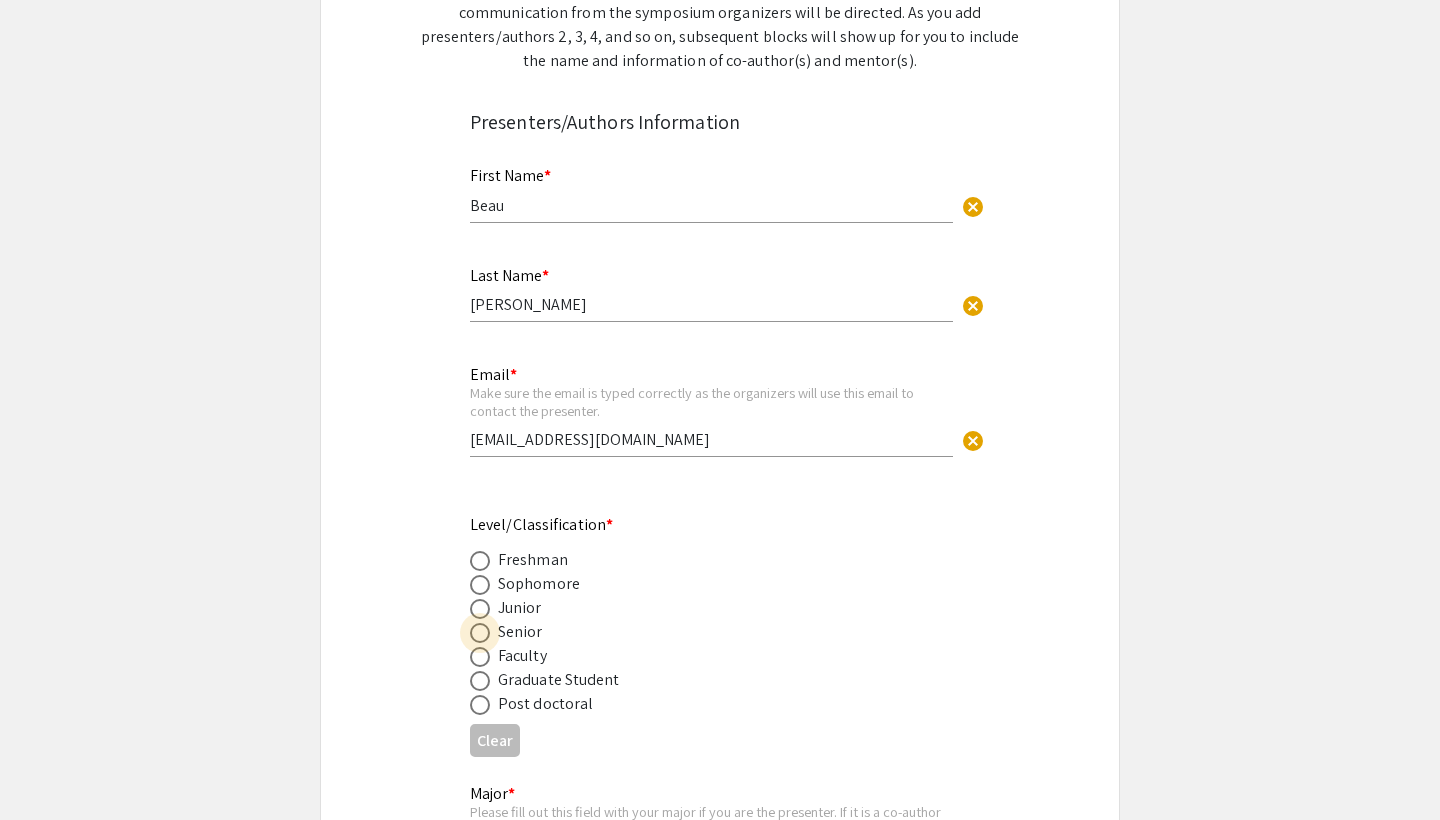 click at bounding box center [480, 633] 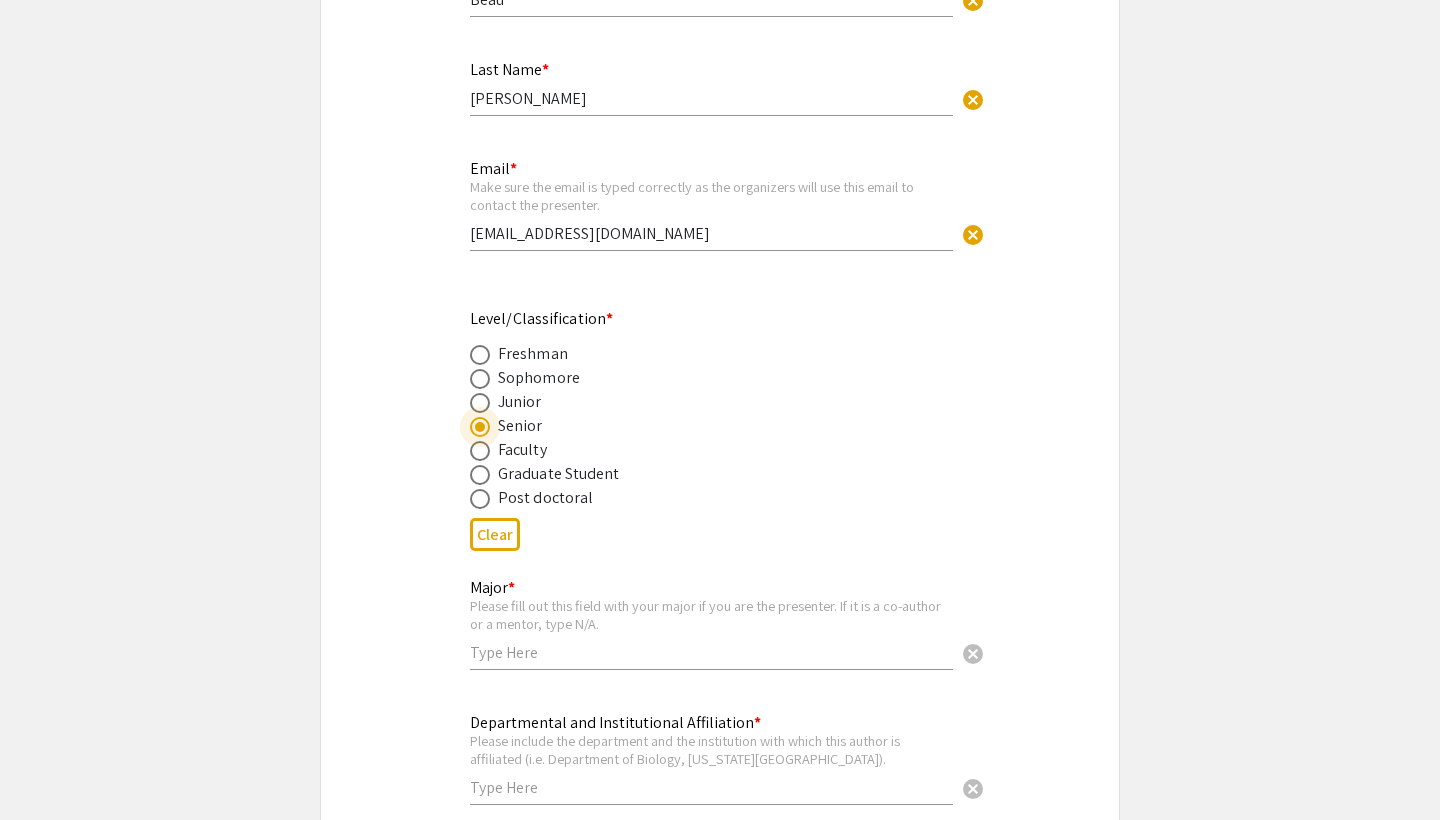 scroll, scrollTop: 674, scrollLeft: 0, axis: vertical 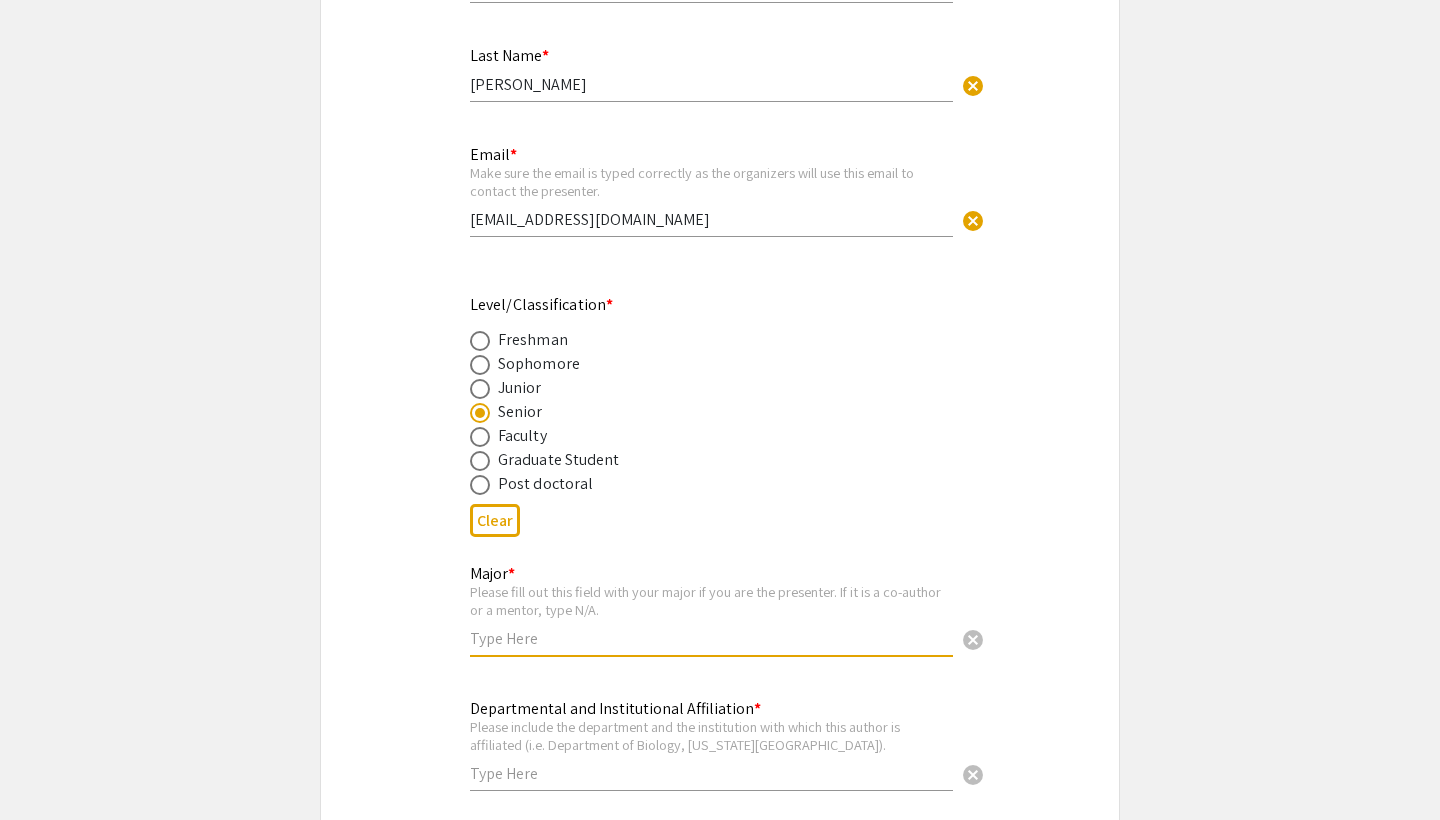 click at bounding box center (711, 638) 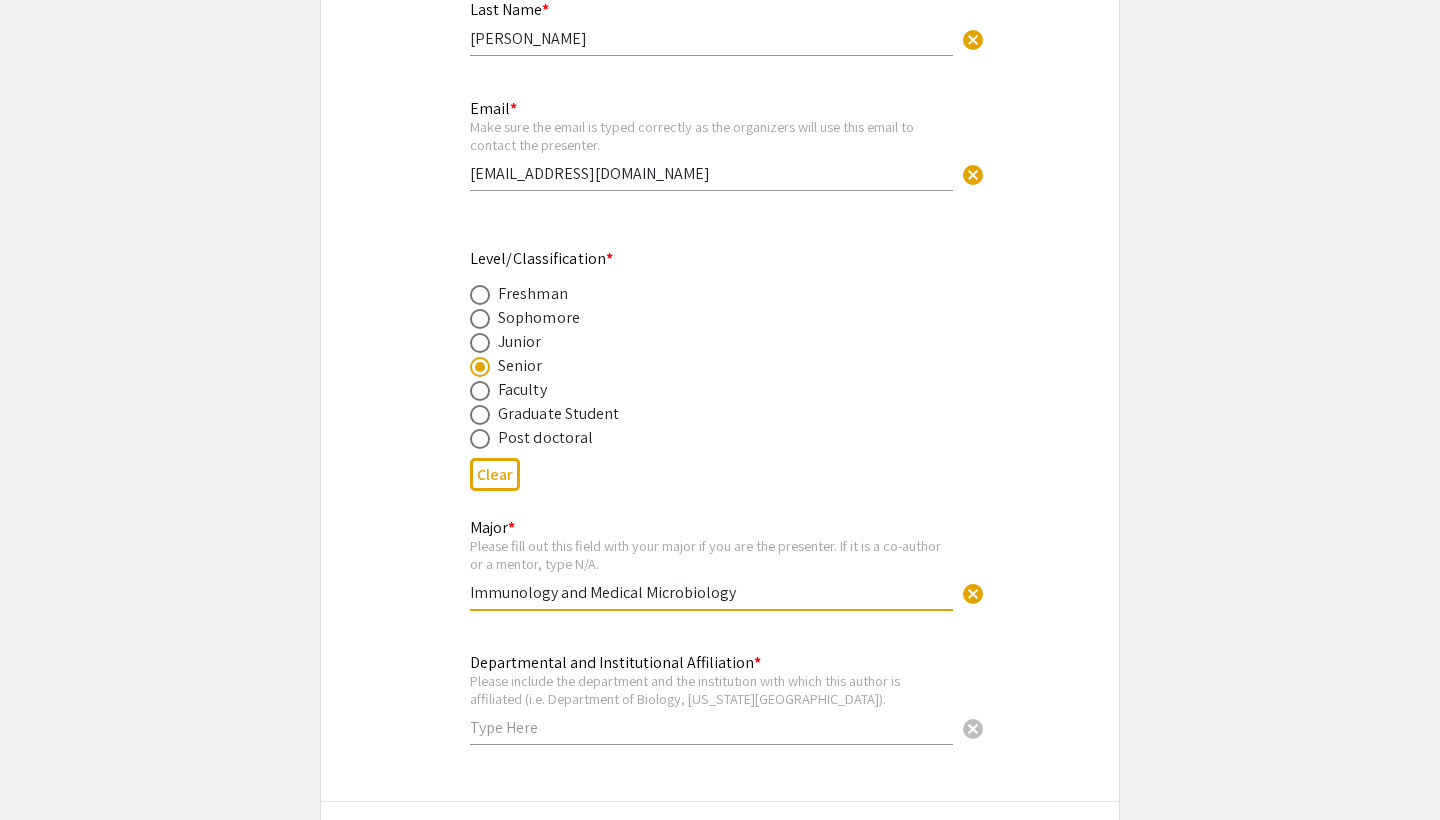 scroll, scrollTop: 748, scrollLeft: 0, axis: vertical 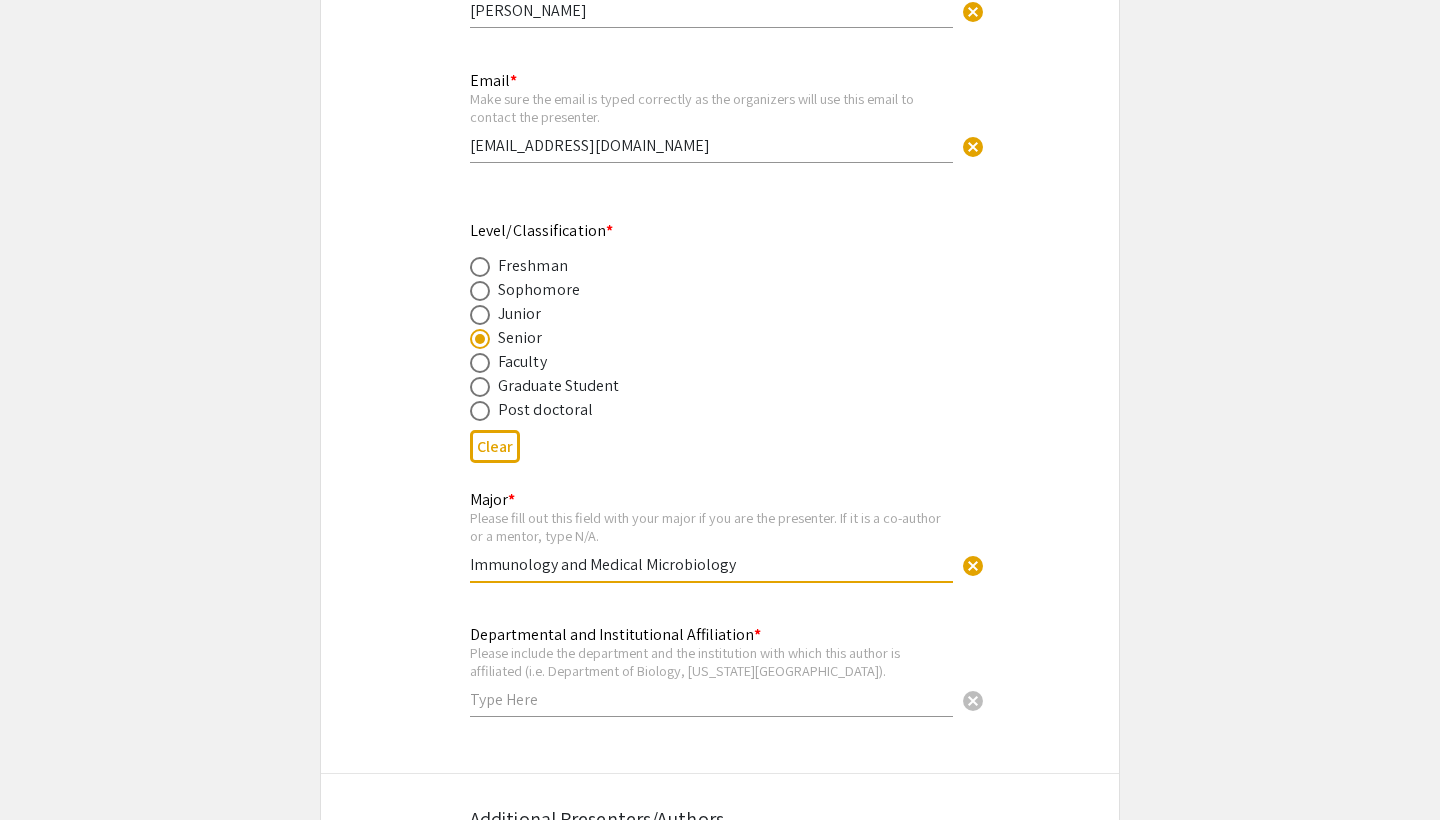 type on "Immunology and Medical Microbiology" 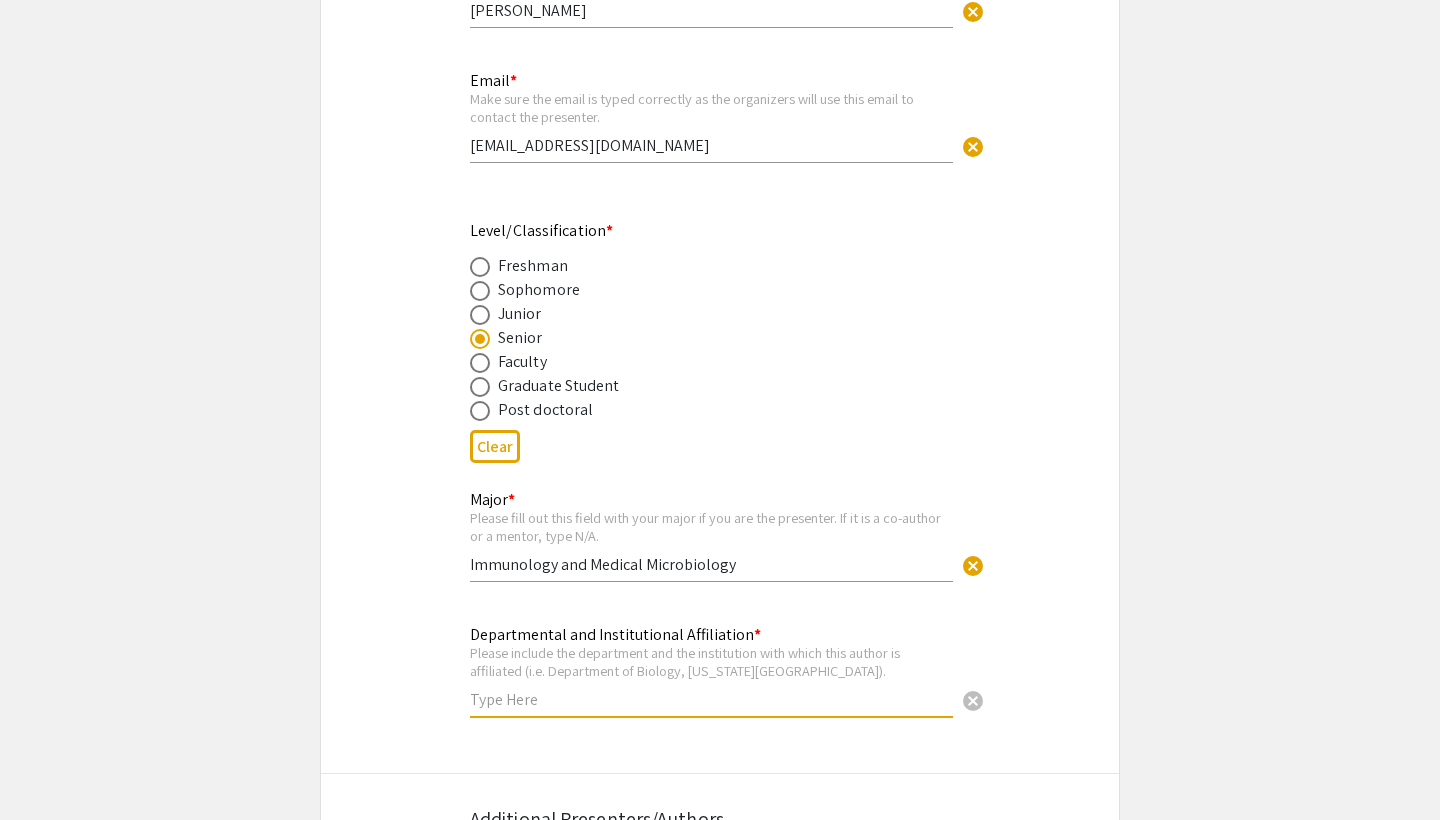 paste on "1Vaccine Development Center, Department of Cell Biology, Immunology and Microbiology, [US_STATE][GEOGRAPHIC_DATA]" 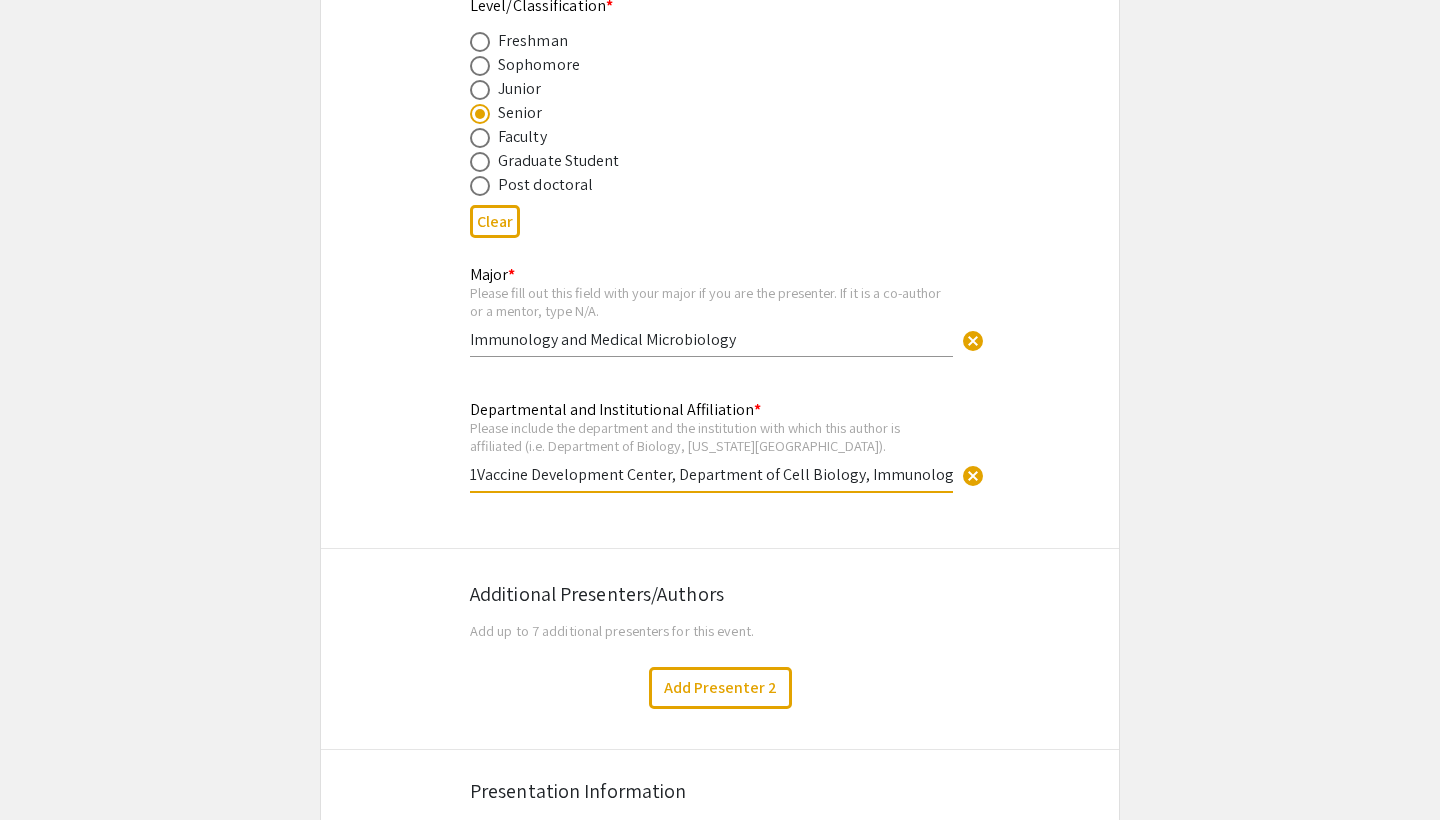 scroll, scrollTop: 1000, scrollLeft: 0, axis: vertical 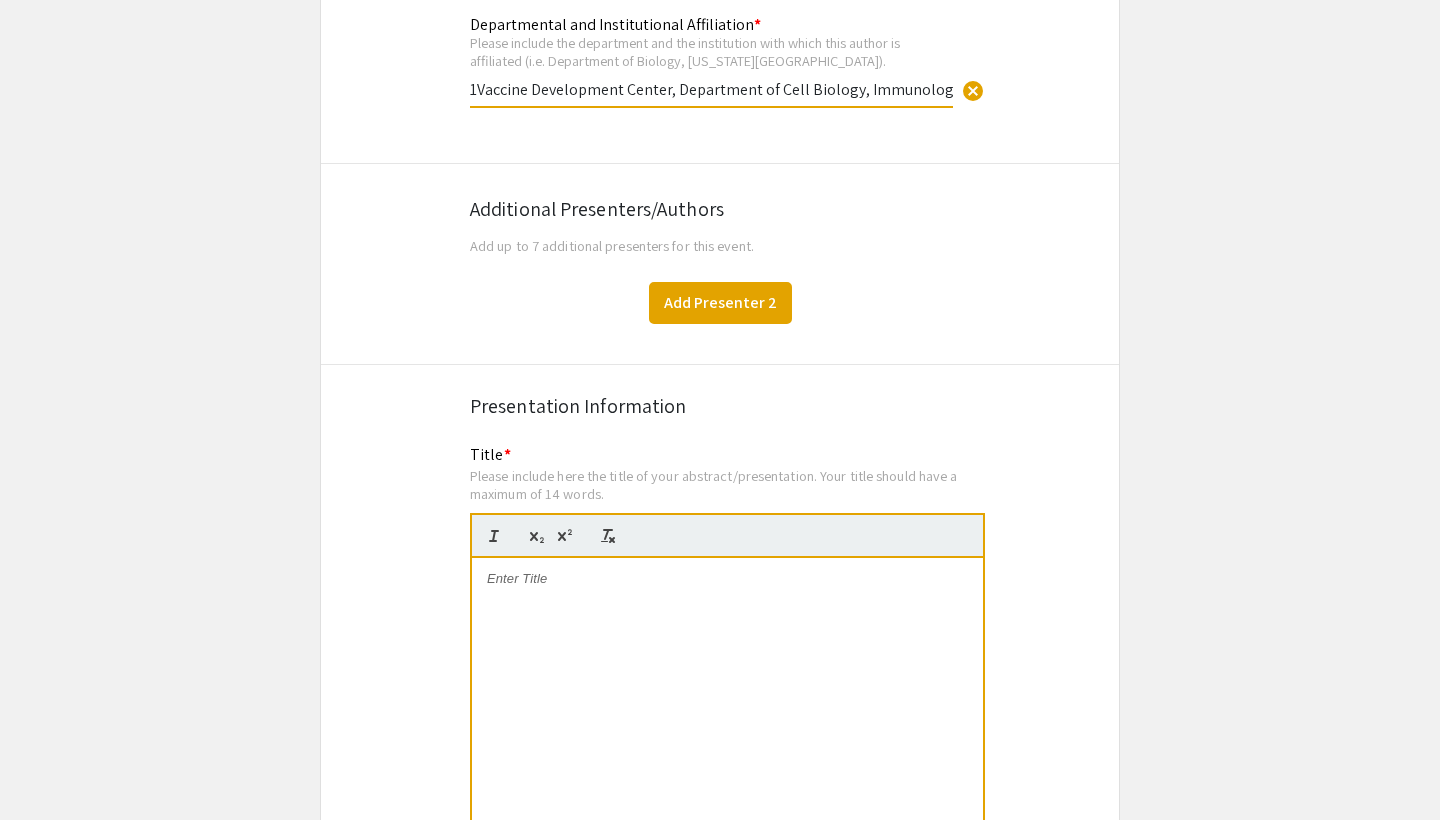 type on "1Vaccine Development Center, Department of Cell Biology, Immunology and Microbiology, [US_STATE][GEOGRAPHIC_DATA]" 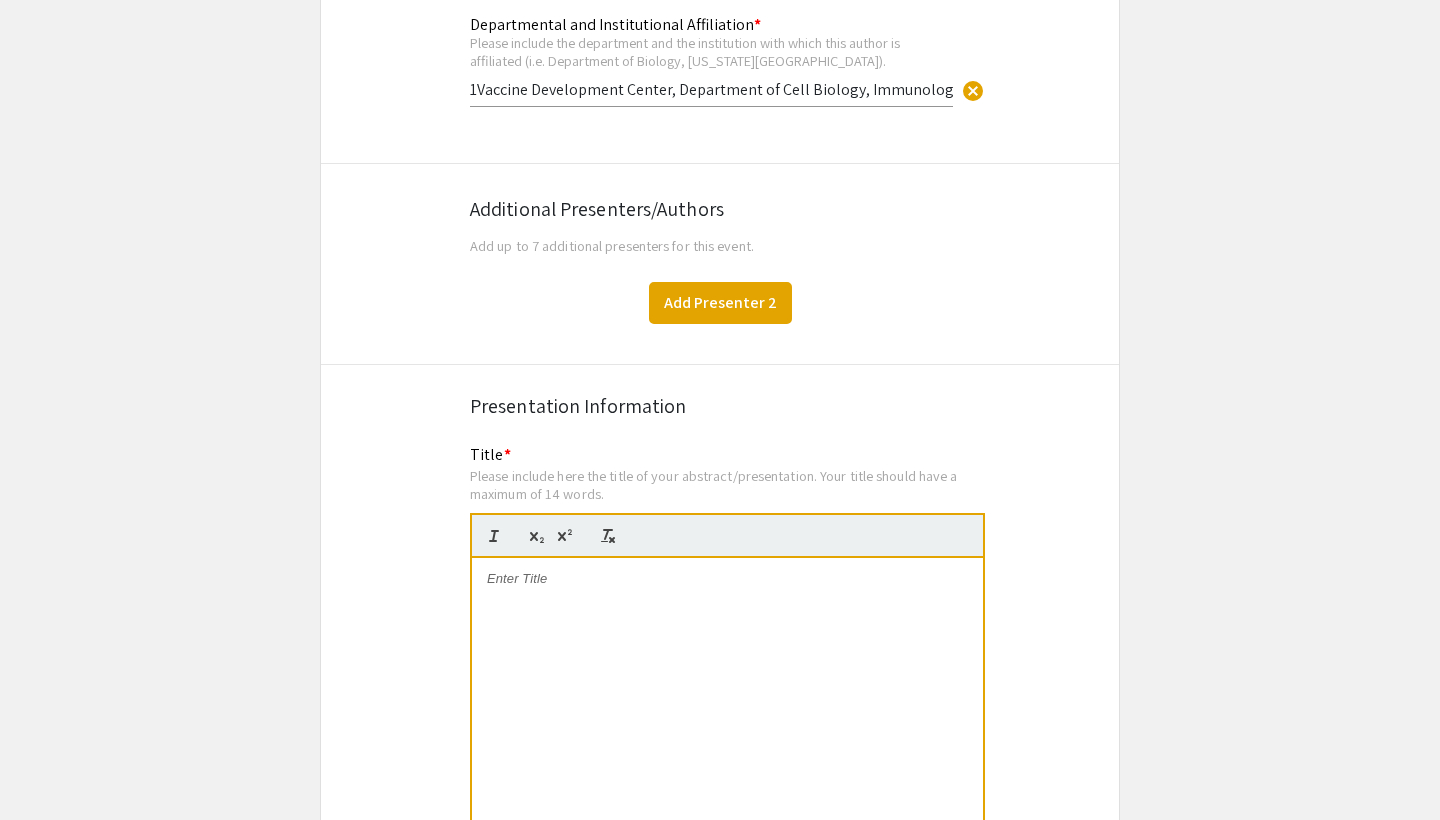 click on "Add Presenter 2" 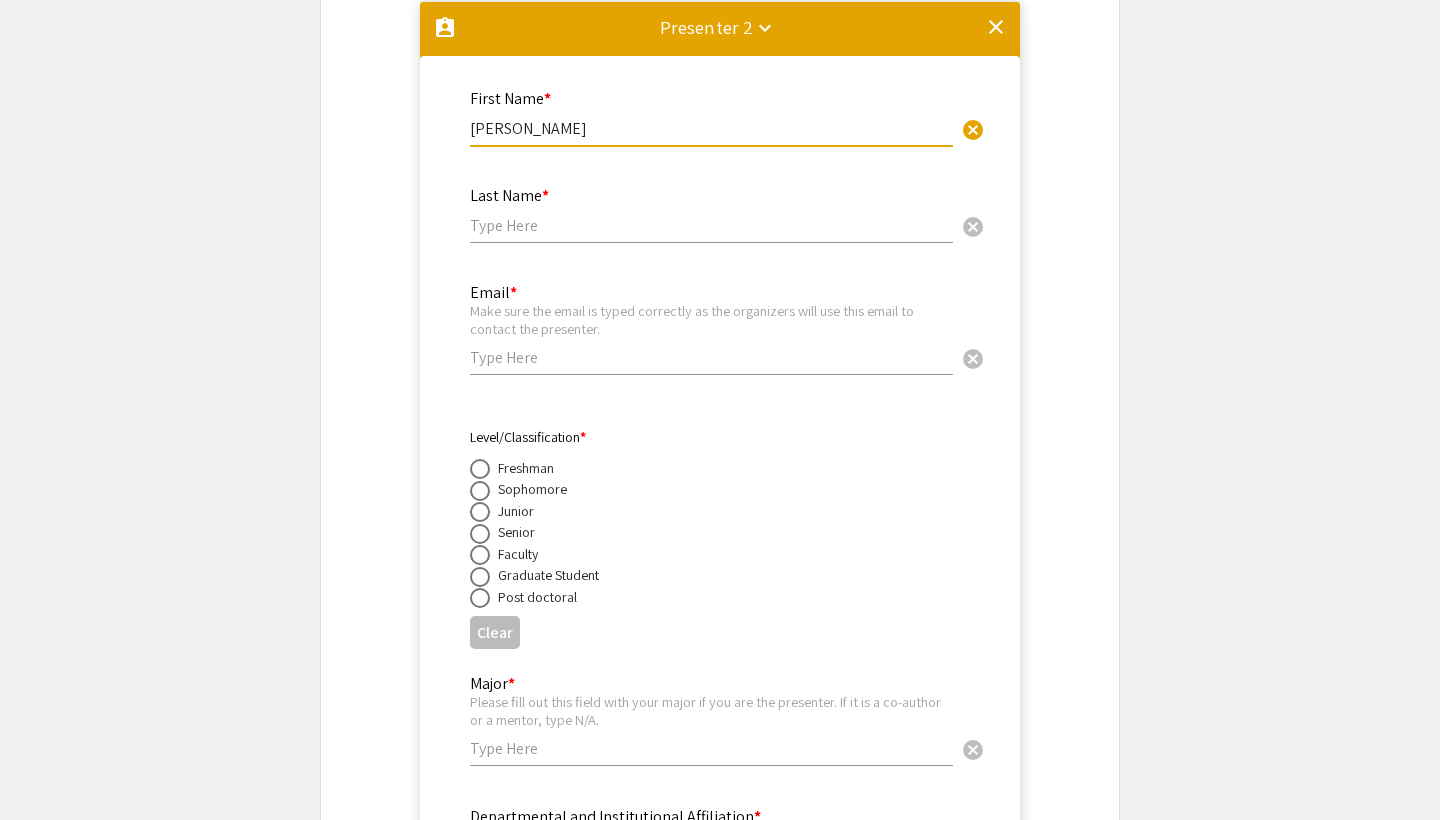 type on "[PERSON_NAME]" 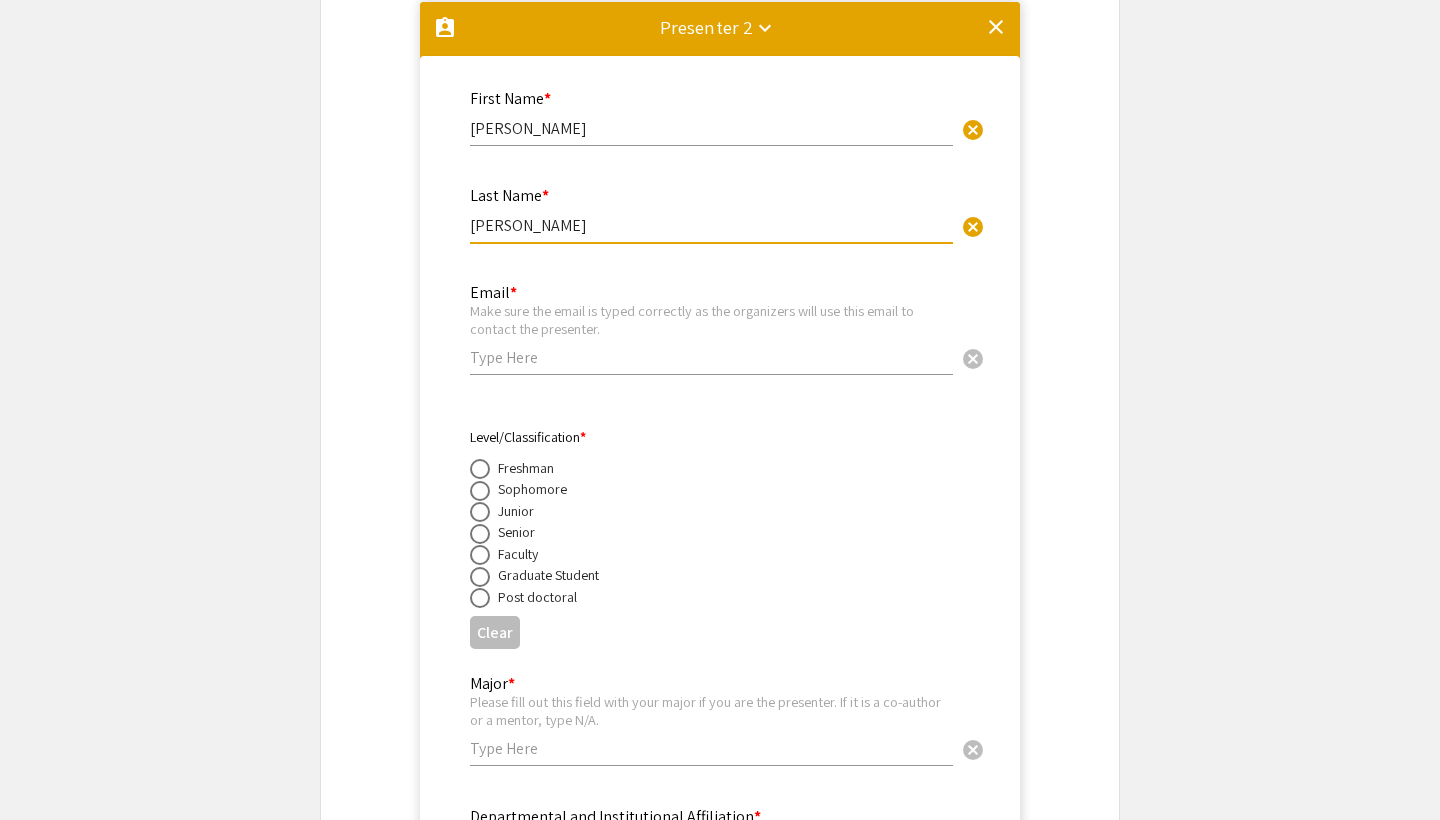 type on "[PERSON_NAME]" 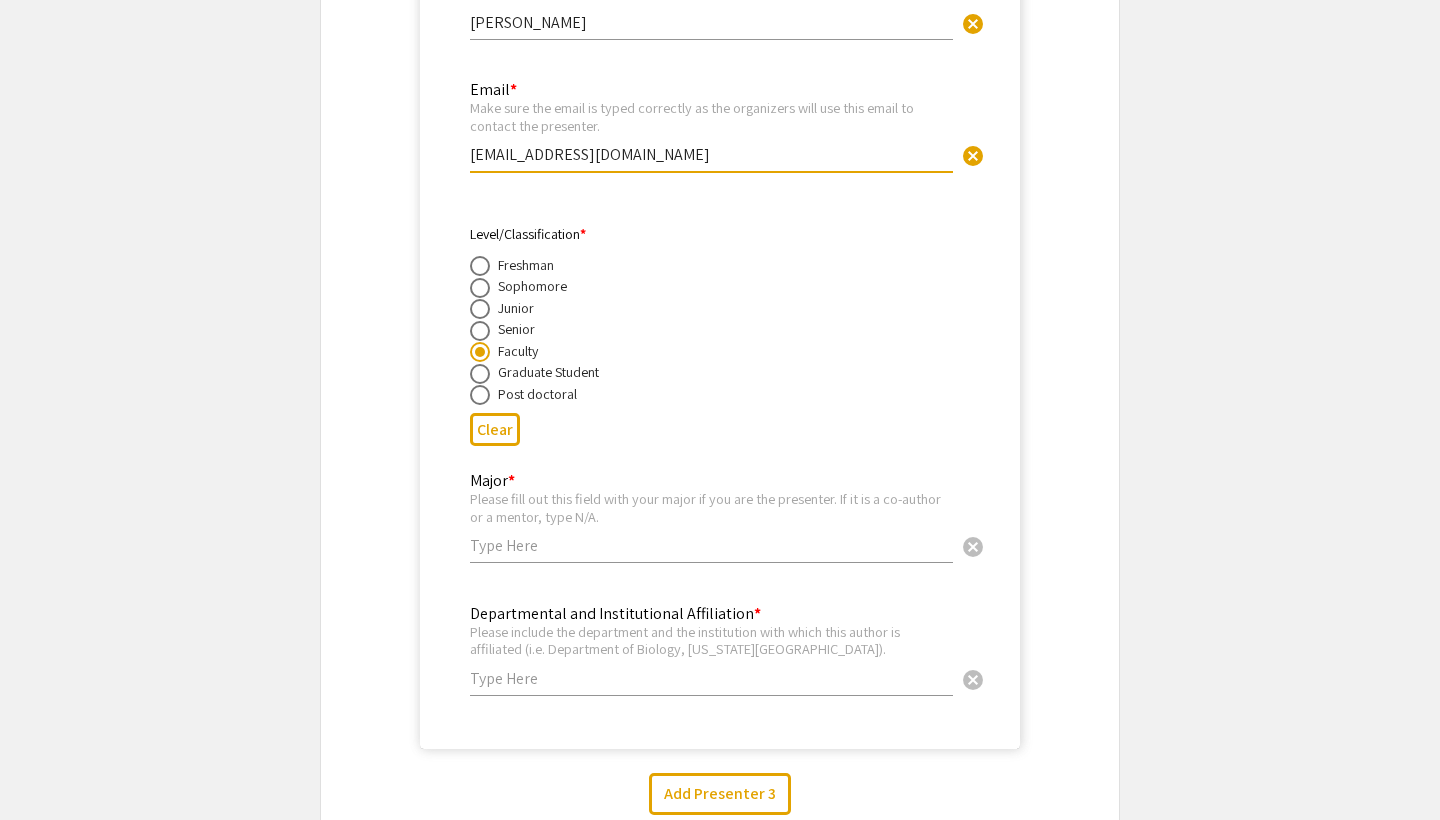 scroll, scrollTop: 1859, scrollLeft: 0, axis: vertical 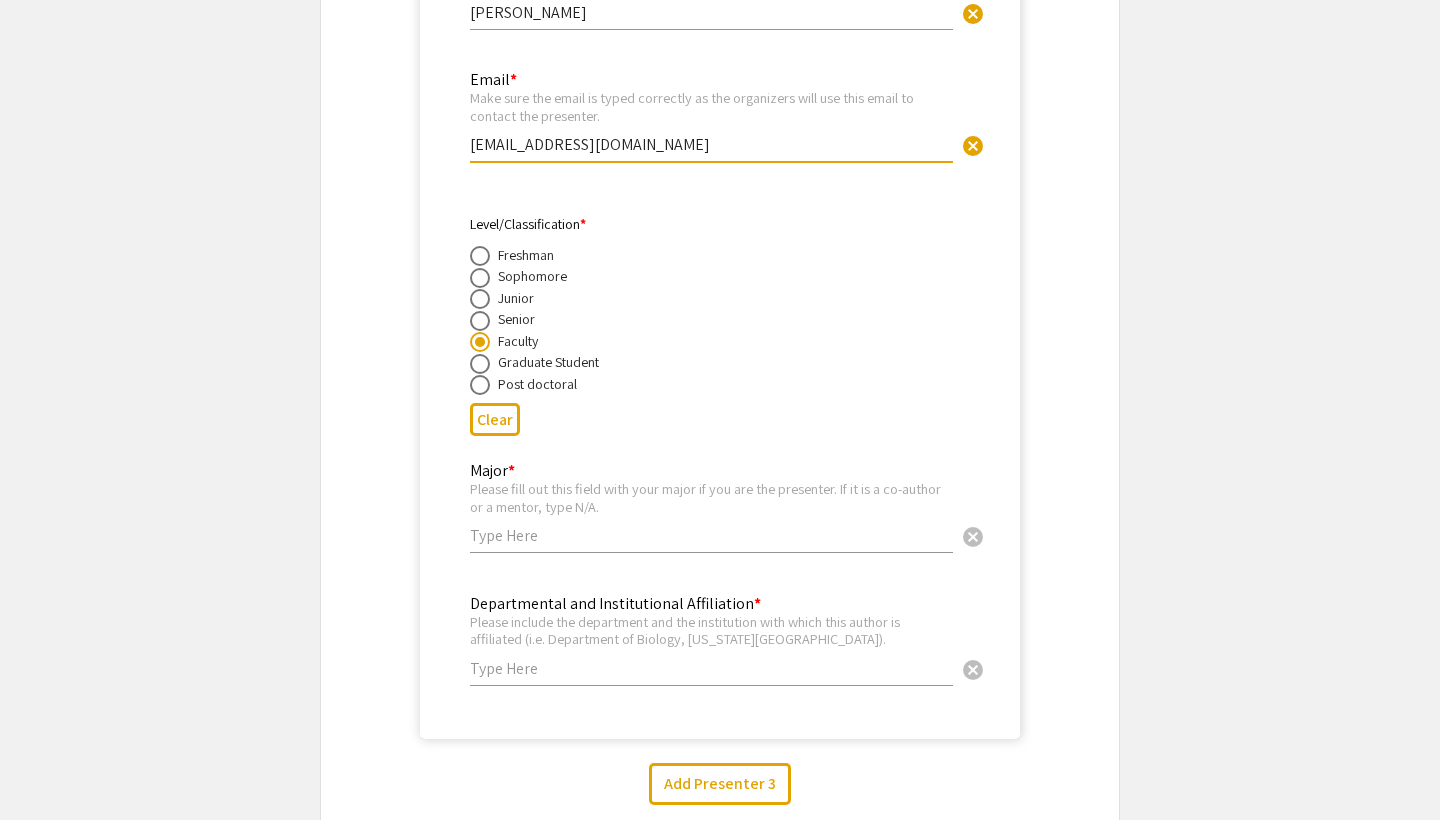 type on "[EMAIL_ADDRESS][DOMAIN_NAME]" 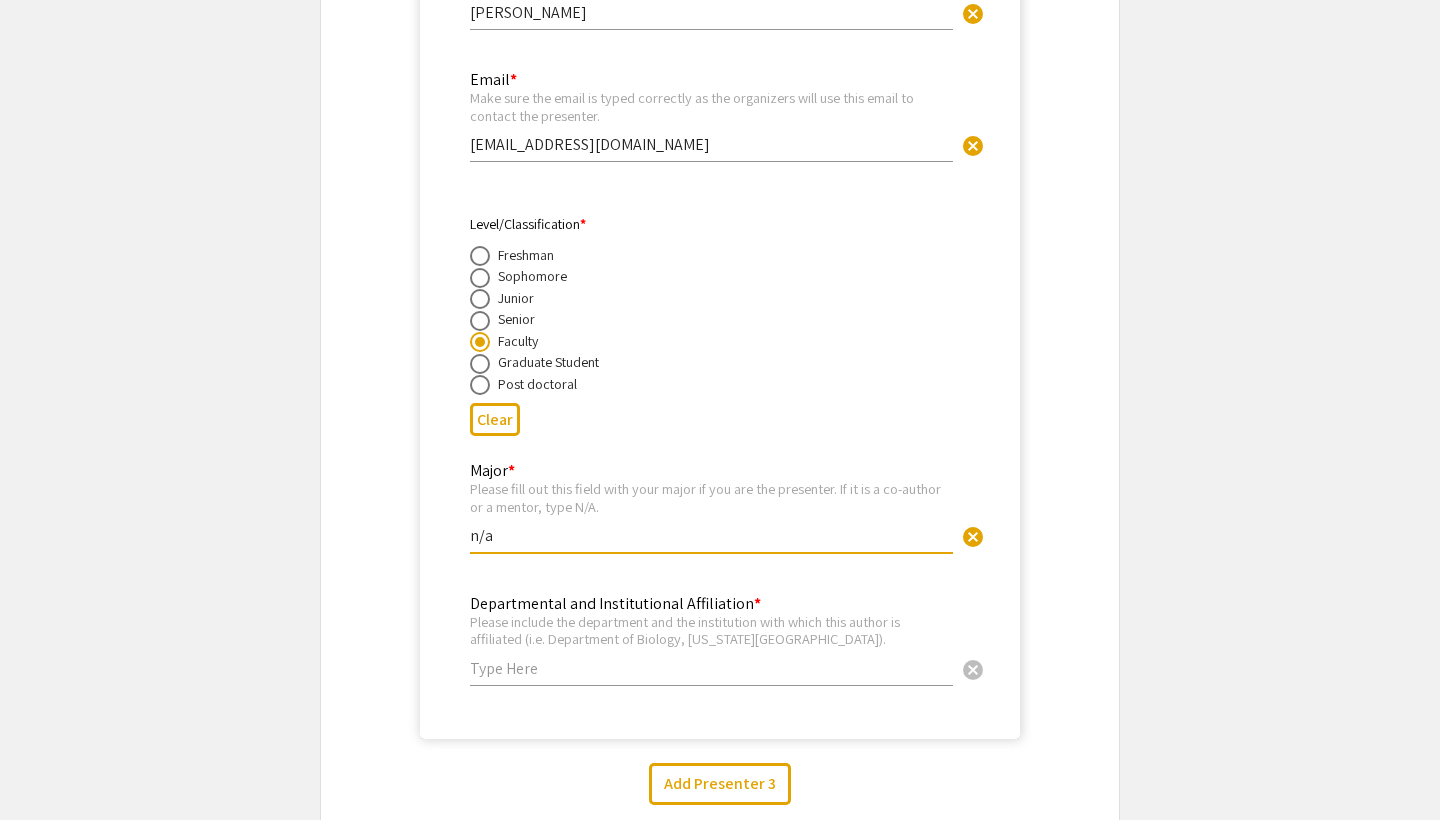 type on "n/a" 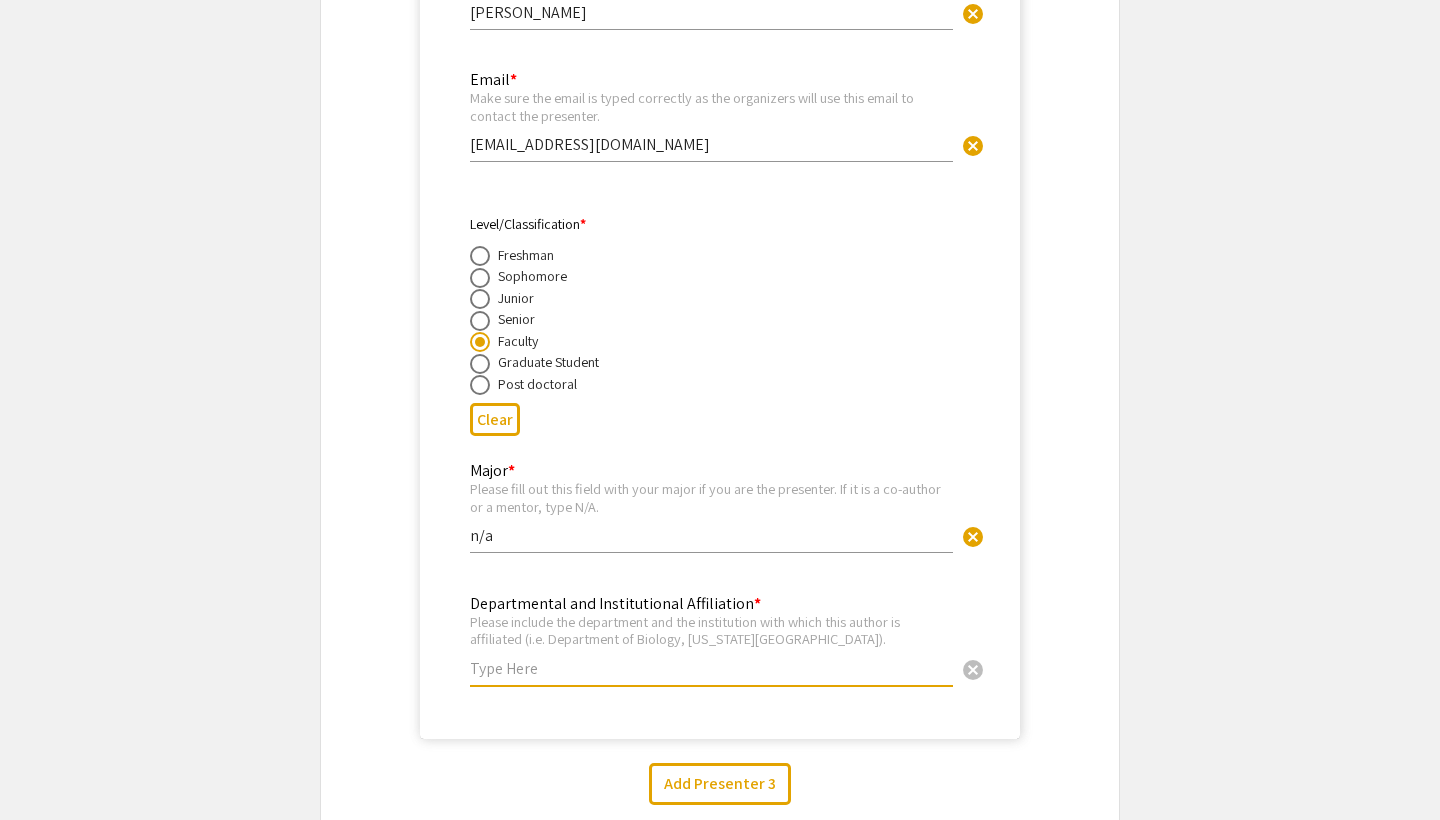 paste on "1Vaccine Development Center, Department of Cell Biology, Immunology and Microbiology, [US_STATE][GEOGRAPHIC_DATA]" 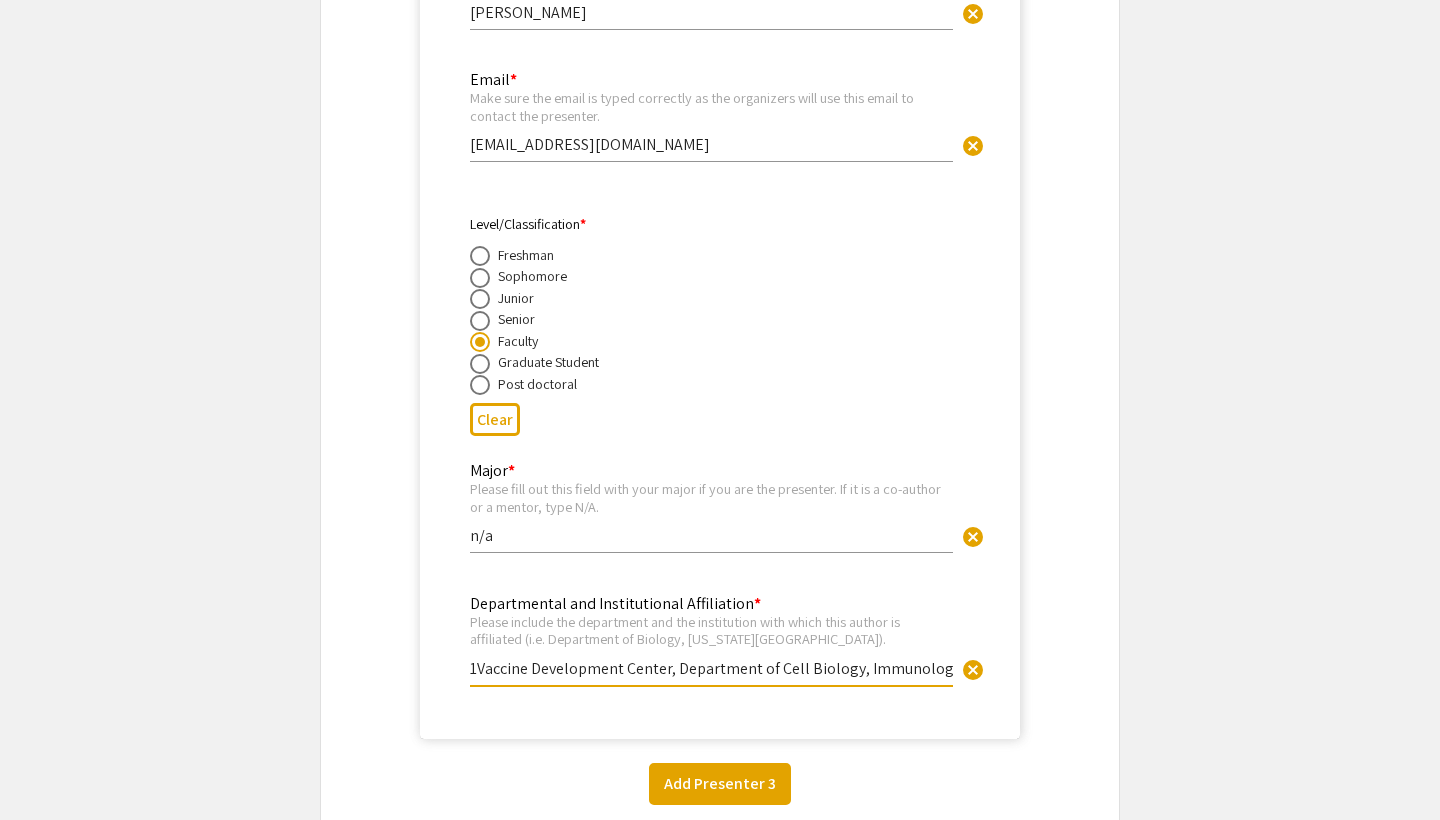 type on "1Vaccine Development Center, Department of Cell Biology, Immunology and Microbiology, [US_STATE][GEOGRAPHIC_DATA]" 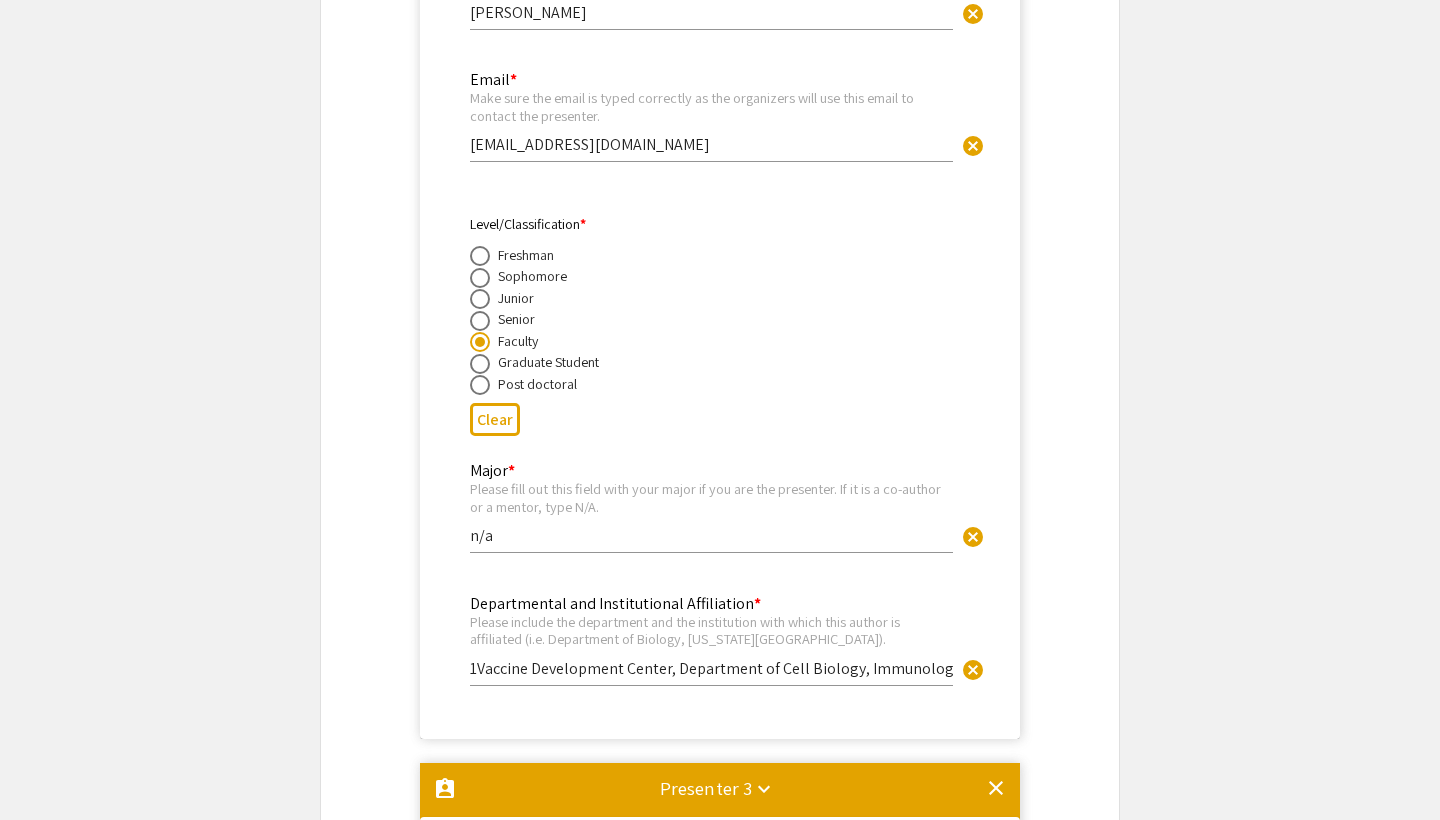 scroll, scrollTop: 2620, scrollLeft: 0, axis: vertical 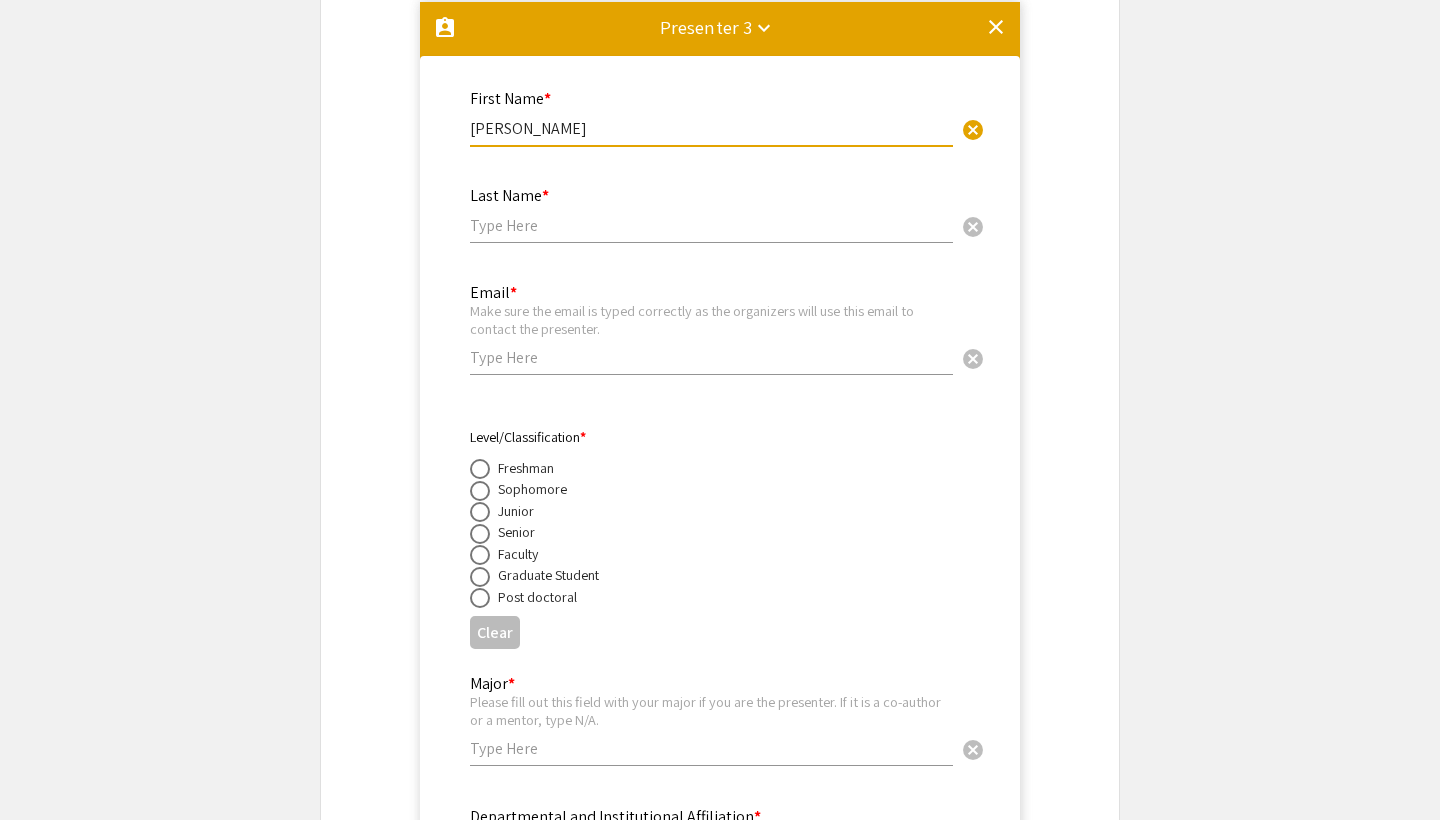 type on "[PERSON_NAME]" 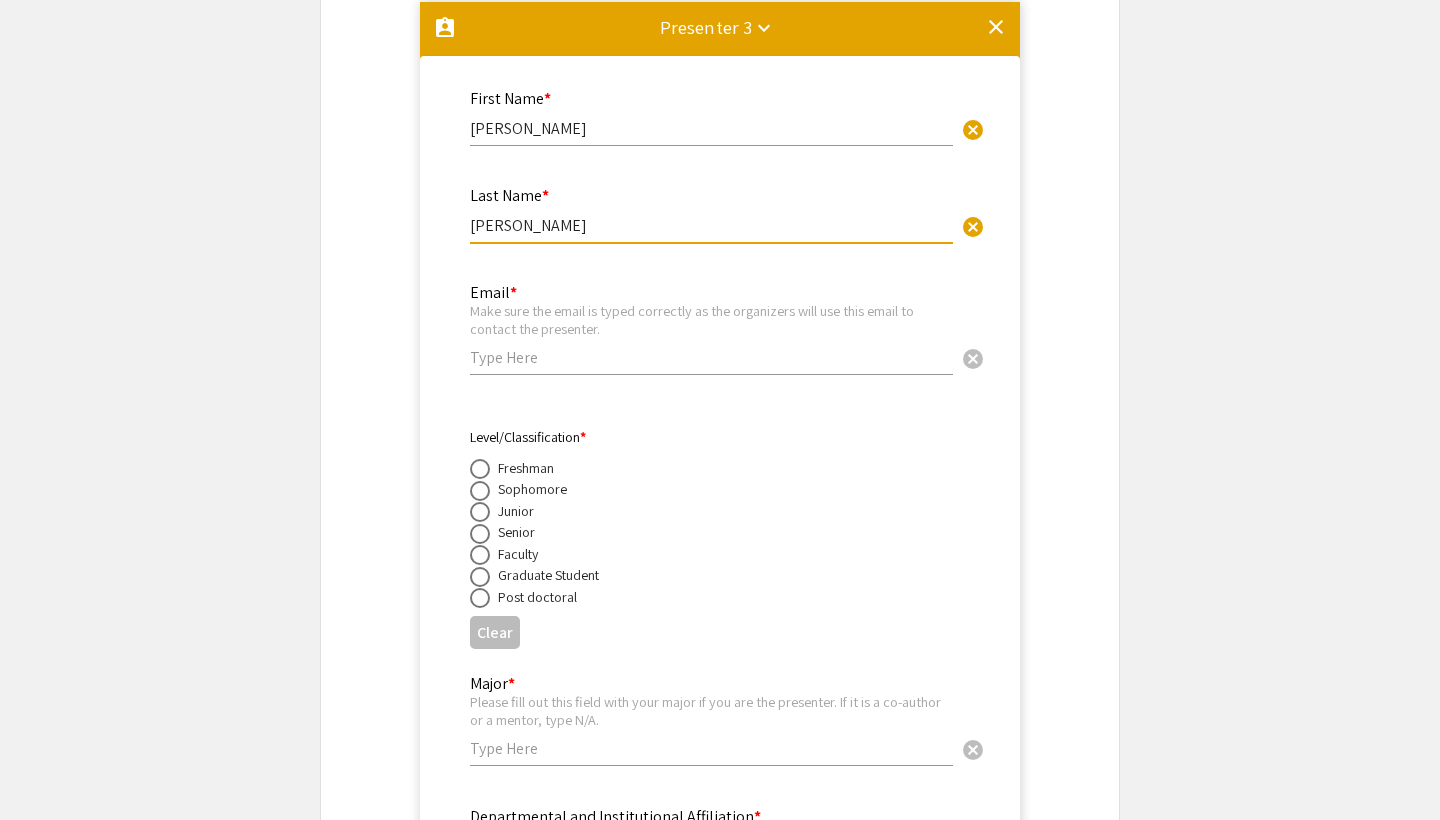 type on "[PERSON_NAME]" 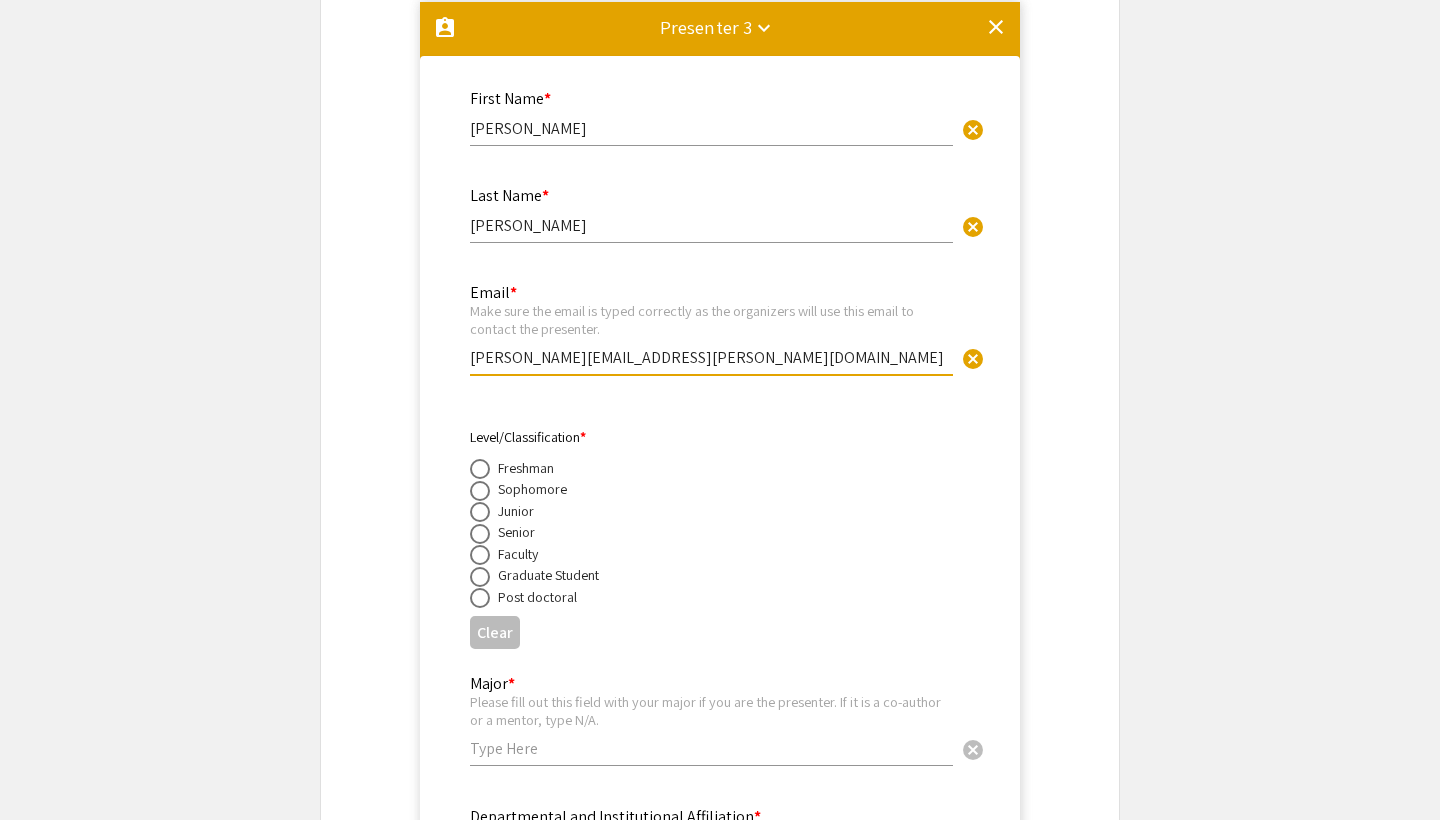type on "[PERSON_NAME][EMAIL_ADDRESS][PERSON_NAME][DOMAIN_NAME]" 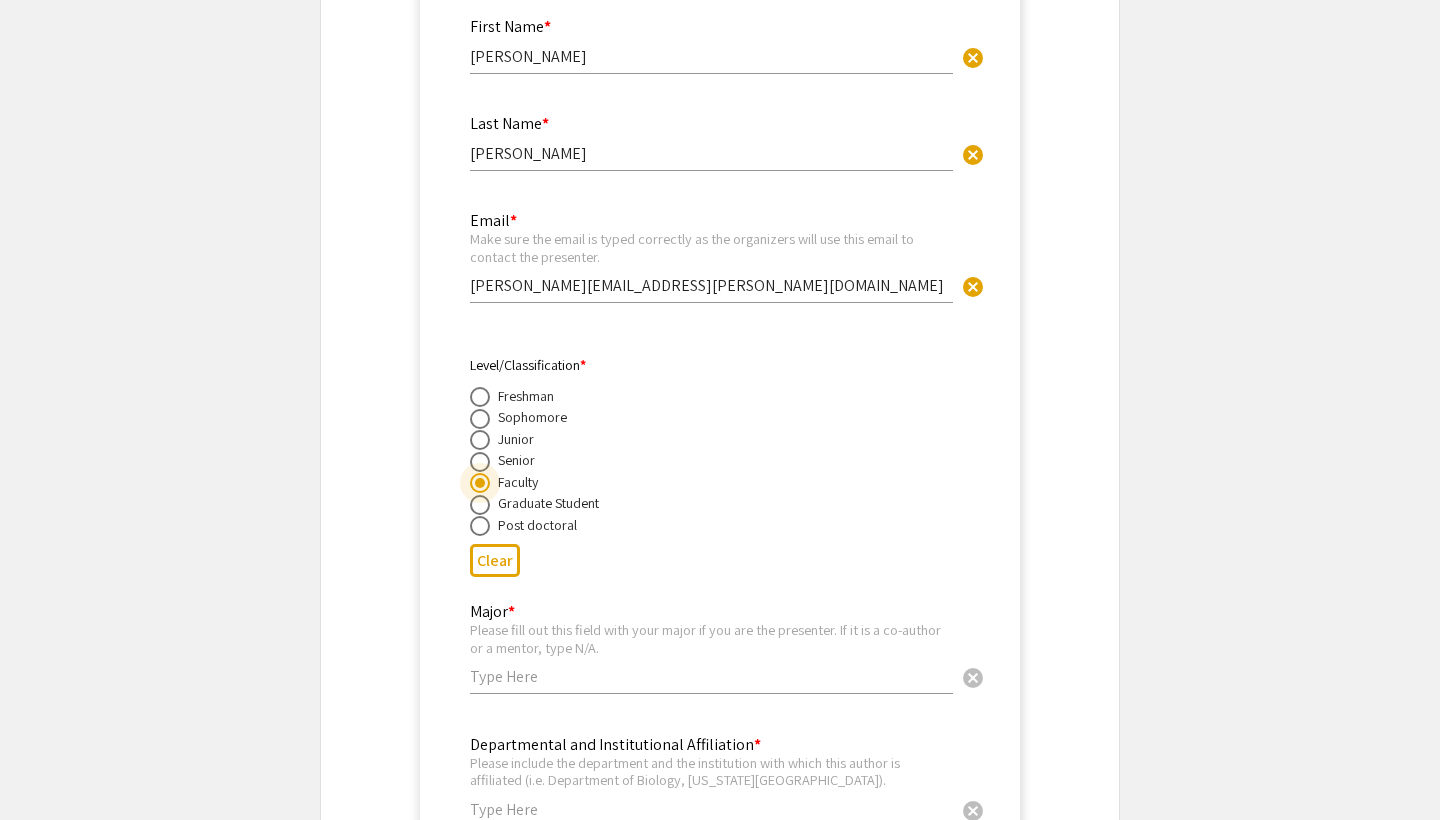scroll, scrollTop: 2700, scrollLeft: 0, axis: vertical 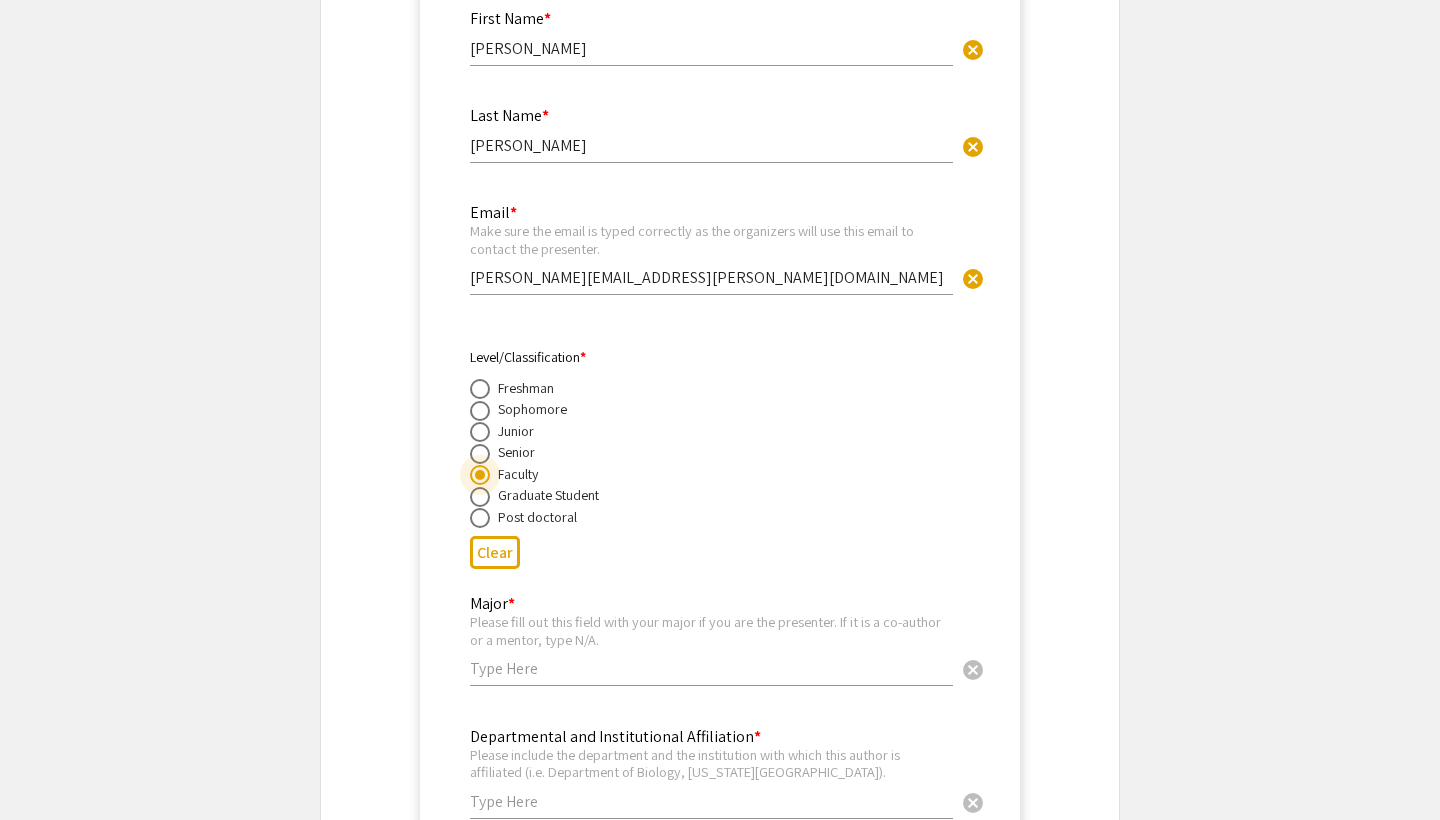click at bounding box center (711, 668) 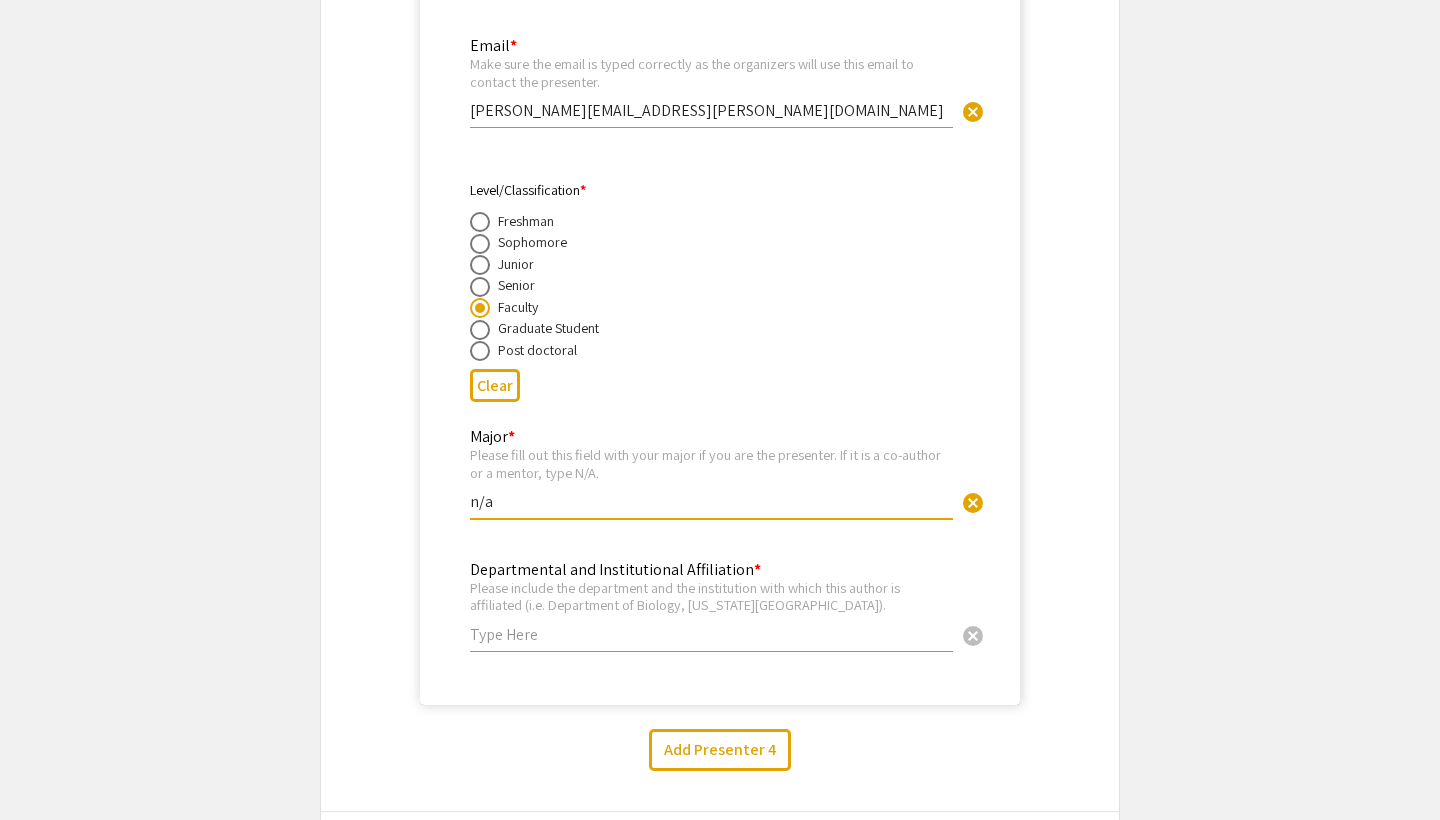 scroll, scrollTop: 2882, scrollLeft: 0, axis: vertical 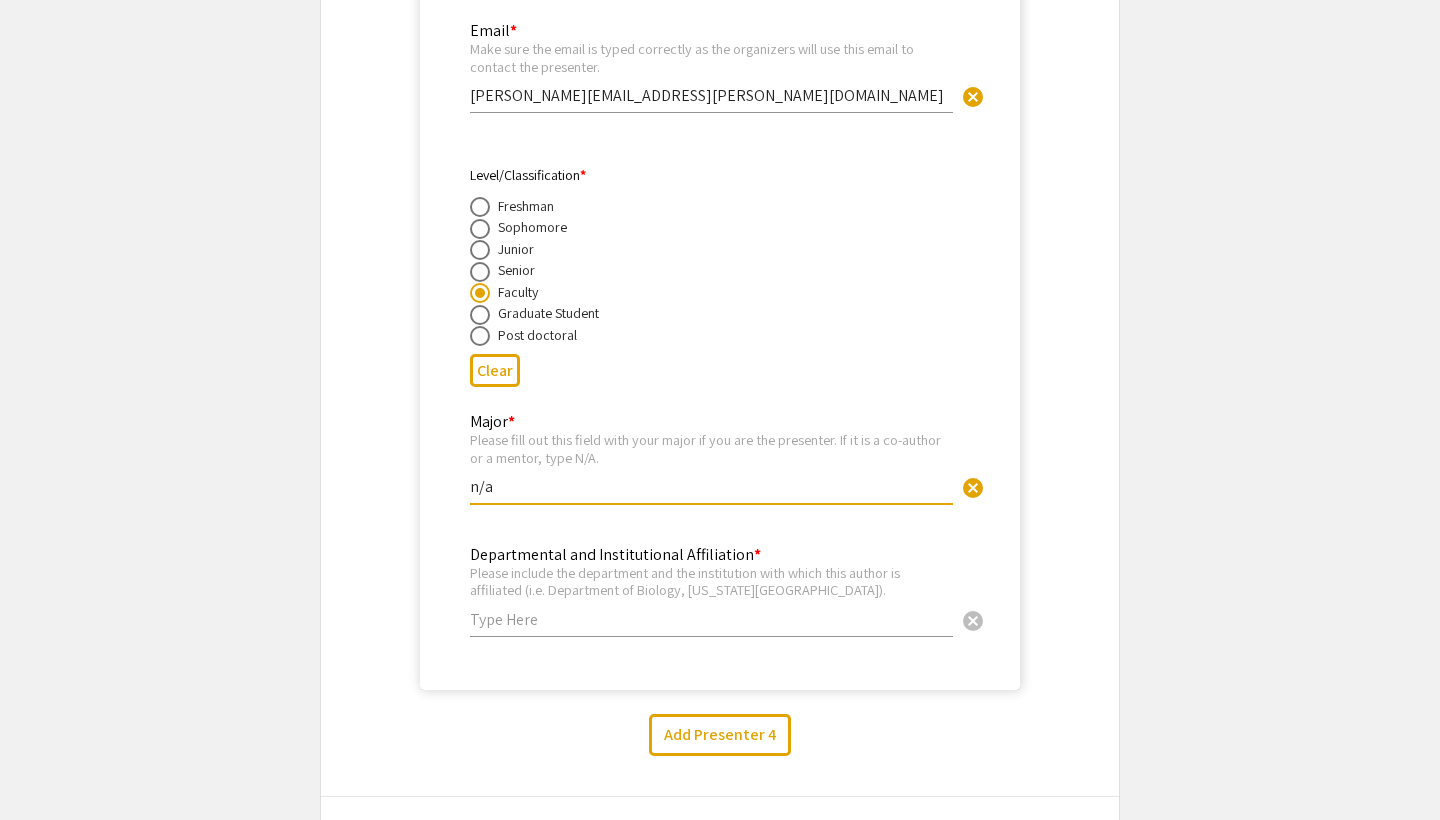type on "n/a" 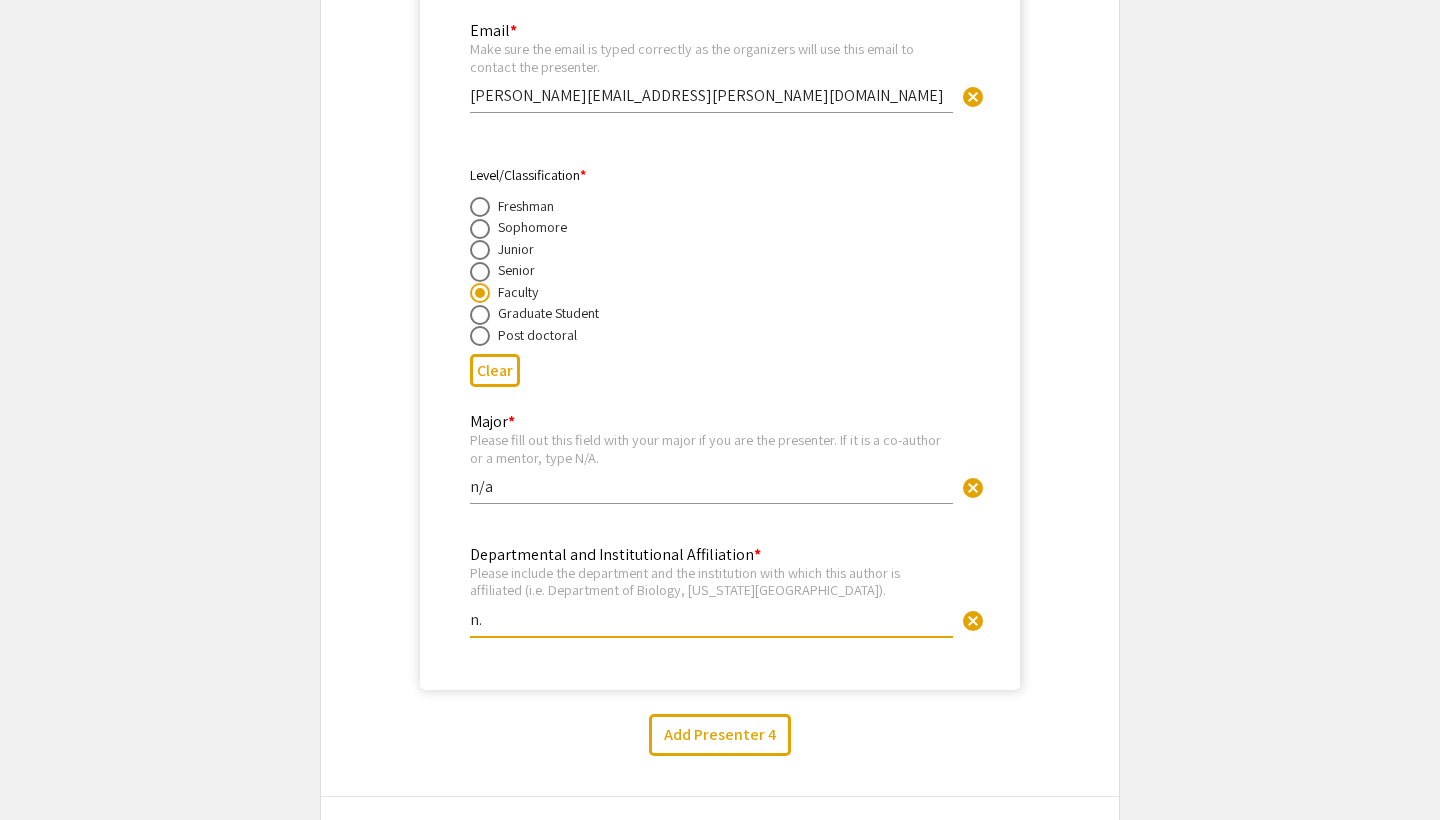 type on "n" 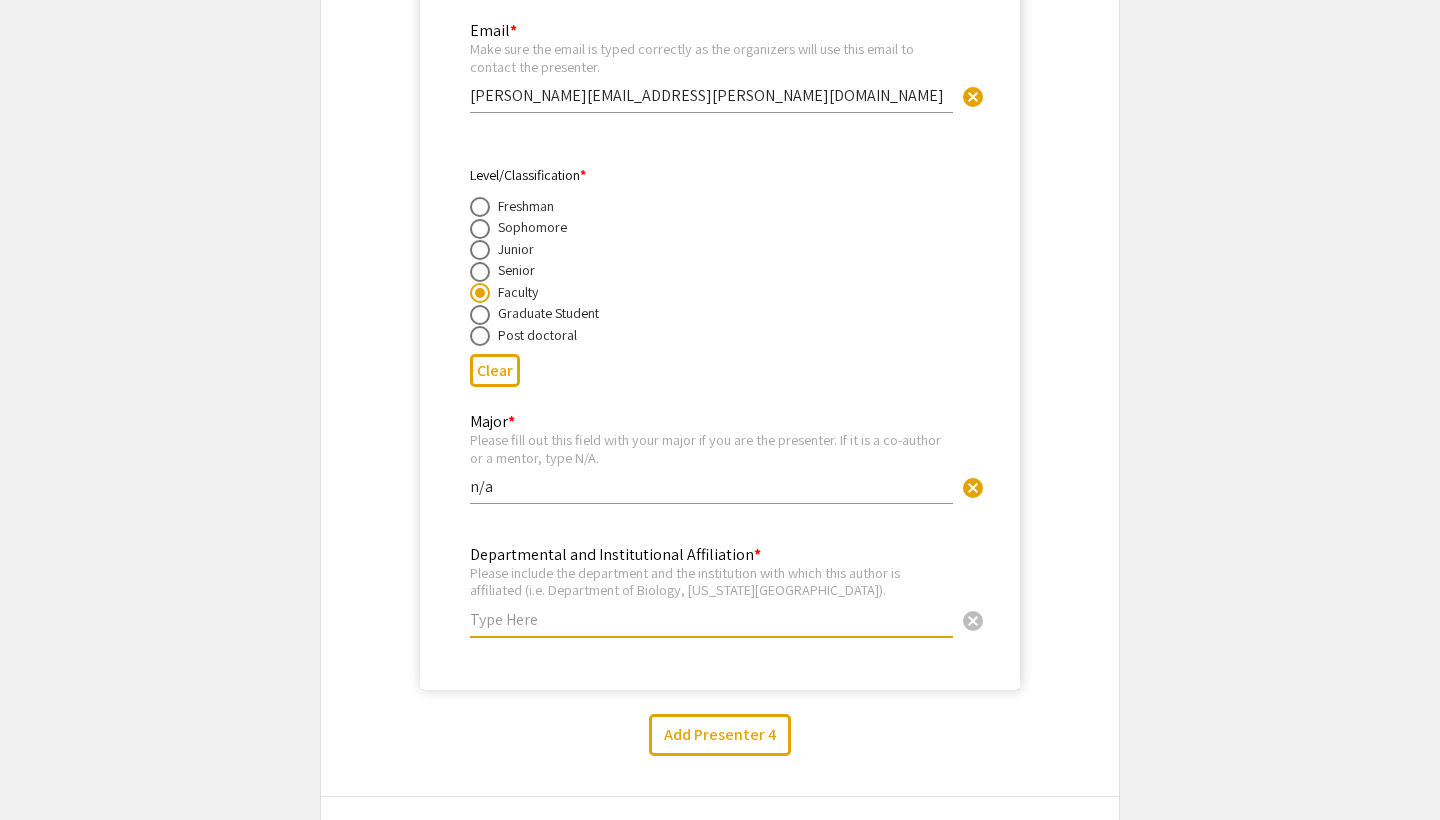 paste on "1Vaccine Development Center, Department of Cell Biology, Immunology and Microbiology, [US_STATE][GEOGRAPHIC_DATA]" 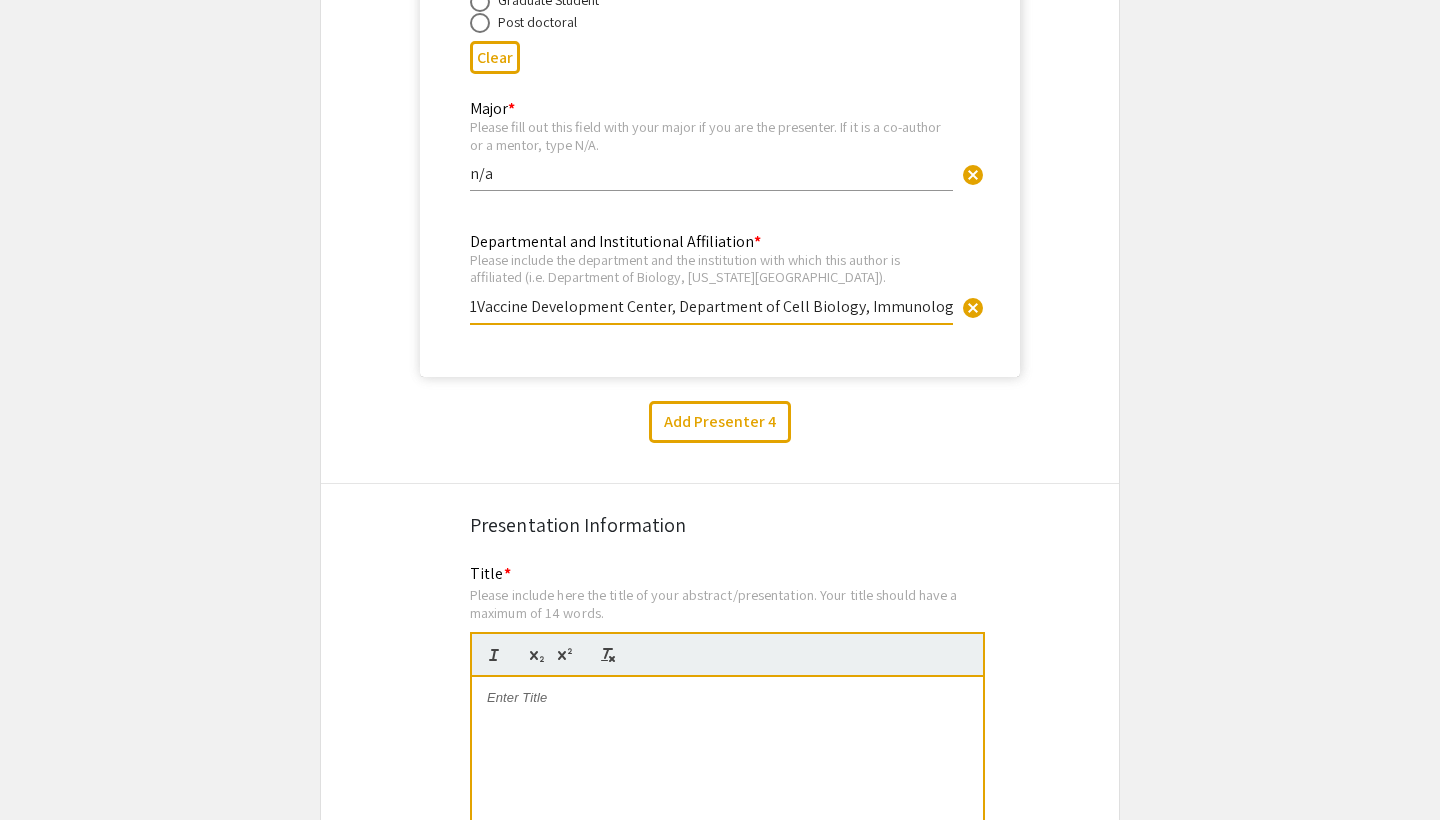 scroll, scrollTop: 3185, scrollLeft: 0, axis: vertical 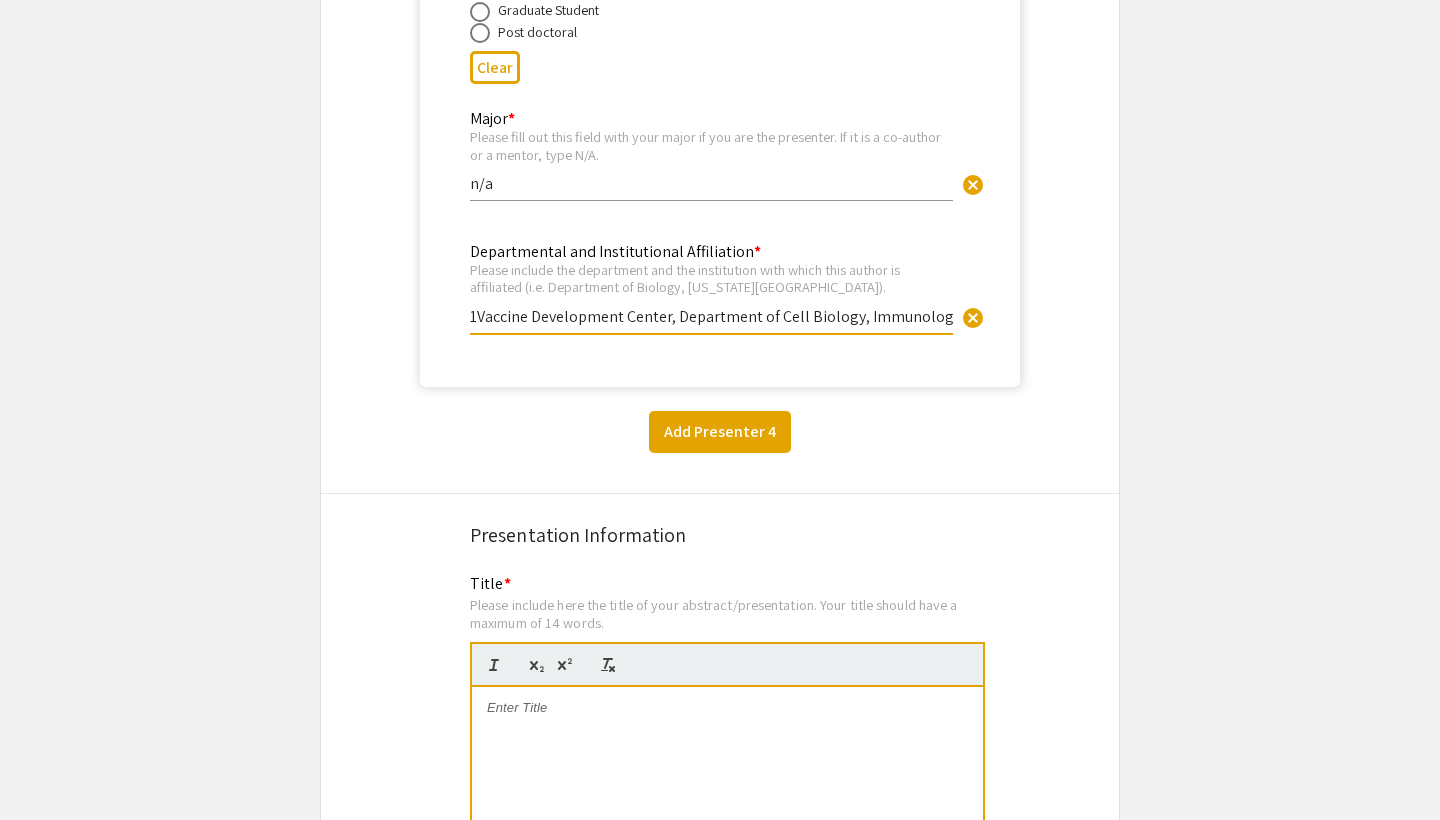 type on "1Vaccine Development Center, Department of Cell Biology, Immunology and Microbiology, [US_STATE][GEOGRAPHIC_DATA]" 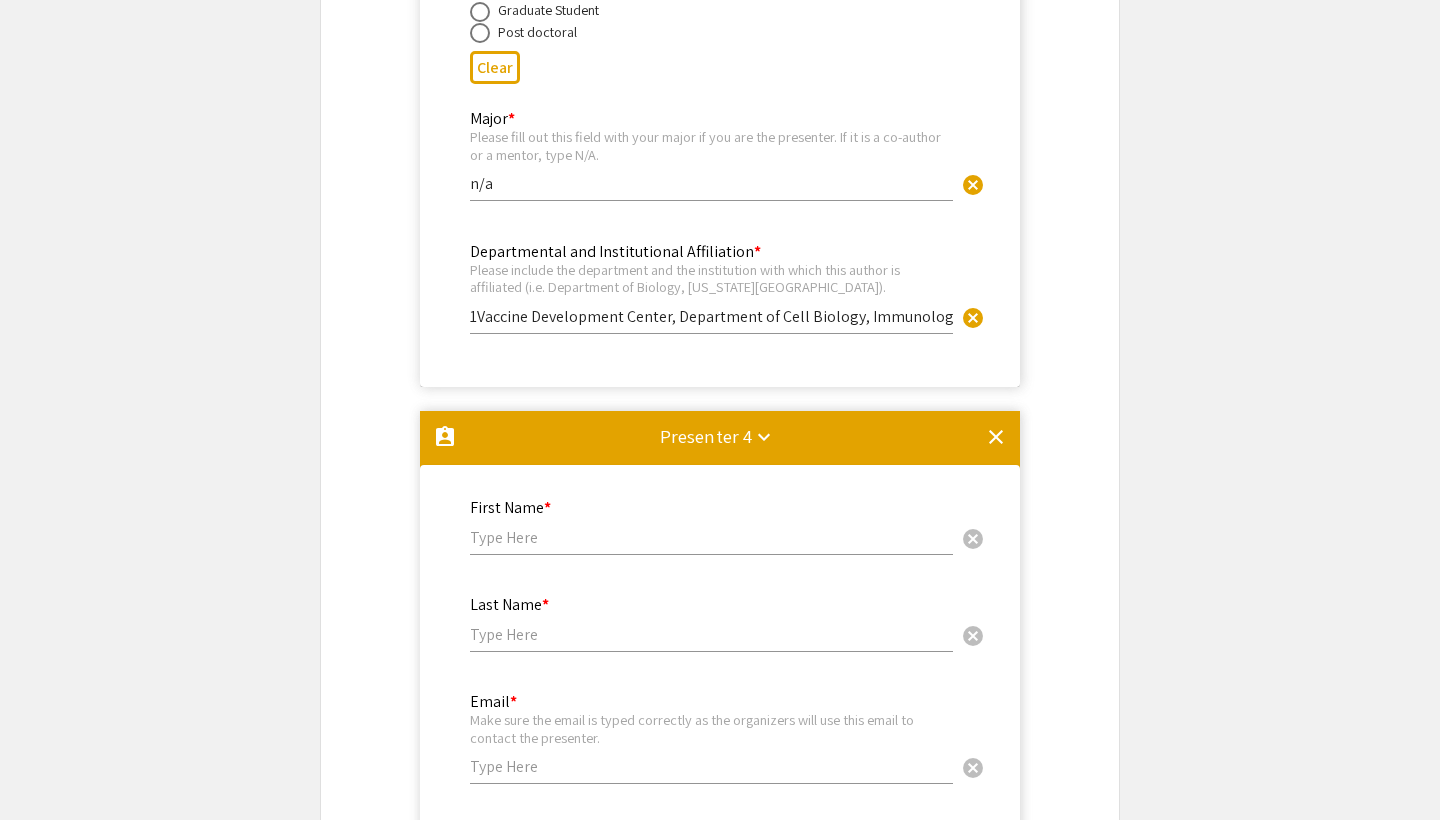 scroll, scrollTop: 3593, scrollLeft: 0, axis: vertical 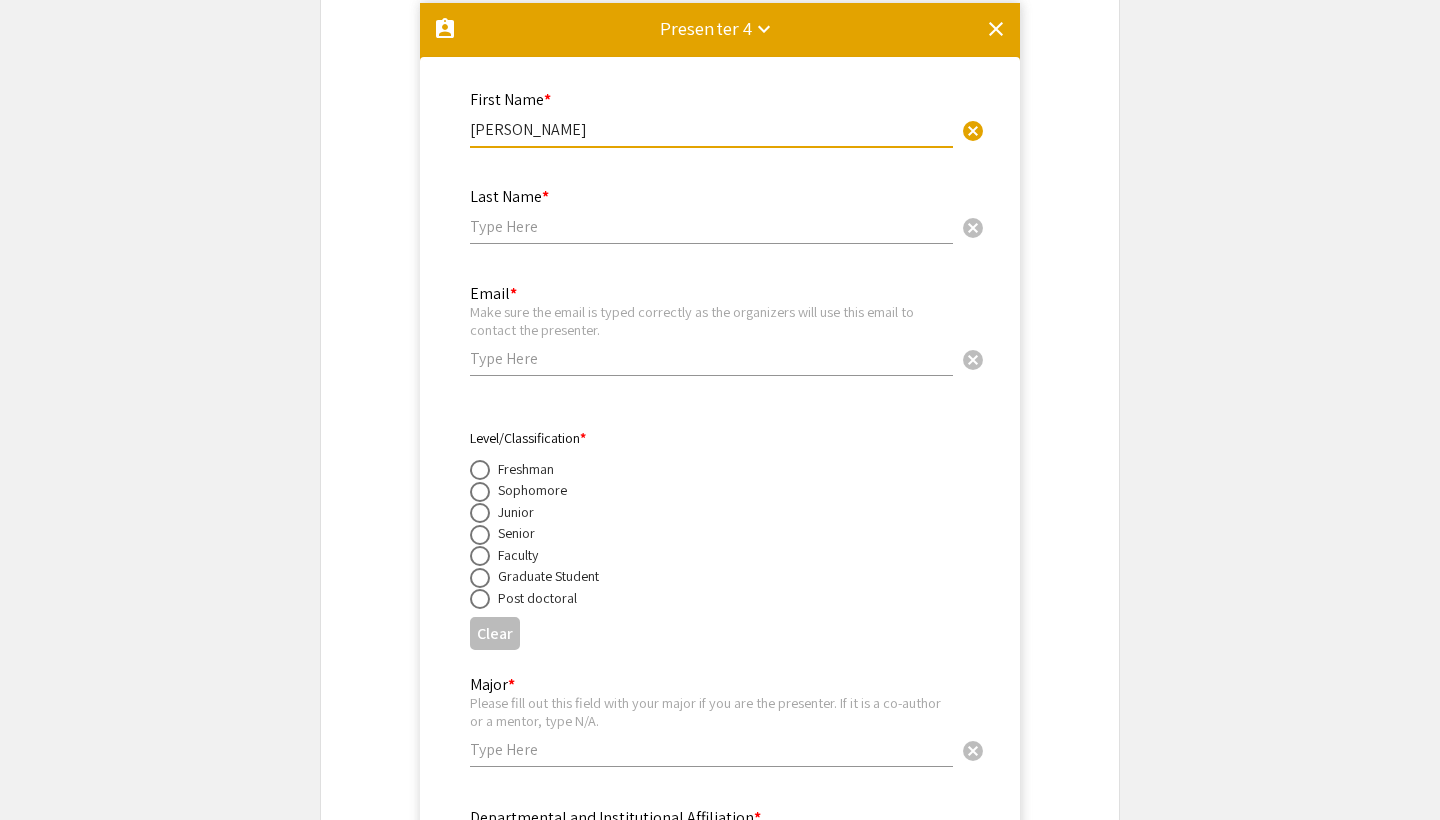 type on "[PERSON_NAME]" 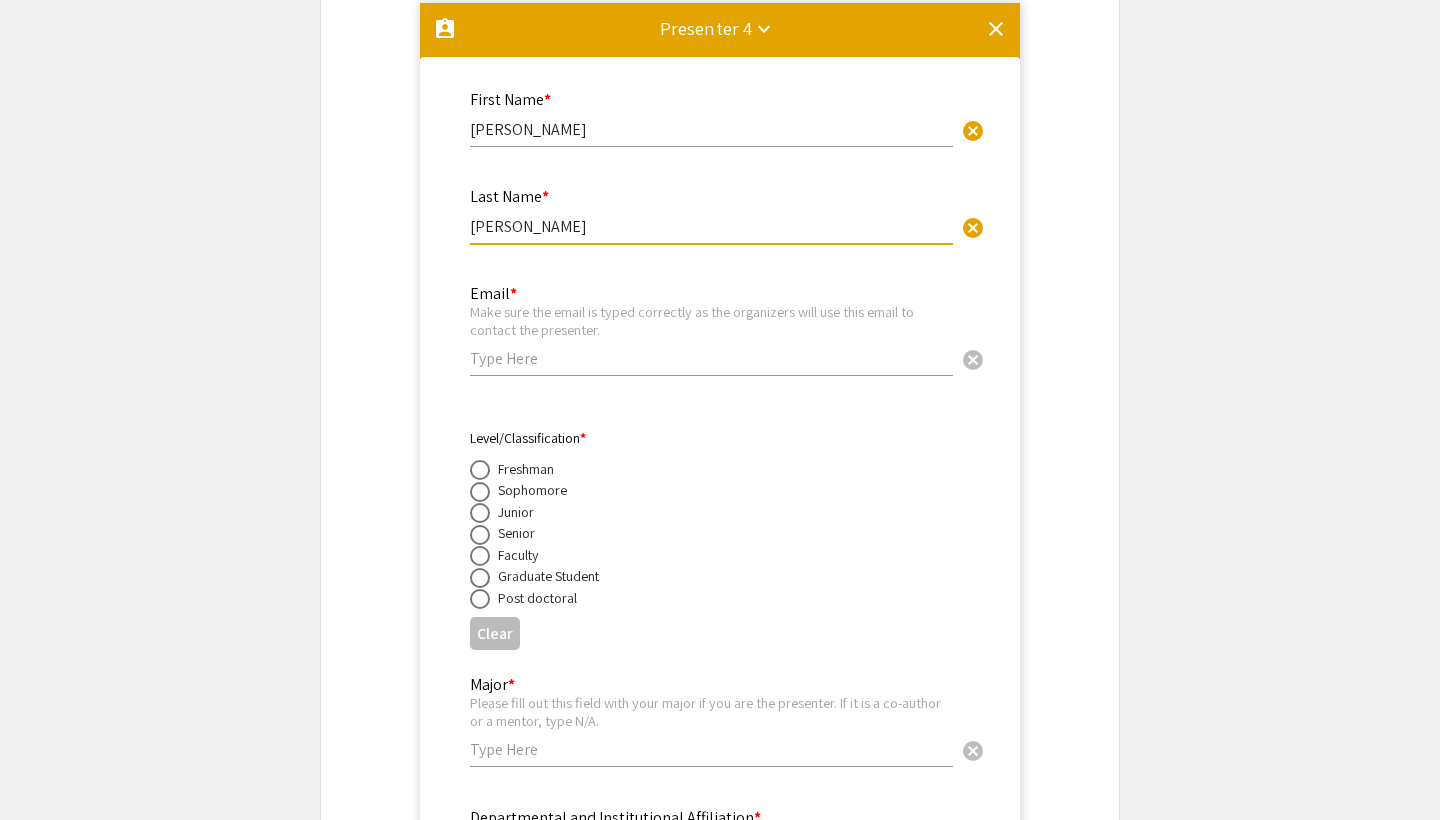 type on "[PERSON_NAME]" 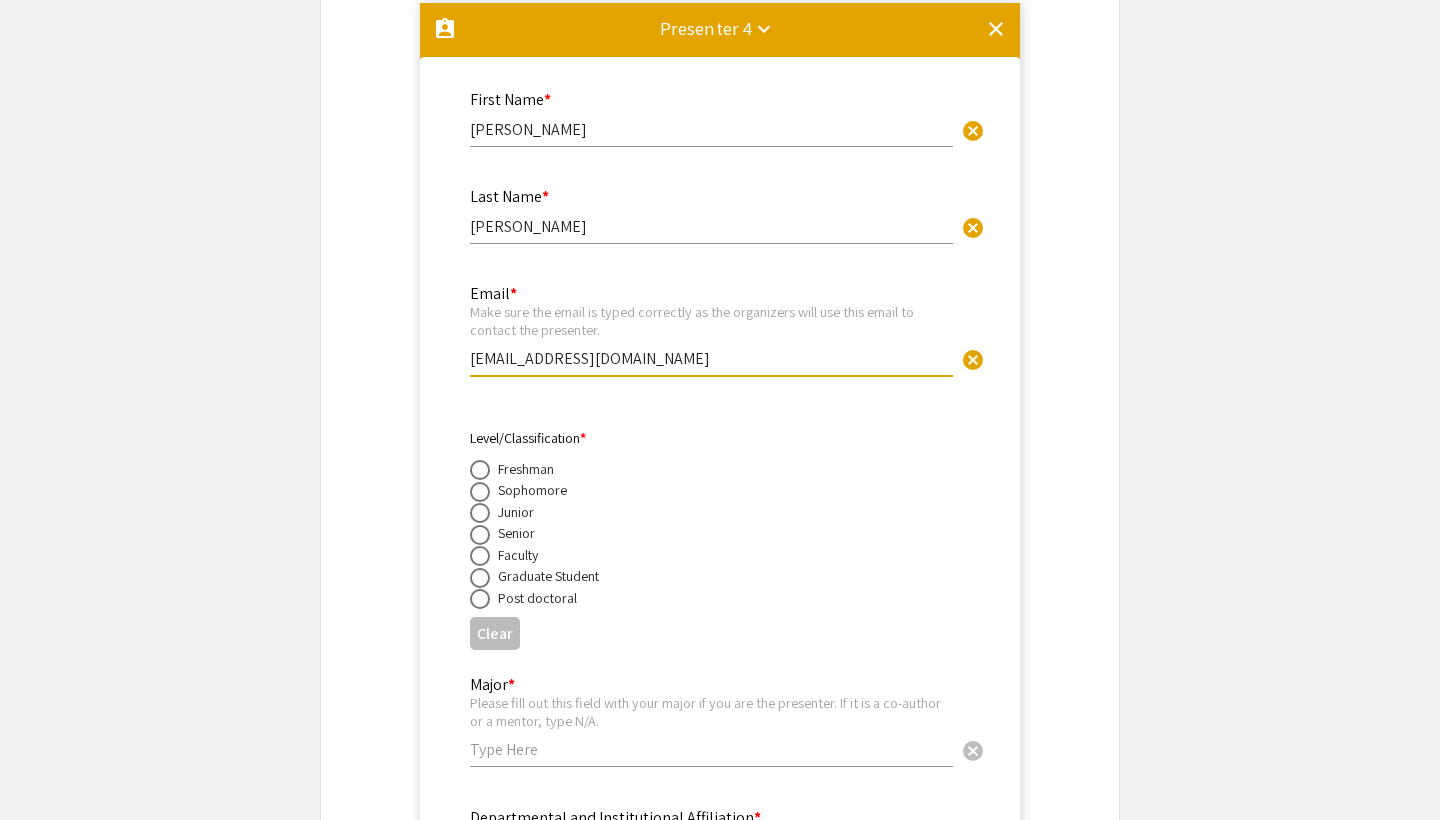type on "[EMAIL_ADDRESS][DOMAIN_NAME]" 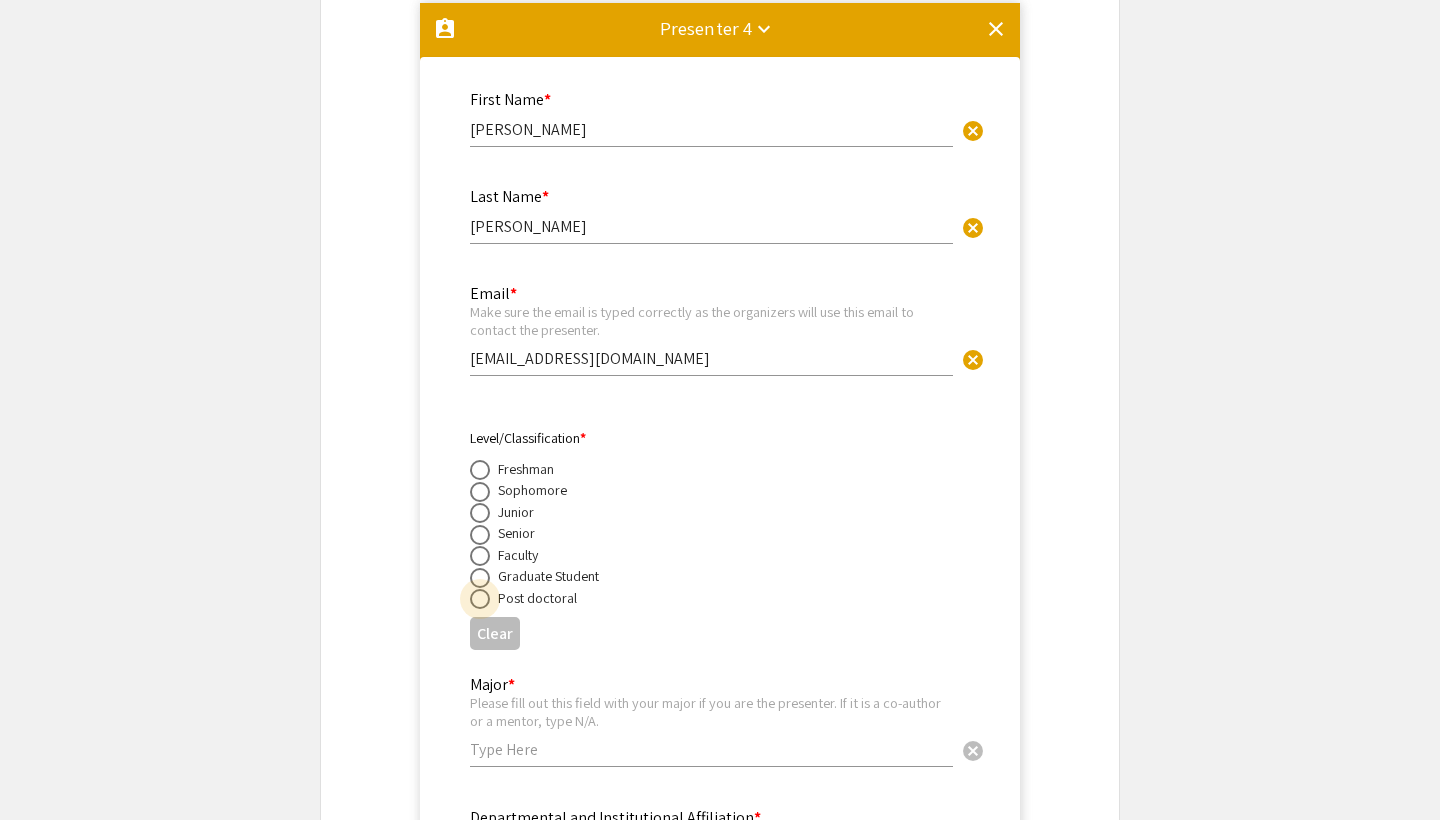 click at bounding box center [480, 599] 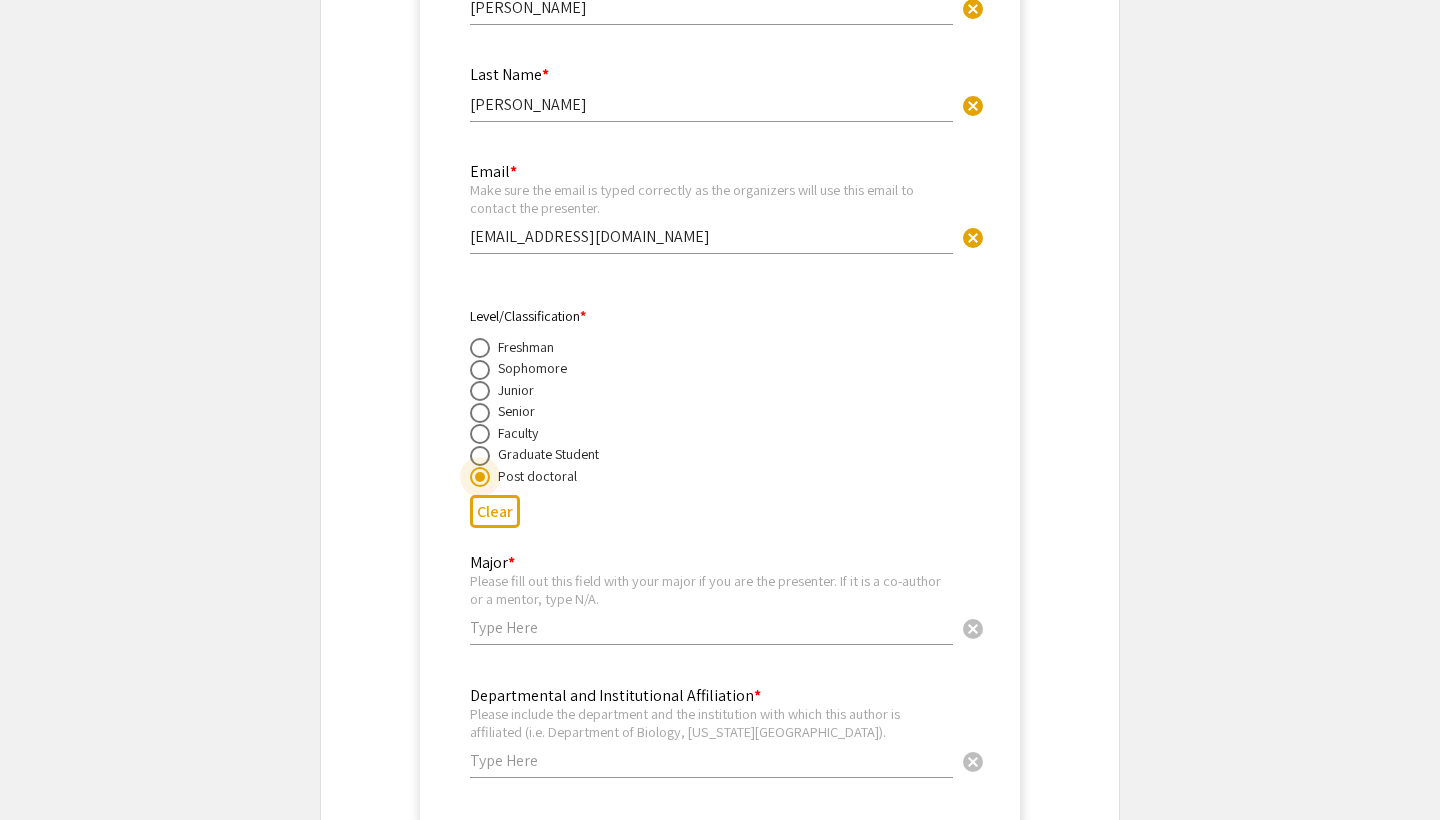 scroll, scrollTop: 3716, scrollLeft: 0, axis: vertical 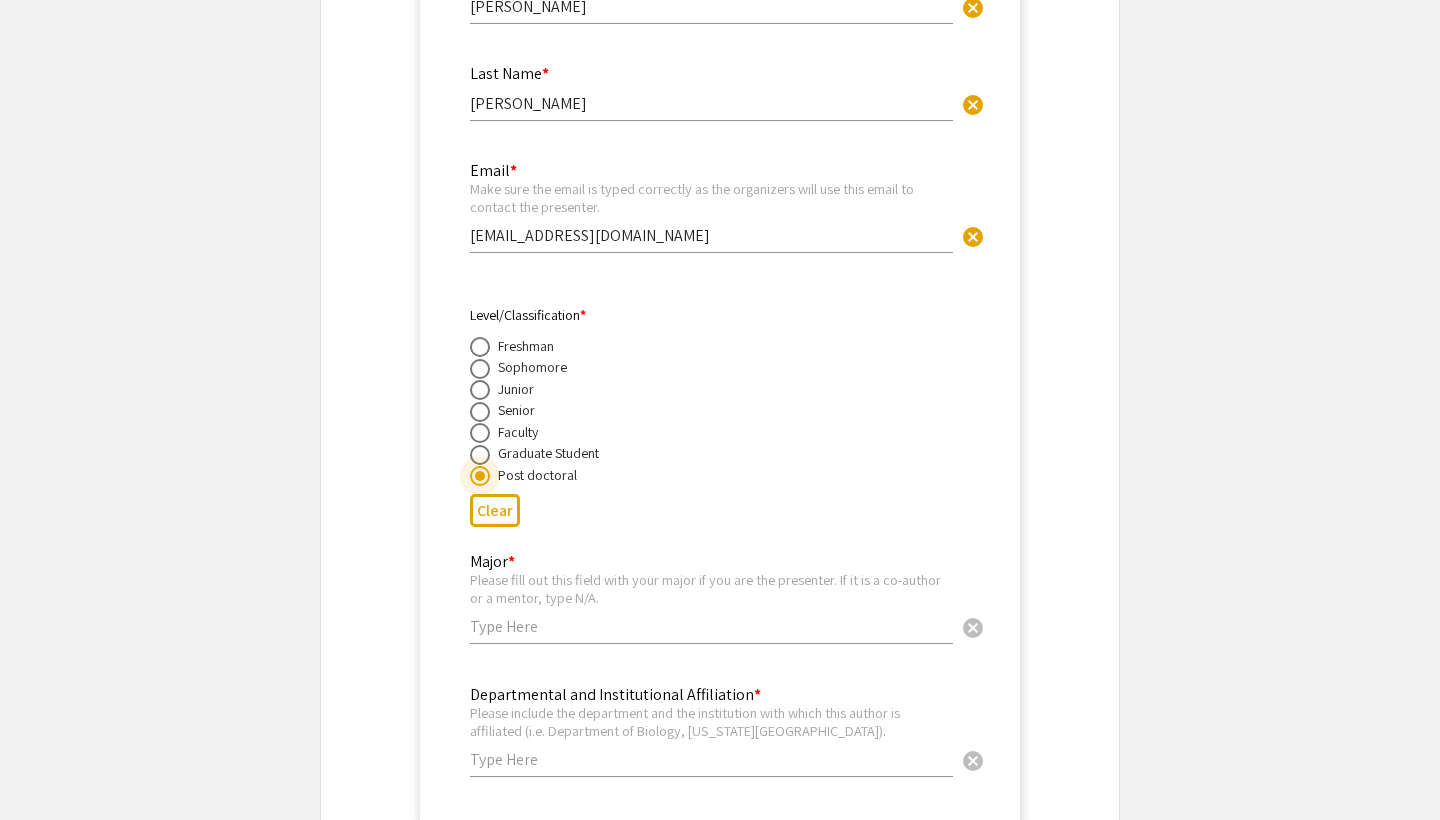 click on "Major  * Please fill out this field with your major if you are the presenter. If it is a co-author or a mentor, type N/A.  cancel" at bounding box center [711, 588] 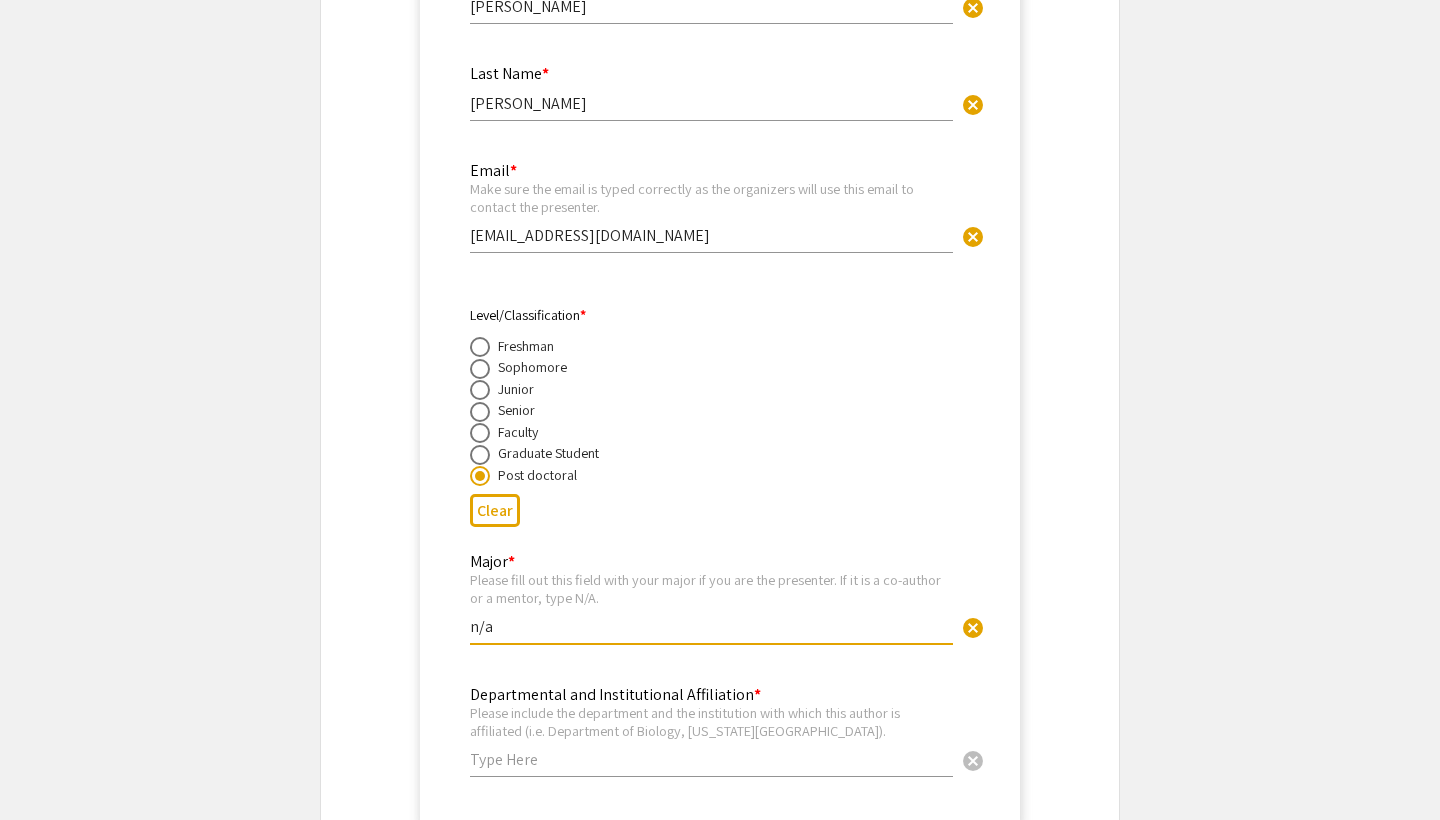 scroll, scrollTop: 3817, scrollLeft: 0, axis: vertical 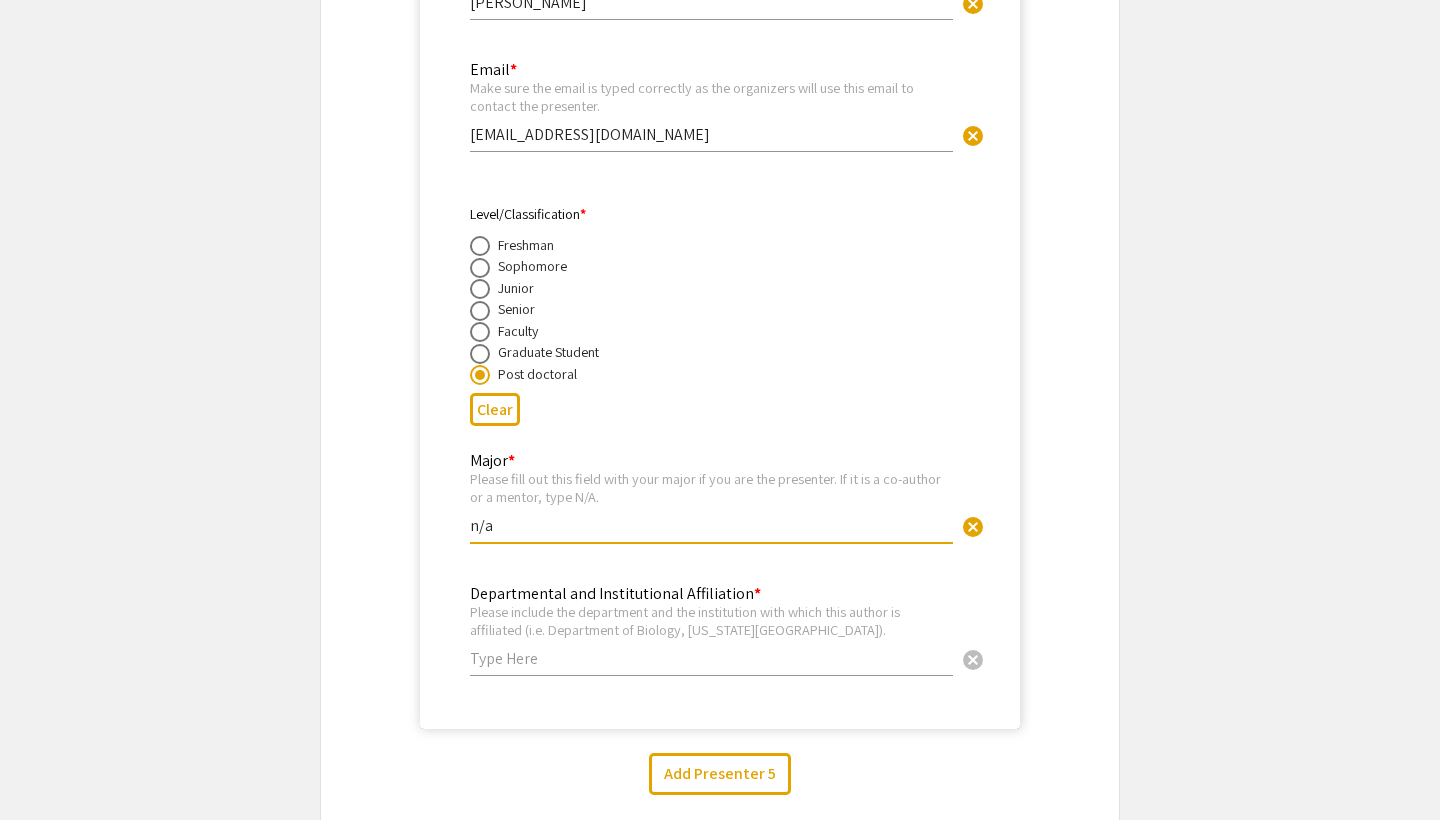type on "n/a" 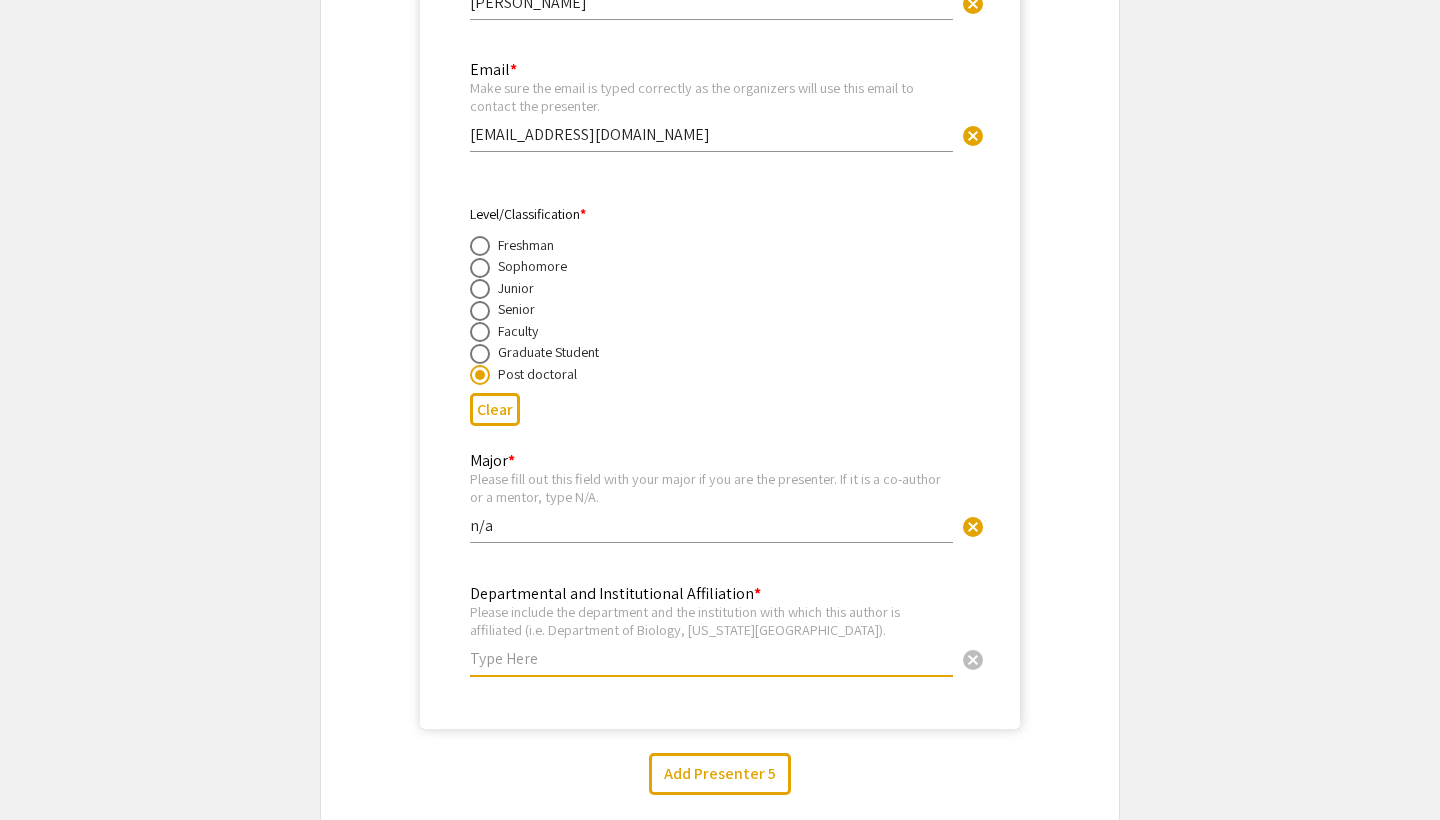 click at bounding box center (711, 658) 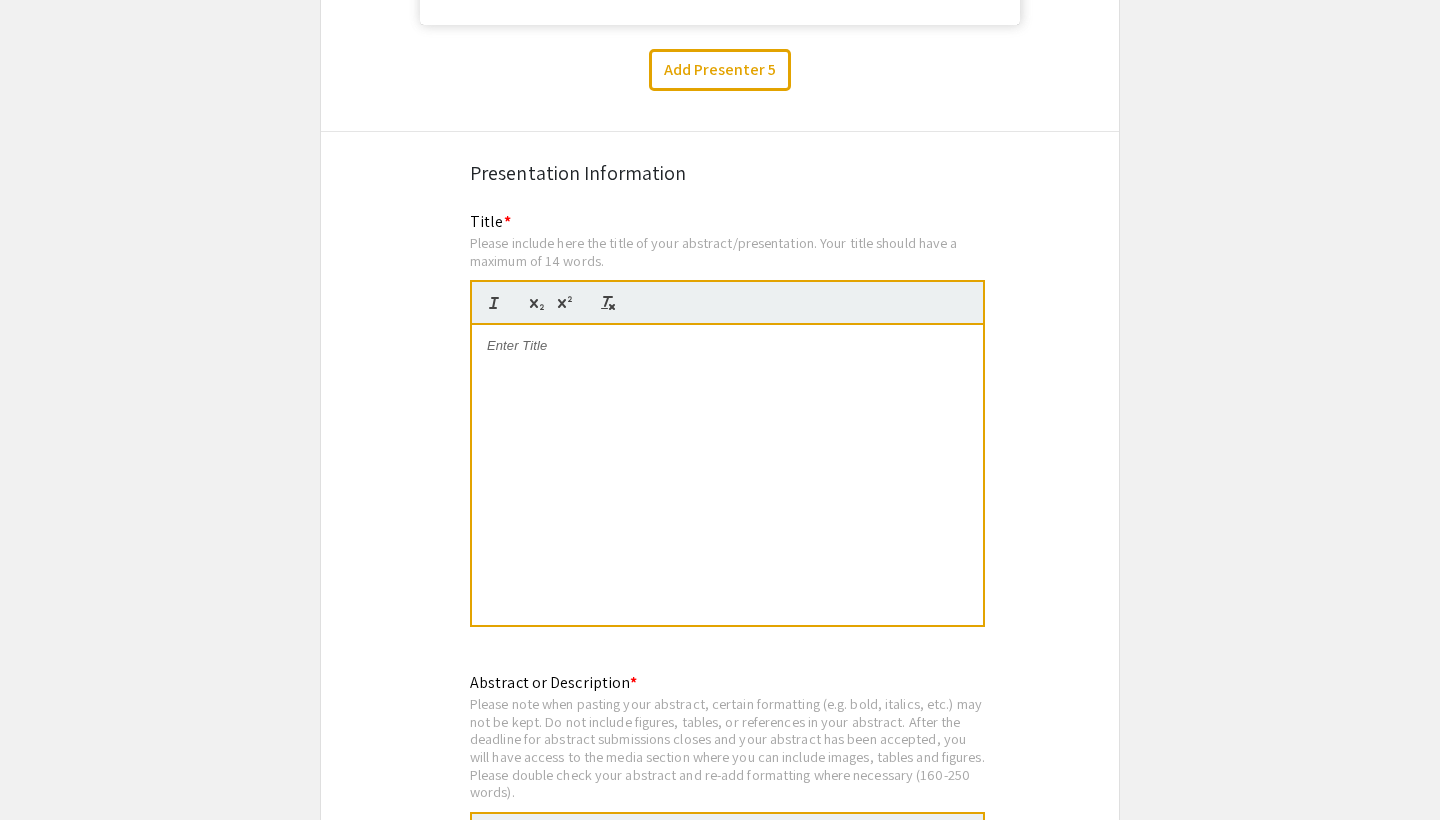 scroll, scrollTop: 4519, scrollLeft: 0, axis: vertical 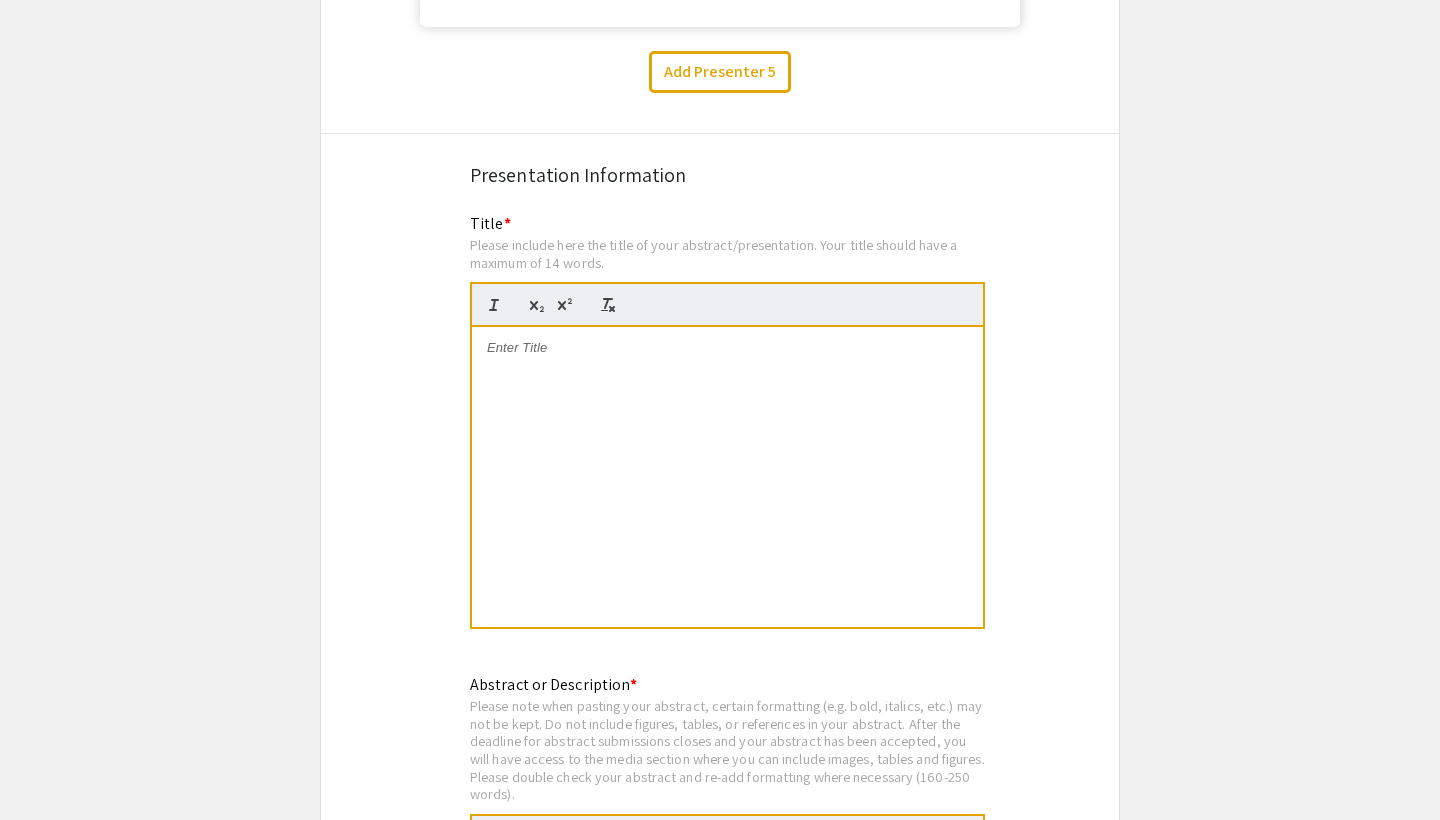 type on "1Vaccine Development Center, Department of Cell Biology, Immunology and Microbiology, [US_STATE][GEOGRAPHIC_DATA]" 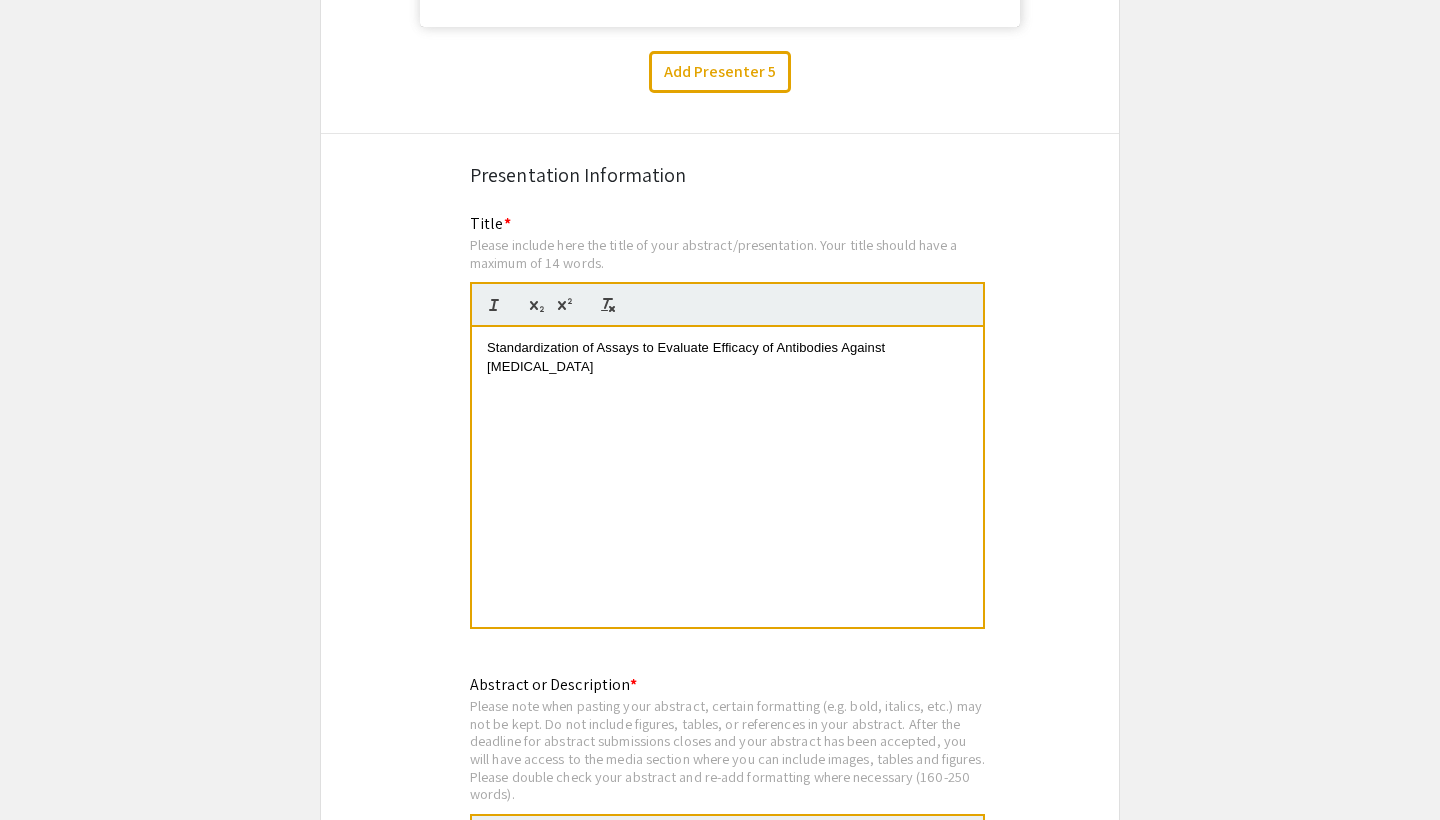 scroll, scrollTop: 9, scrollLeft: 0, axis: vertical 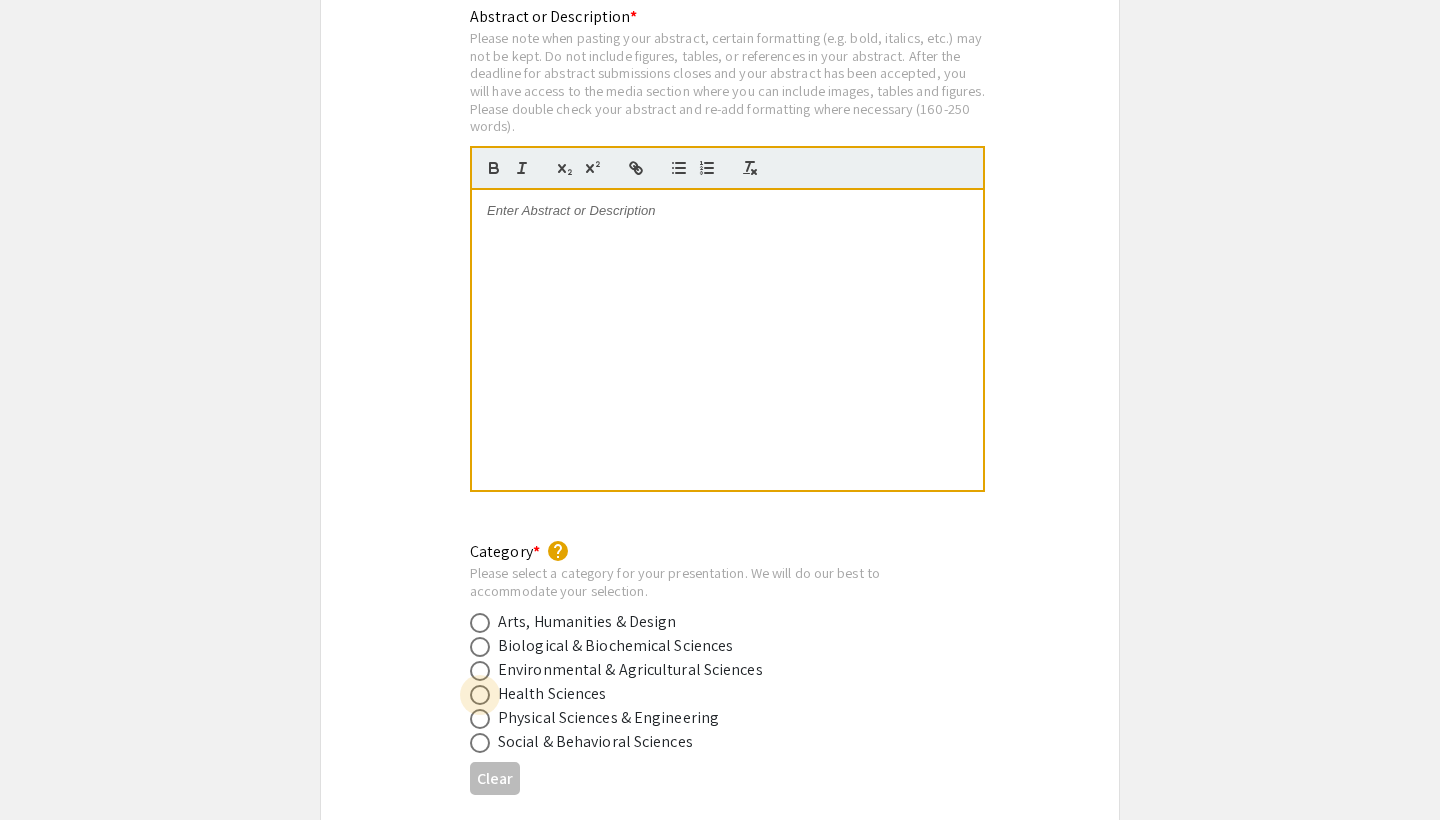 click at bounding box center [480, 695] 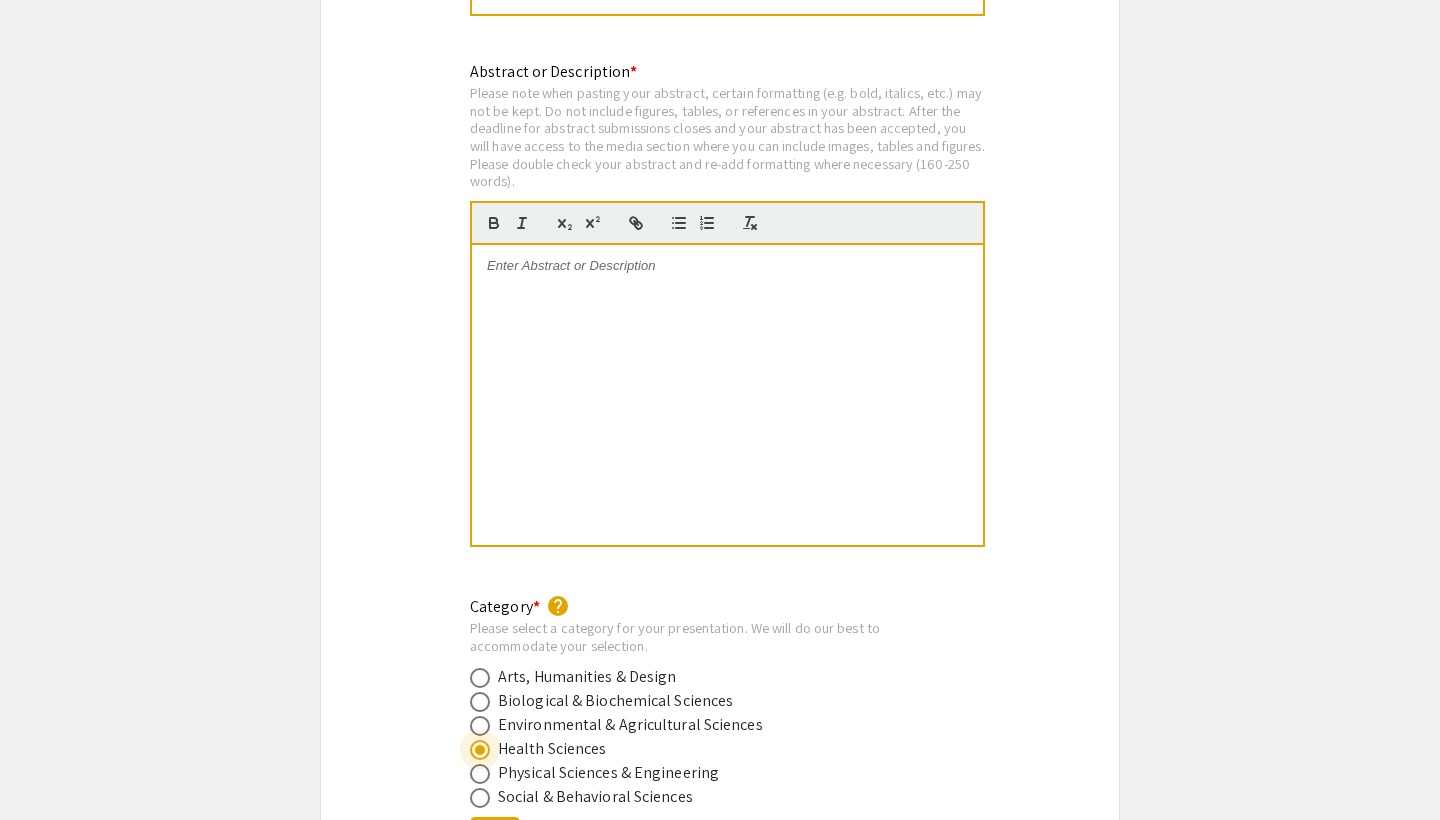 scroll, scrollTop: 5085, scrollLeft: 0, axis: vertical 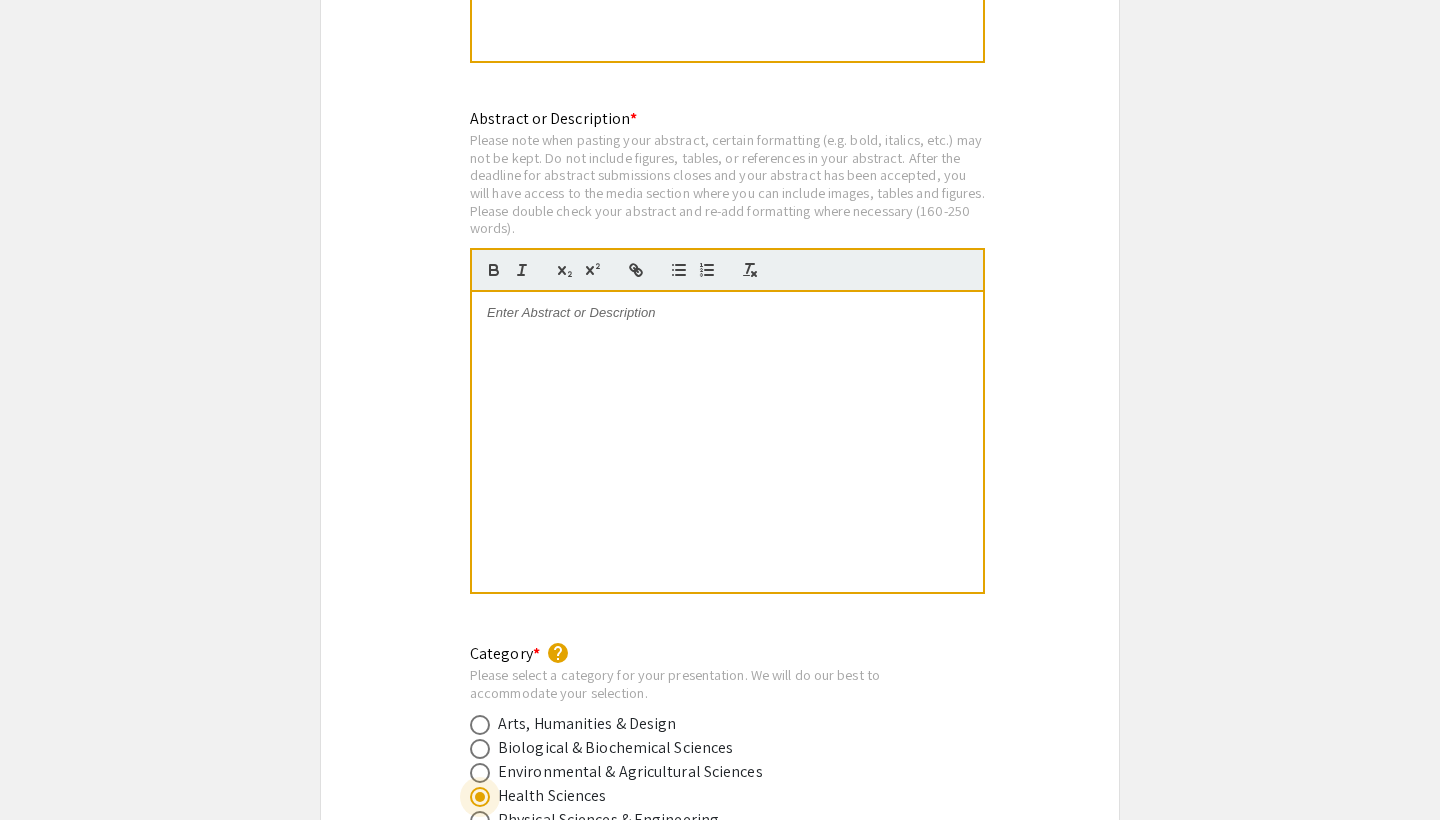 click at bounding box center (727, 442) 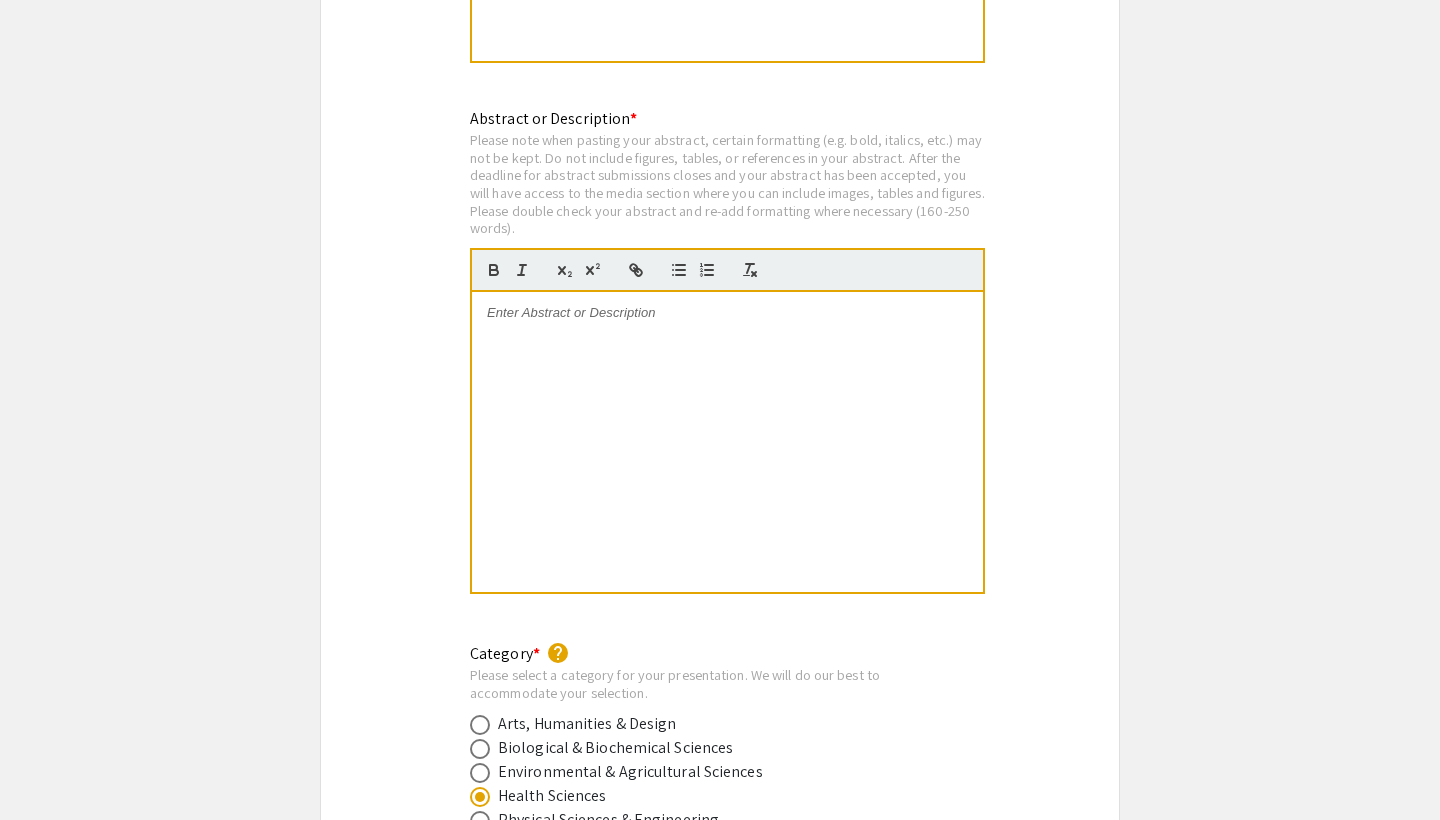 scroll, scrollTop: 10, scrollLeft: 0, axis: vertical 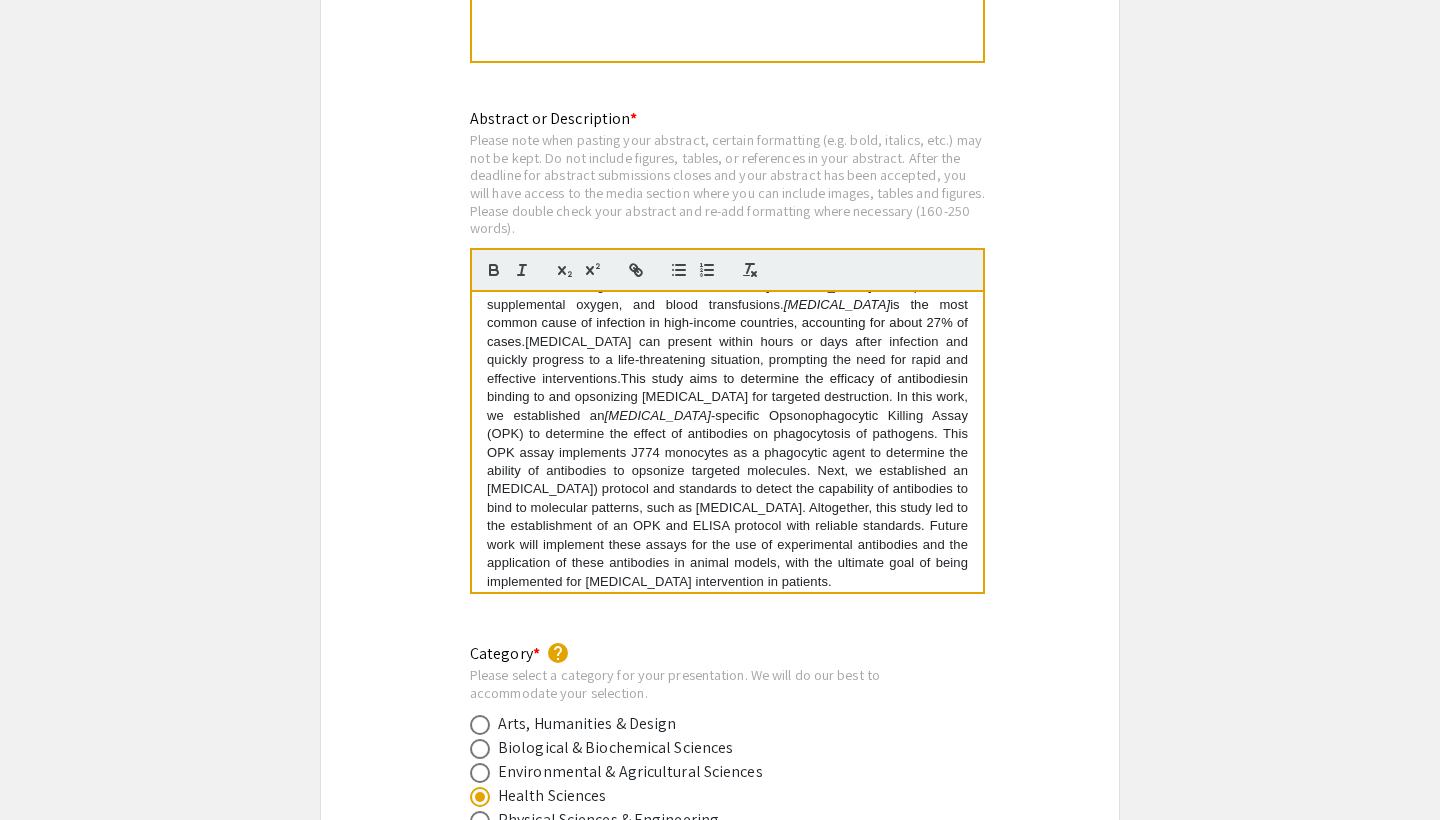click on "Escherichia coli  ( [MEDICAL_DATA] ) is a Gram-negative bacillus that typically resides within the human [MEDICAL_DATA] tract . [MEDICAL_DATA]  is an opportunistic pathogen possessing several virulence factors that can contribute to a life-threatening condition known as [MEDICAL_DATA]. [MEDICAL_DATA] is characterized by a dysregulated immune response to infection, resulting in widespread inflammation, tissue damage, and multi-organ failure.  [MEDICAL_DATA] -induced [MEDICAL_DATA] often necessitates aggressive treatment involving intravenous antibiotics, [MEDICAL_DATA], vasopressors, supplemental oxygen, and blood transfusions.  [MEDICAL_DATA]  is the most common cause of infection in high-income countries, accounting for about 27% of cases.  [MEDICAL_DATA] can present within hours or days after infection and quickly progress to a life-threatening situation, prompting the need for rapid and effective interventions.  This study aims to determine the efficacy of antibodies  [MEDICAL_DATA]" at bounding box center (727, 369) 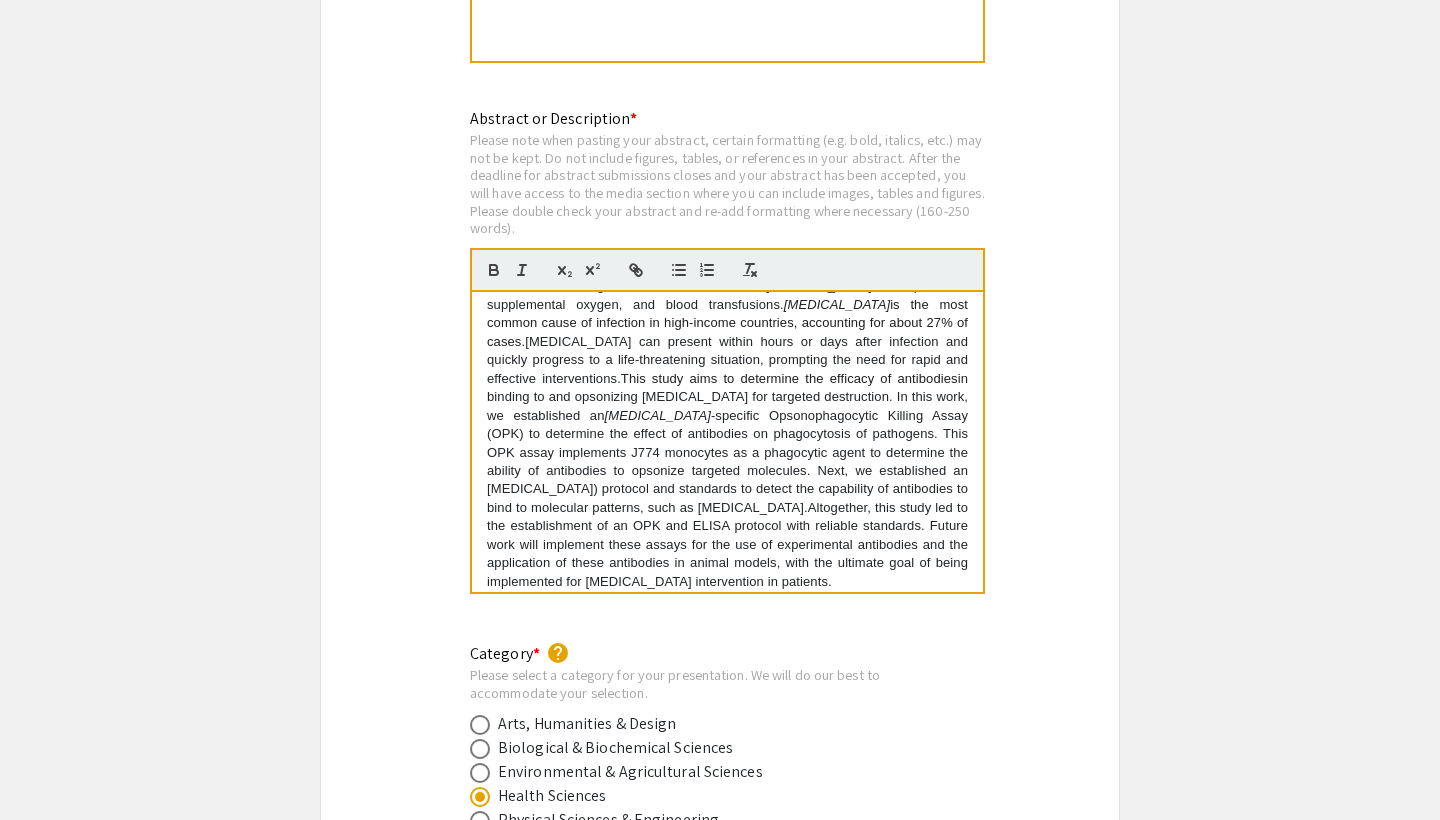 type 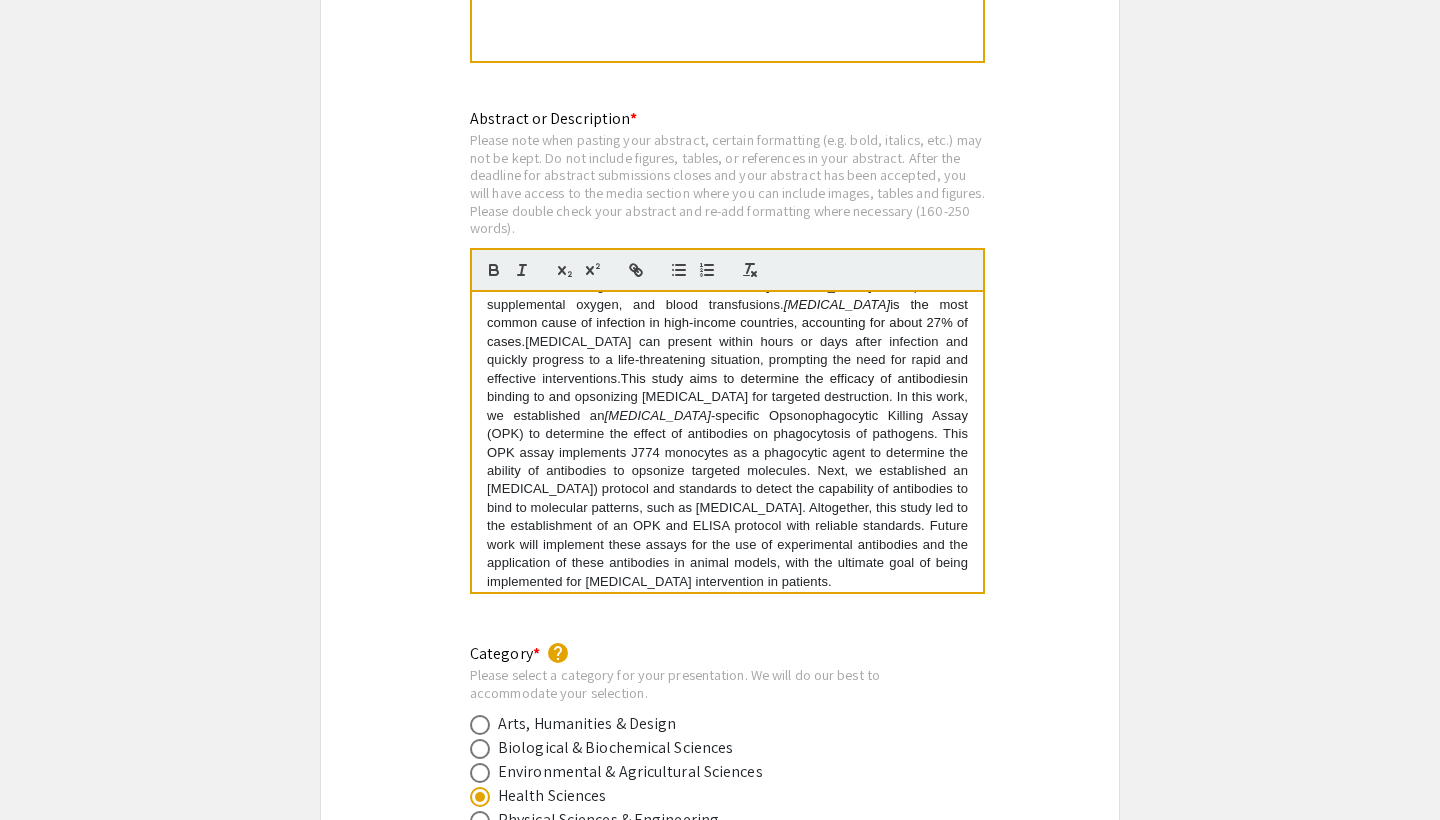 click at bounding box center (727, 600) 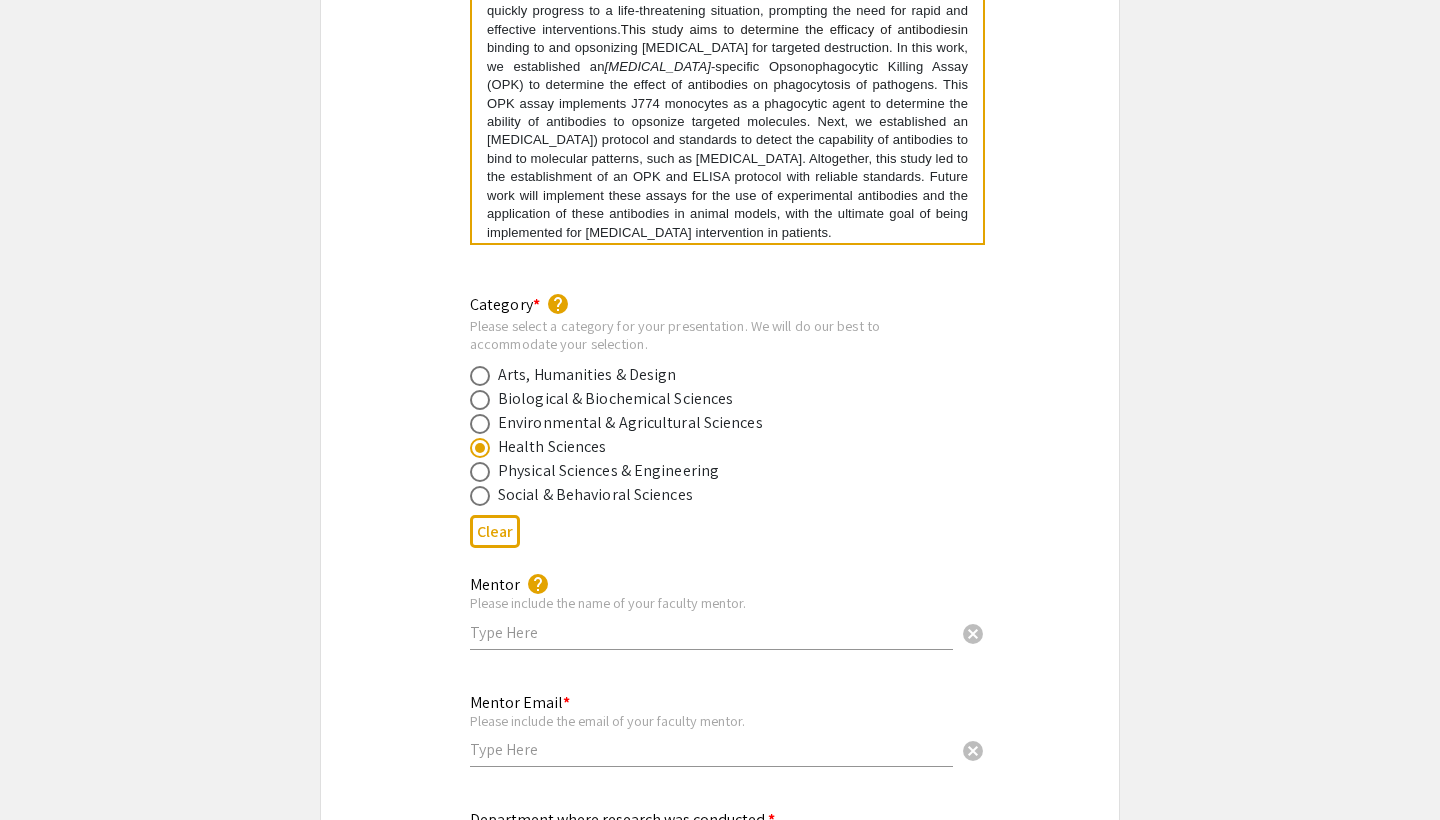 scroll, scrollTop: 5470, scrollLeft: 0, axis: vertical 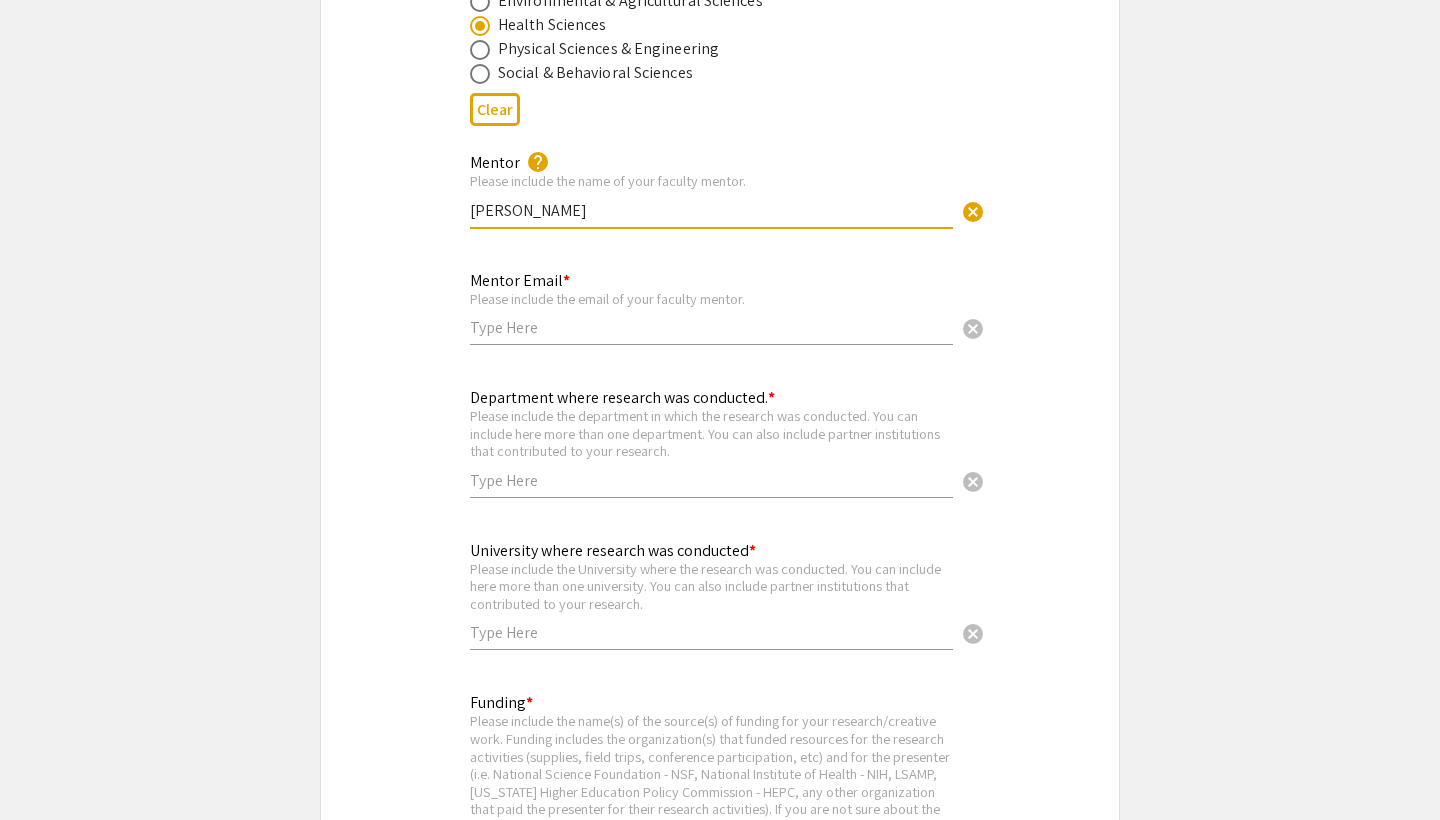 type on "[PERSON_NAME]" 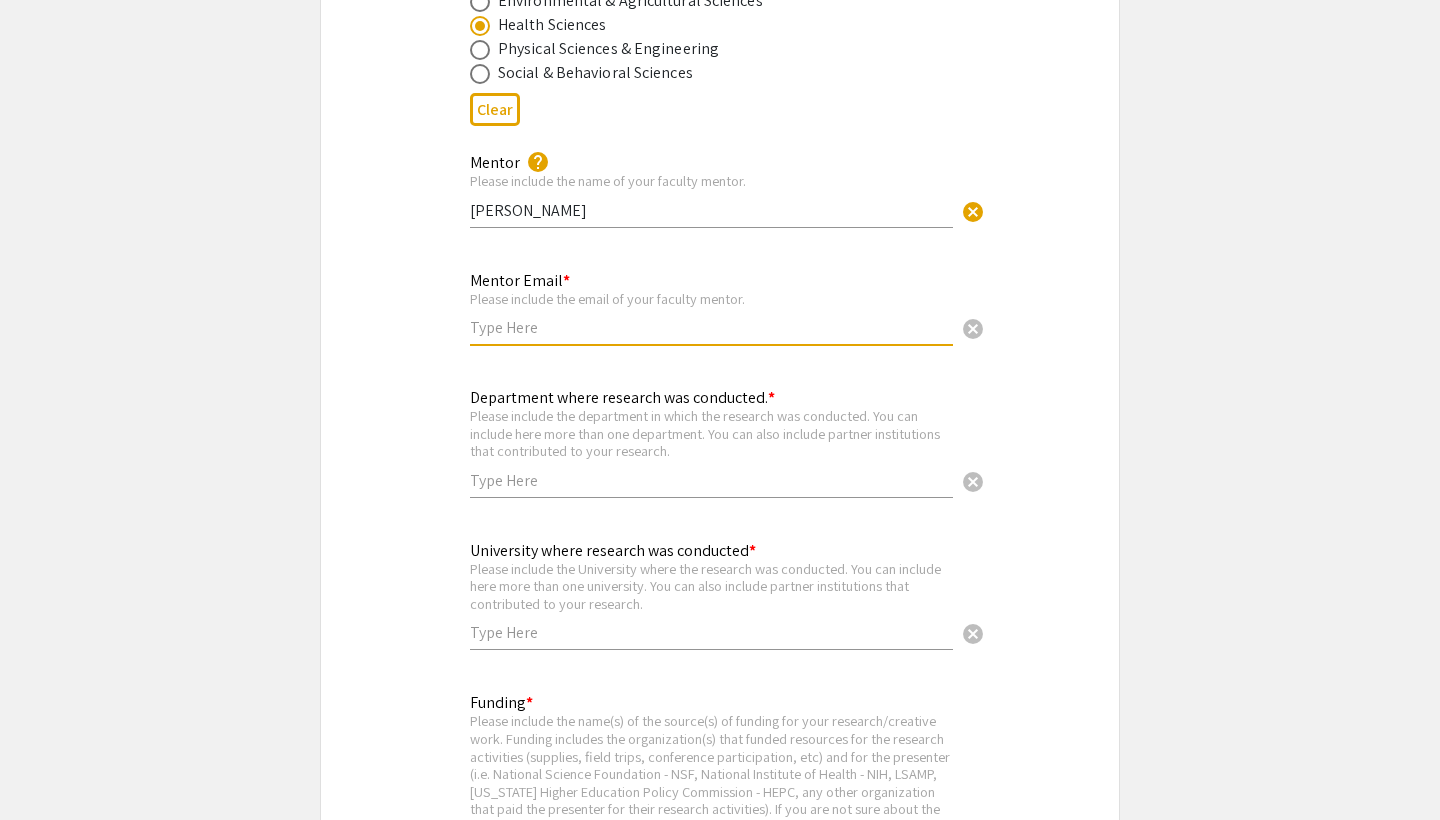 type on "K" 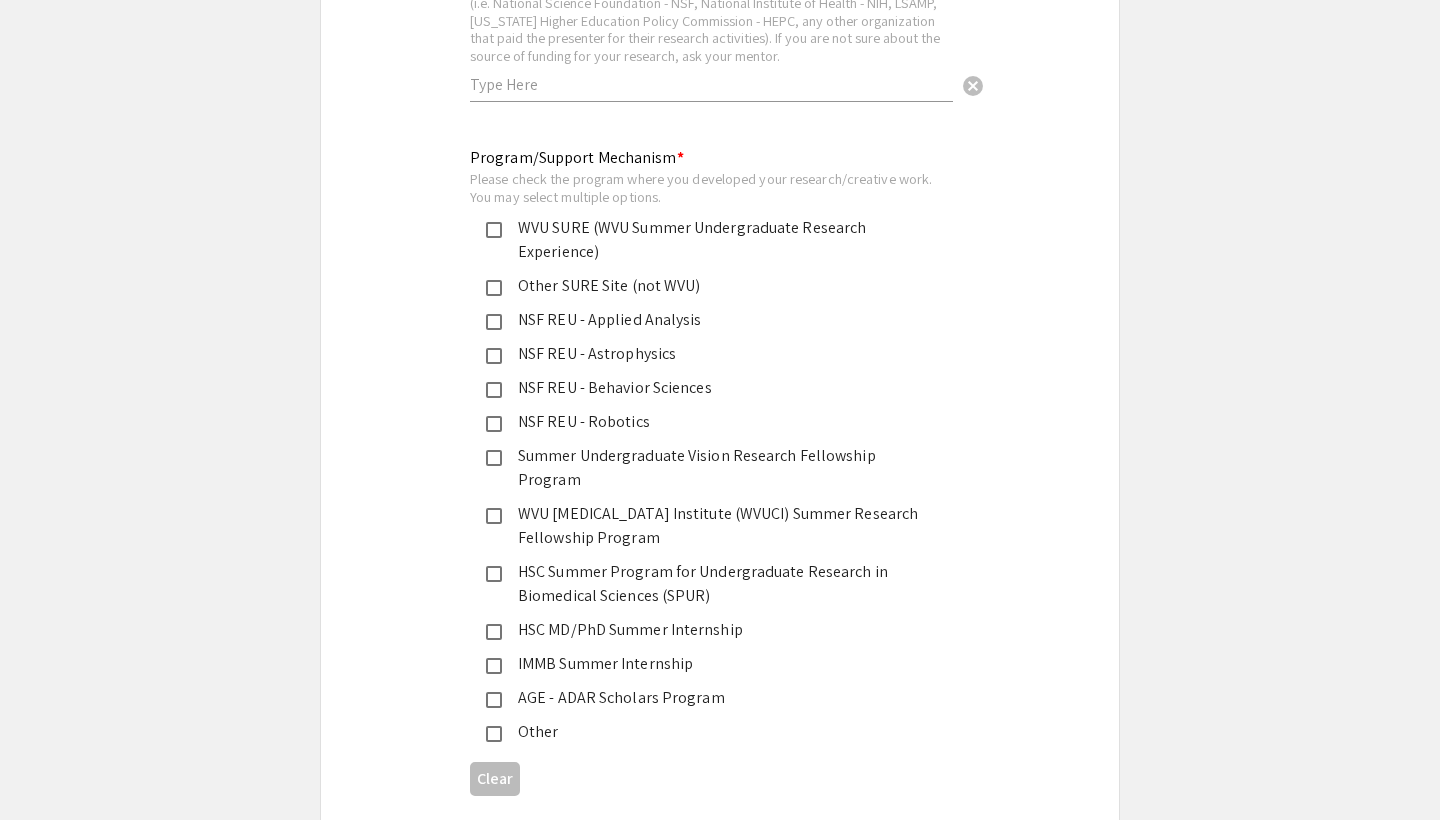 scroll, scrollTop: 6623, scrollLeft: 0, axis: vertical 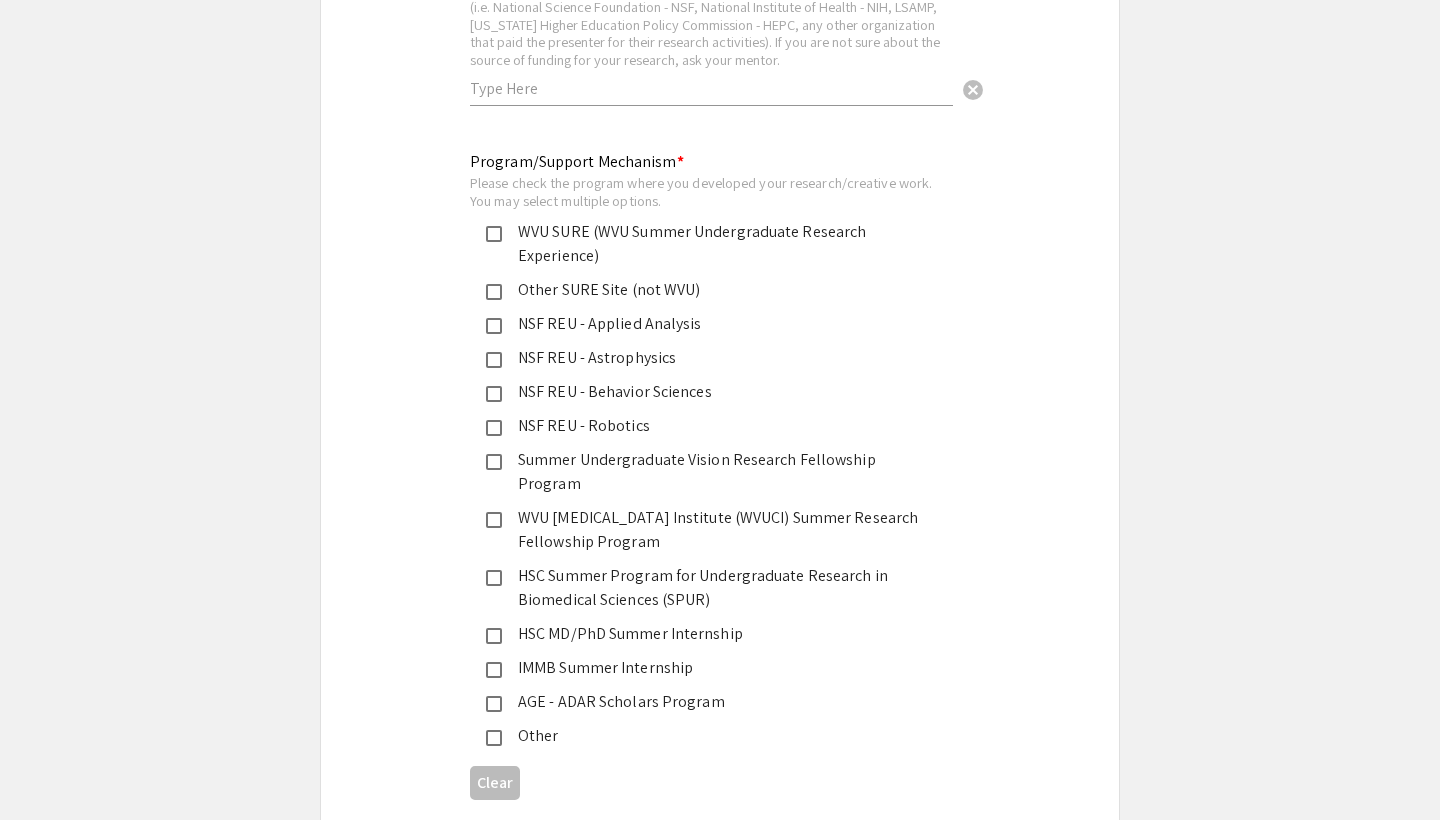 type on "[EMAIL_ADDRESS][DOMAIN_NAME]" 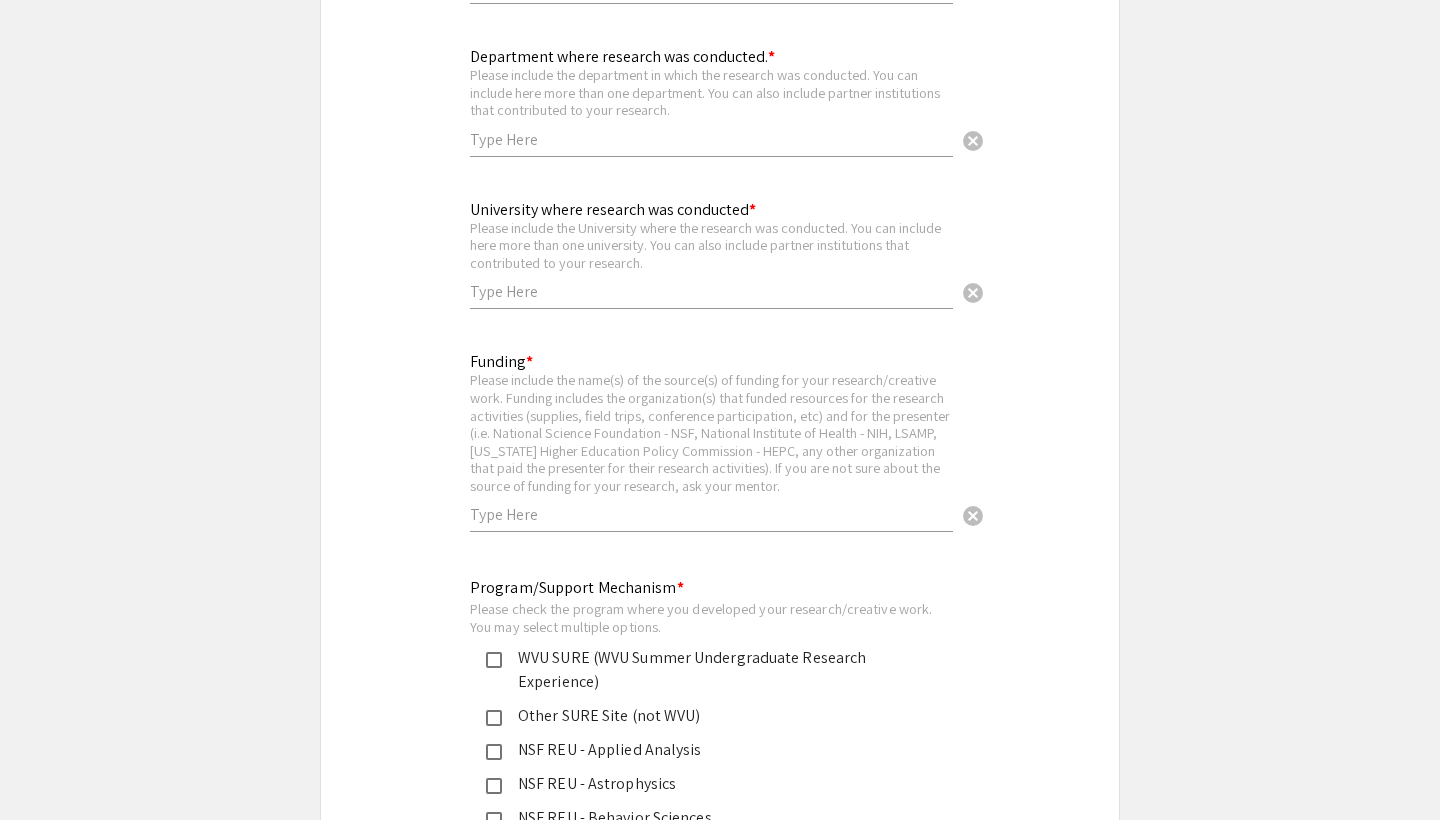 scroll, scrollTop: 6177, scrollLeft: 0, axis: vertical 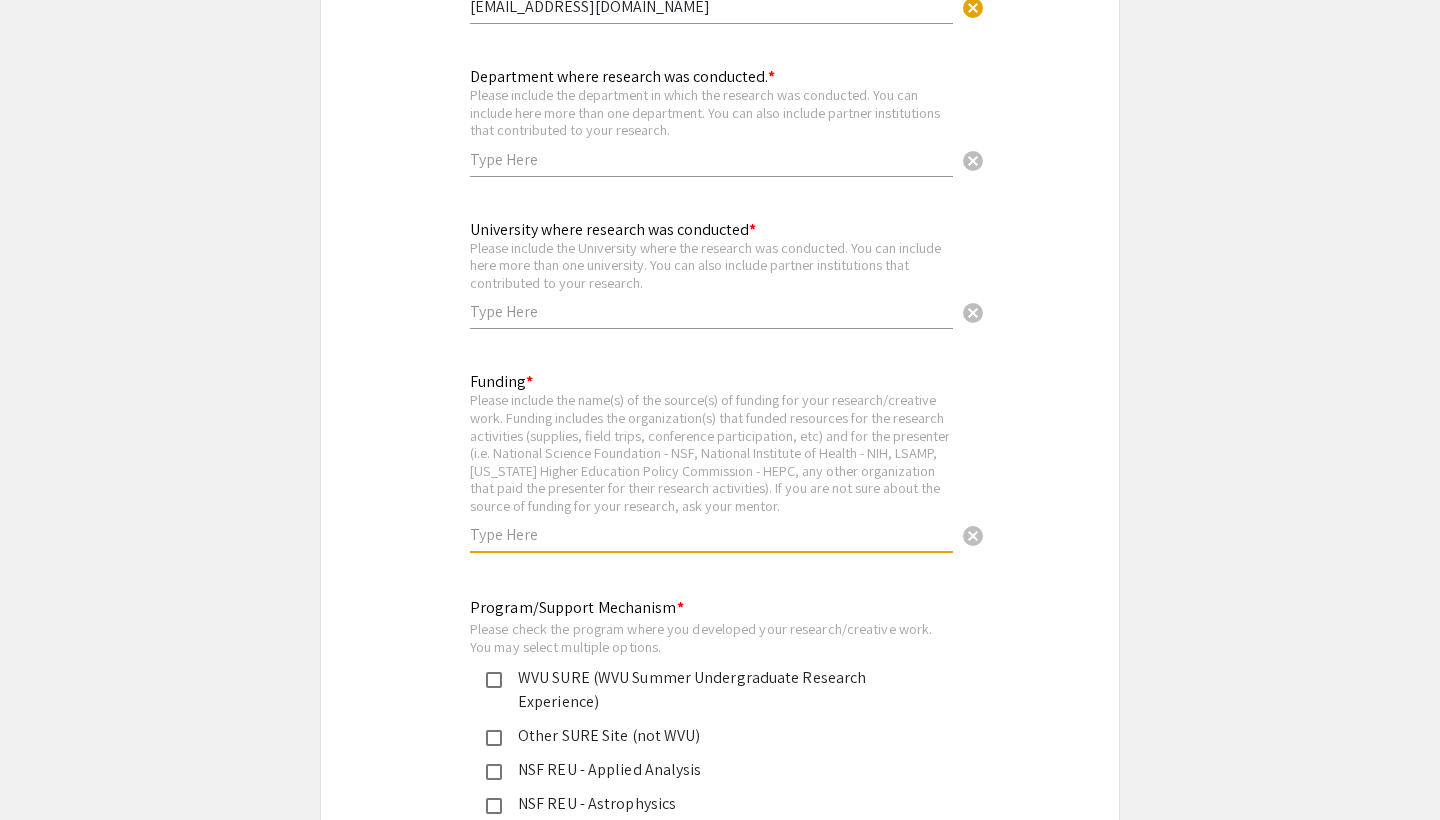 click at bounding box center [711, 534] 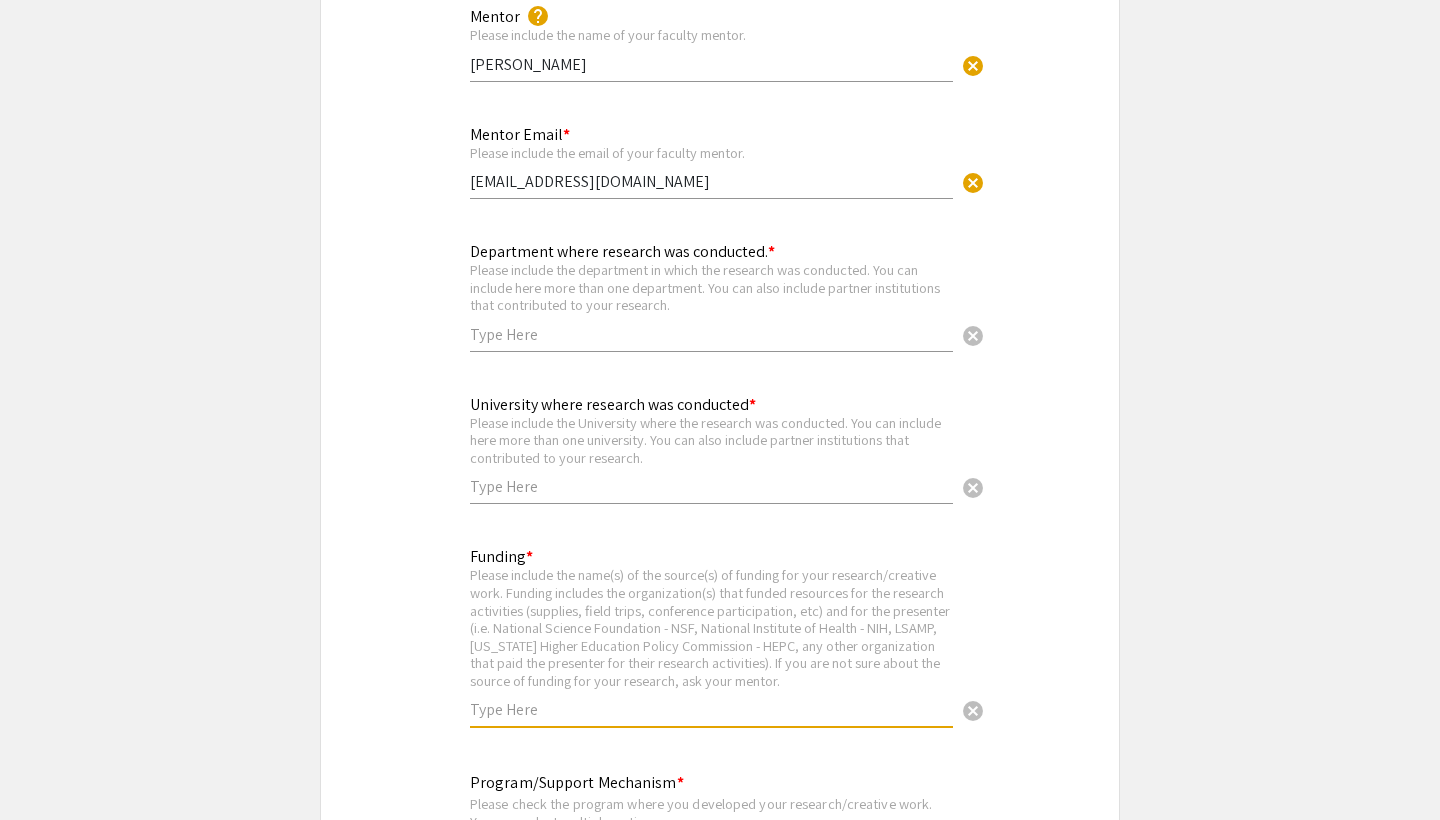 scroll, scrollTop: 5999, scrollLeft: 0, axis: vertical 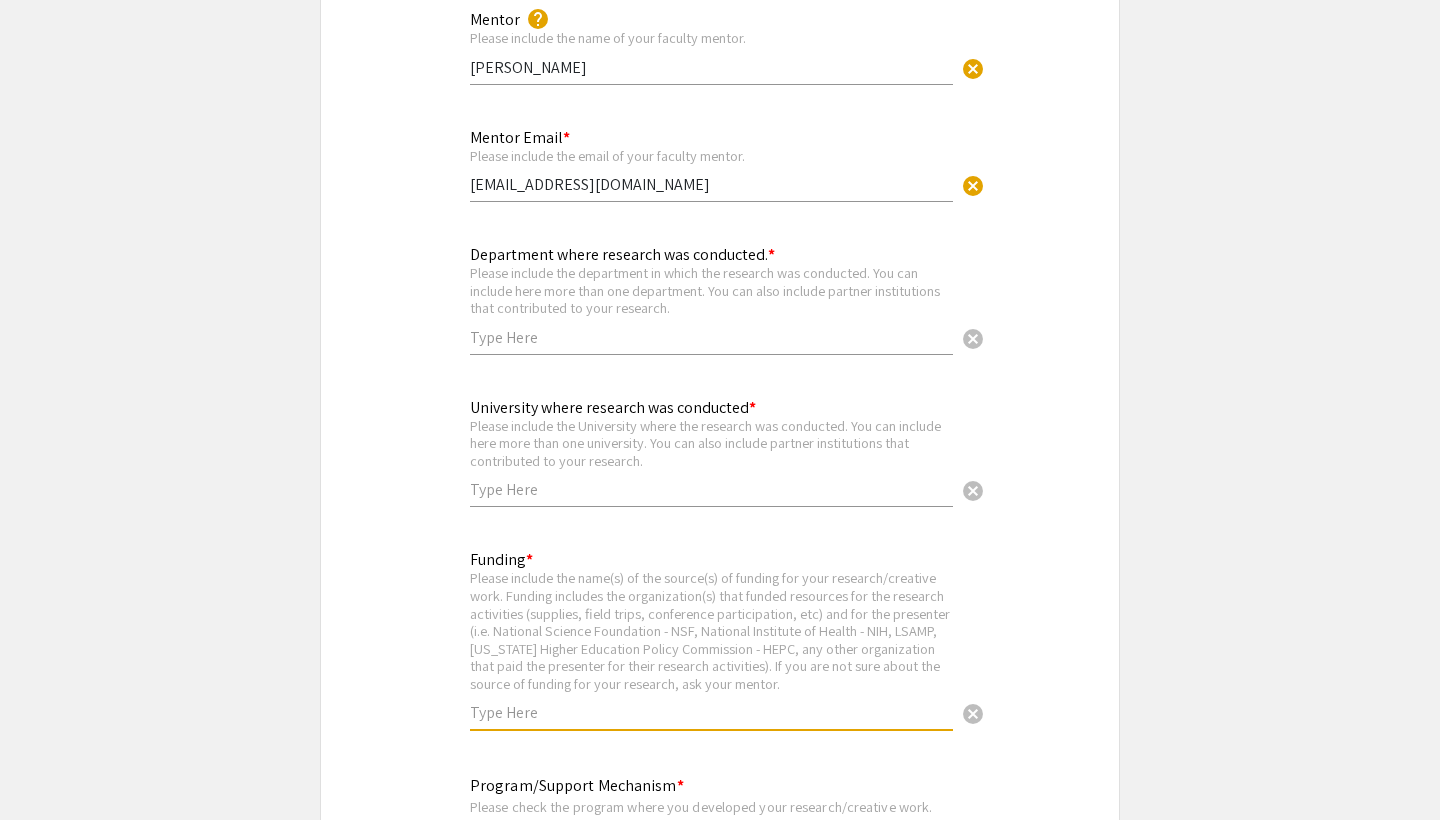 click at bounding box center (711, 337) 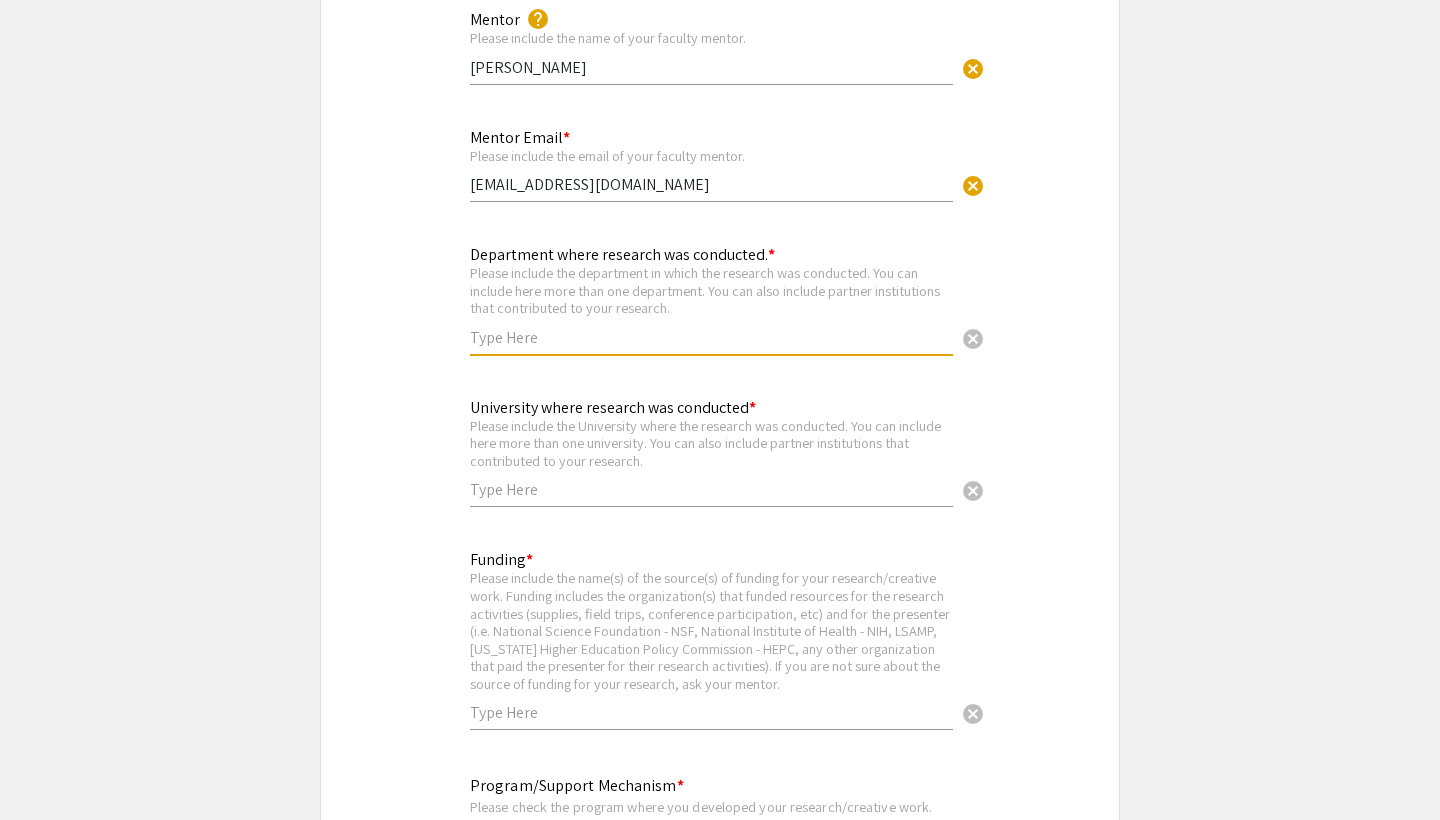 paste on "Escherichia coli ([MEDICAL_DATA]) is a Gram-negative bacillus that typically resides within the human [MEDICAL_DATA] tract. [MEDICAL_DATA] is an opportunistic pathogen possessing several virulence factors that can contribute to a life-threatening condition known as [MEDICAL_DATA]. [MEDICAL_DATA] is characterized by a dysregulated immune response to infection, resulting in widespread inflammation, tissue damage, and multi-organ failure. [MEDICAL_DATA]-induced [MEDICAL_DATA] often necessitates aggressive treatment involving intravenous antibiotics, [MEDICAL_DATA], vasopressors, supplemental oxygen, and blood transfusions. [MEDICAL_DATA] is the most common cause of infection in high-income countries, accounting for about 27% of cases. [MEDICAL_DATA] can present within hours or days after infection and quickly progress to a life-threatening situation, prompting the need for rapid and effective interventions. This study aims to determine the efficacy of antibodies in binding to and opsonizing [MEDICAL_DATA] for targeted destruction. In this work, we establis..." 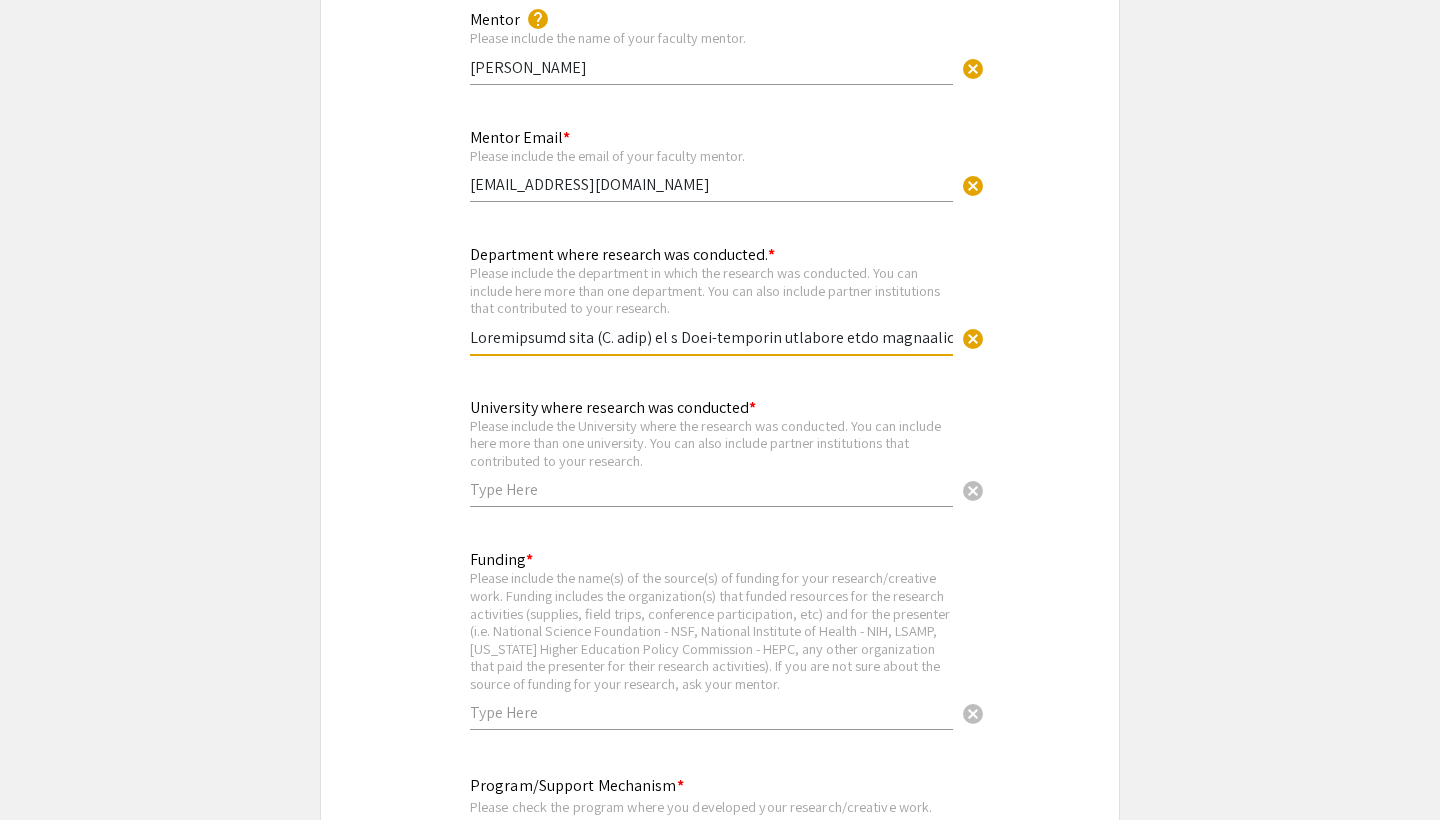 type on "Escherichia coli ([MEDICAL_DATA]) is a Gram-negative bacillus that typically resides within the human [MEDICAL_DATA] tract. [MEDICAL_DATA] is an opportunistic pathogen possessing several virulence factors that can contribute to a life-threatening condition known as [MEDICAL_DATA]. [MEDICAL_DATA] is characterized by a dysregulated immune response to infection, resulting in widespread inflammation, tissue damage, and multi-organ failure. [MEDICAL_DATA]-induced [MEDICAL_DATA] often necessitates aggressive treatment involving intravenous antibiotics, [MEDICAL_DATA], vasopressors, supplemental oxygen, and blood transfusions. [MEDICAL_DATA] is the most common cause of infection in high-income countries, accounting for about 27% of cases. [MEDICAL_DATA] can present within hours or days after infection and quickly progress to a life-threatening situation, prompting the need for rapid and effective interventions. This study aims to determine the efficacy of antibodies in binding to and opsonizing [MEDICAL_DATA] for targeted destruction. In this work, we establis..." 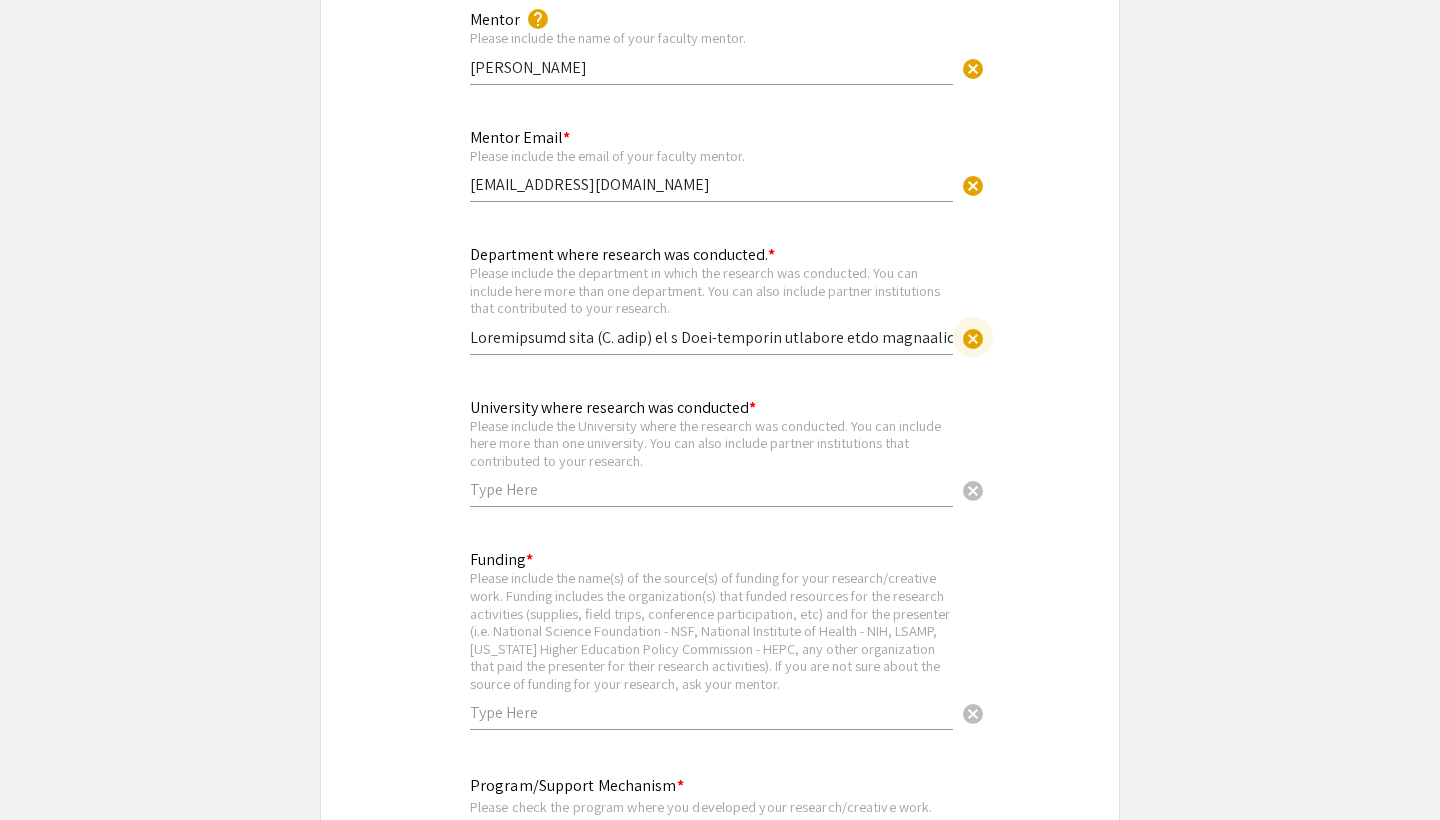 click on "cancel" 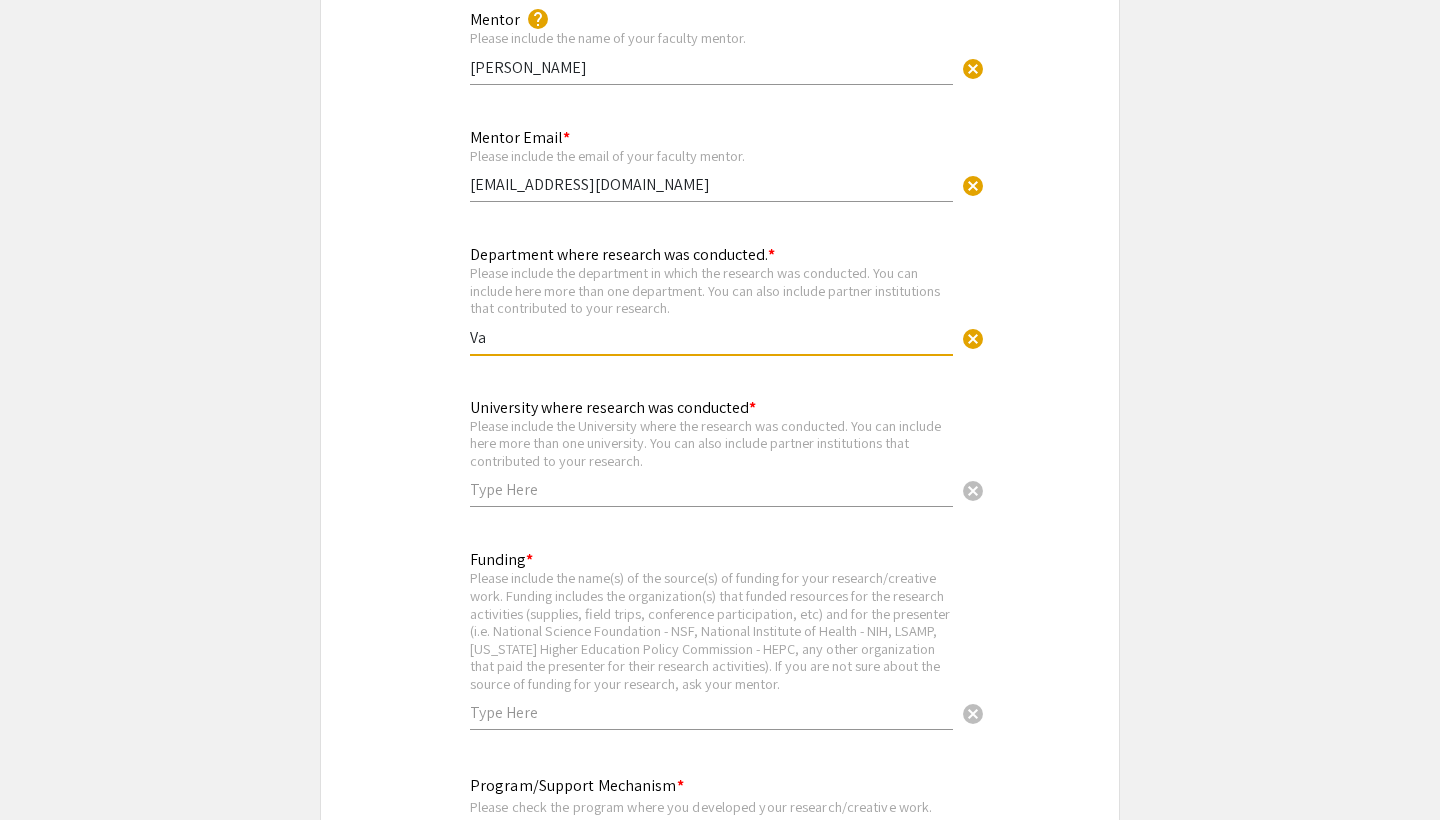 type on "V" 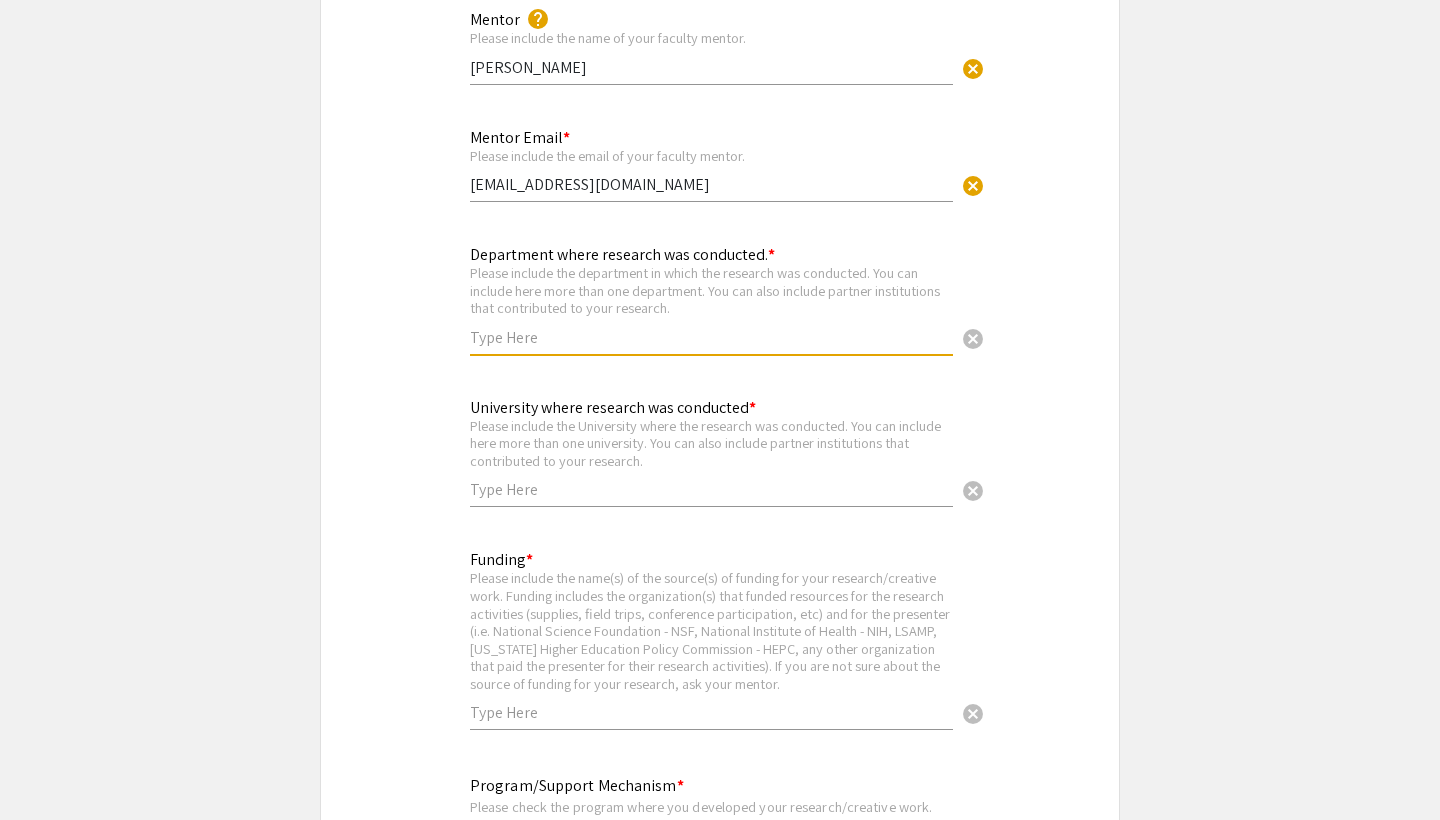 paste on "1Vaccine Development Center, Department of Cell Biology, Immunology and Microbiology, [US_STATE][GEOGRAPHIC_DATA]" 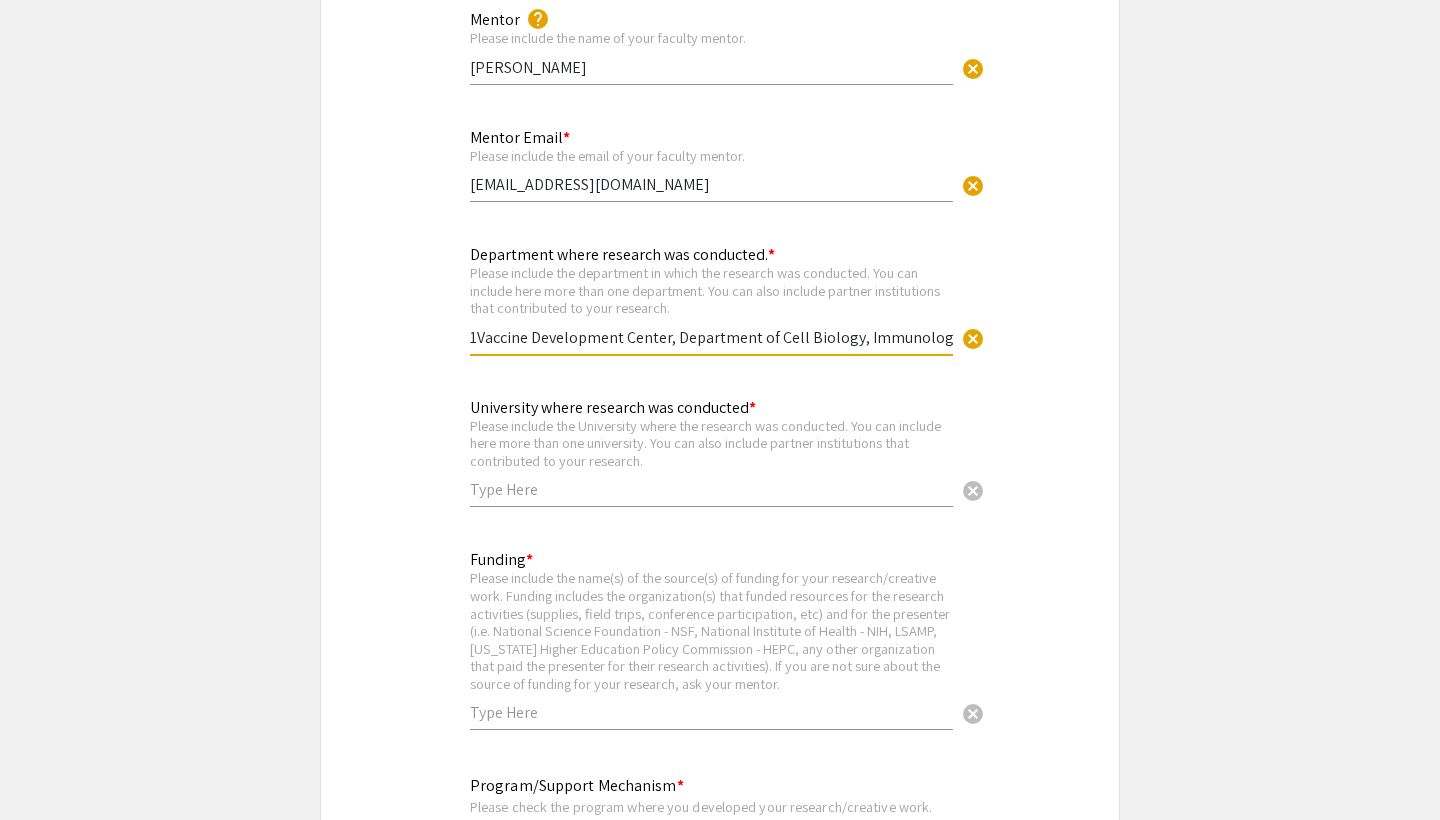 type on "1Vaccine Development Center, Department of Cell Biology, Immunology and Microbiology, [US_STATE][GEOGRAPHIC_DATA]" 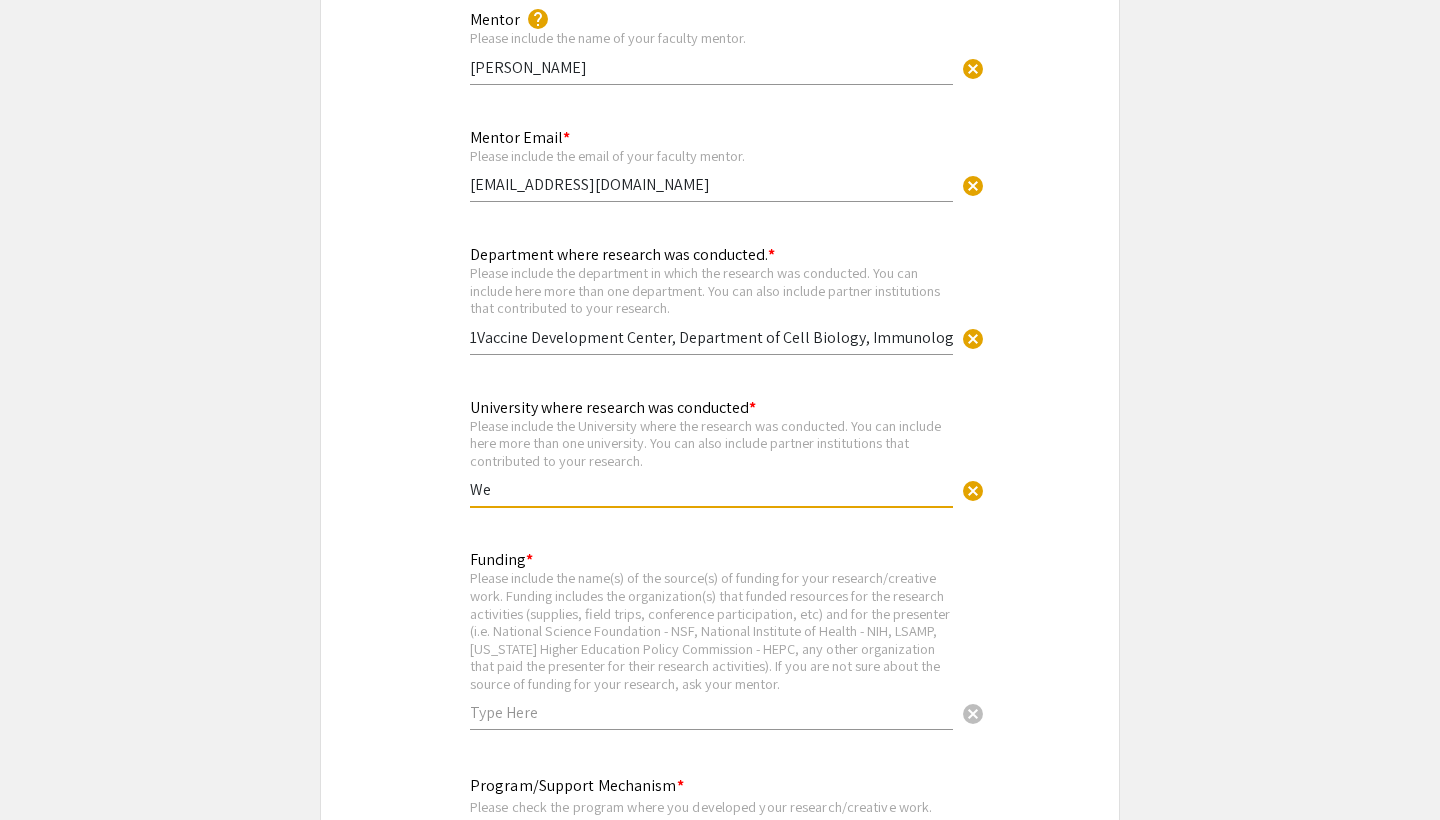 type on "We" 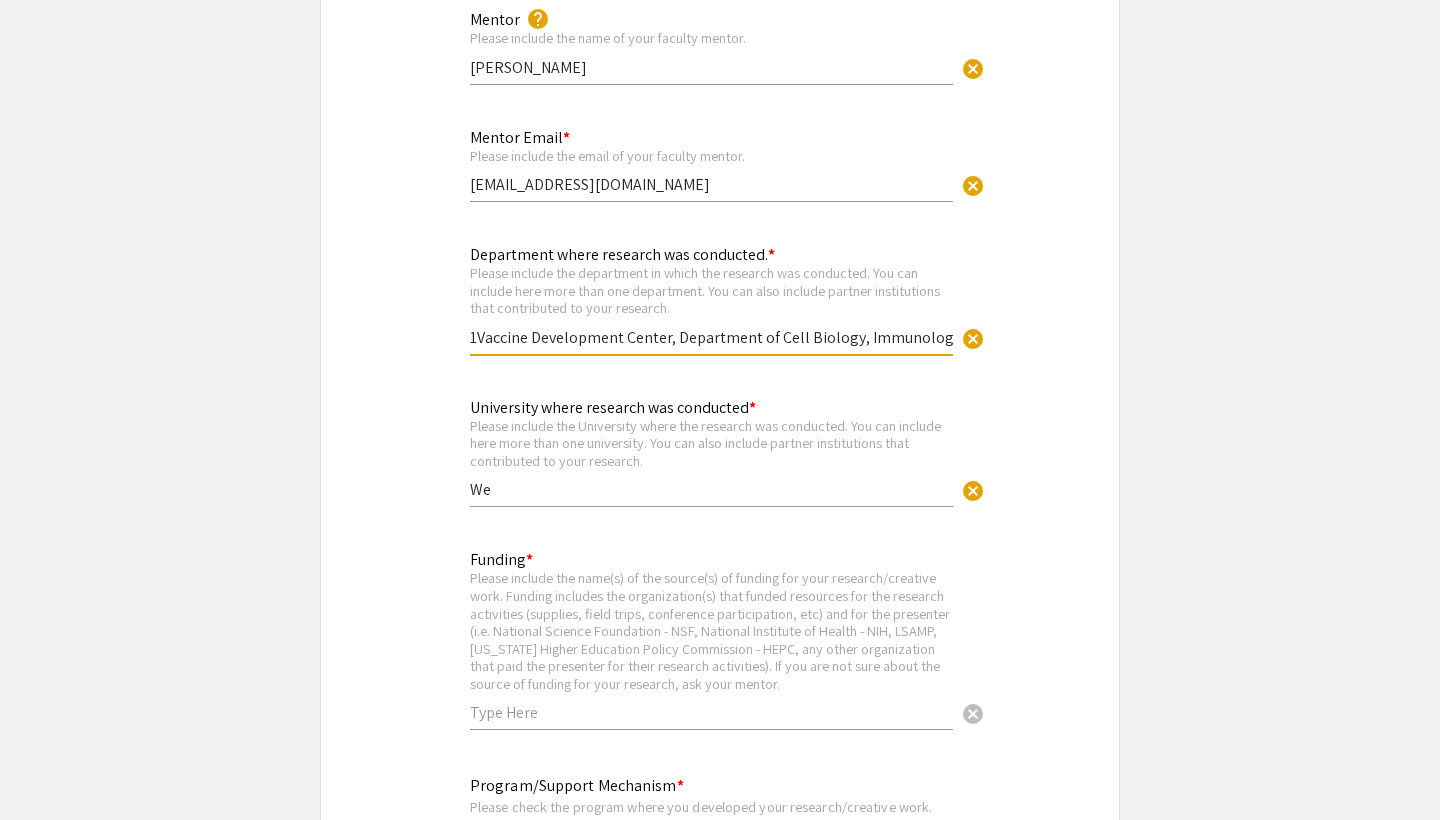 click on "1Vaccine Development Center, Department of Cell Biology, Immunology and Microbiology, [US_STATE][GEOGRAPHIC_DATA]" at bounding box center (711, 337) 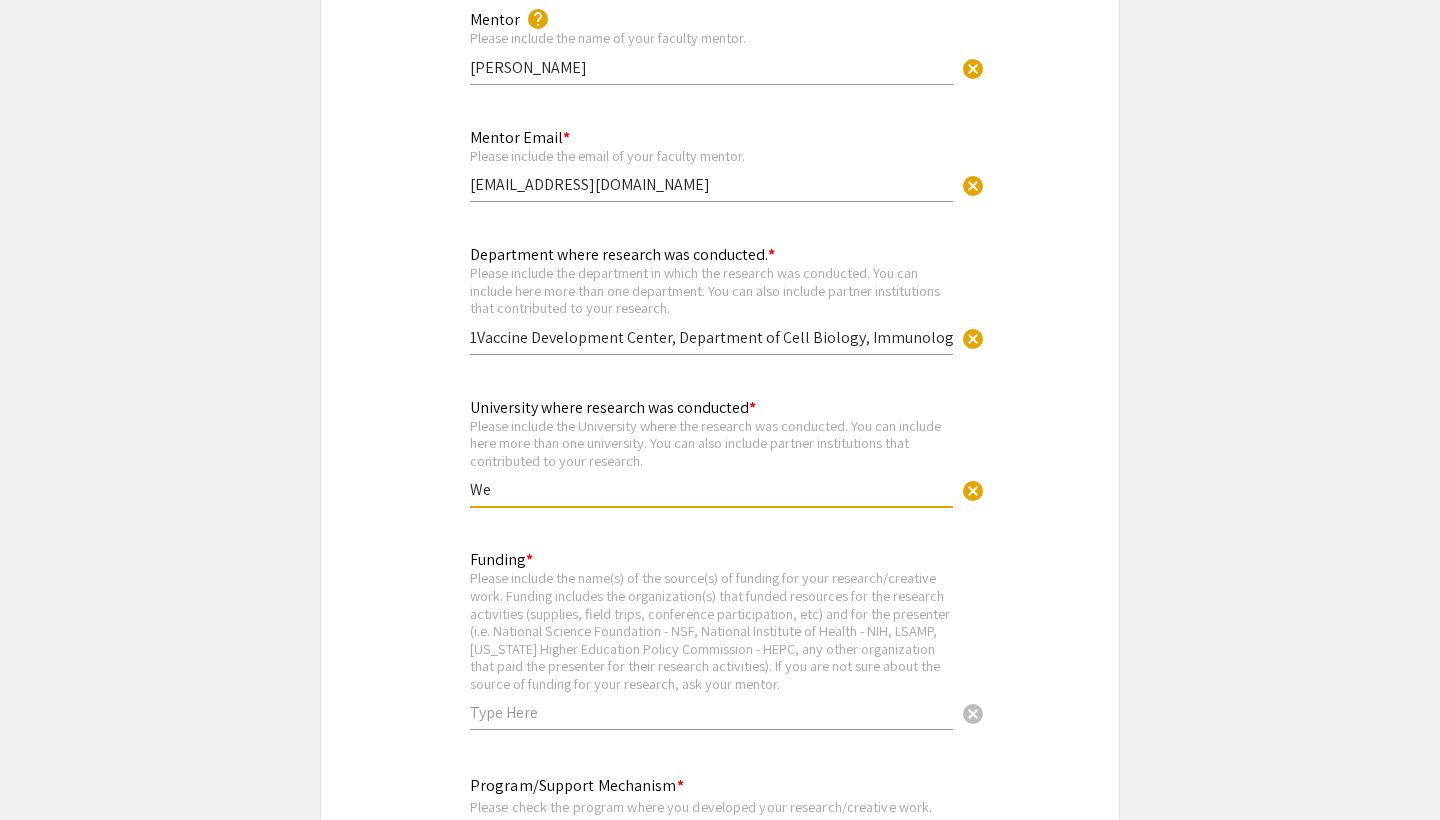 click on "cancel" 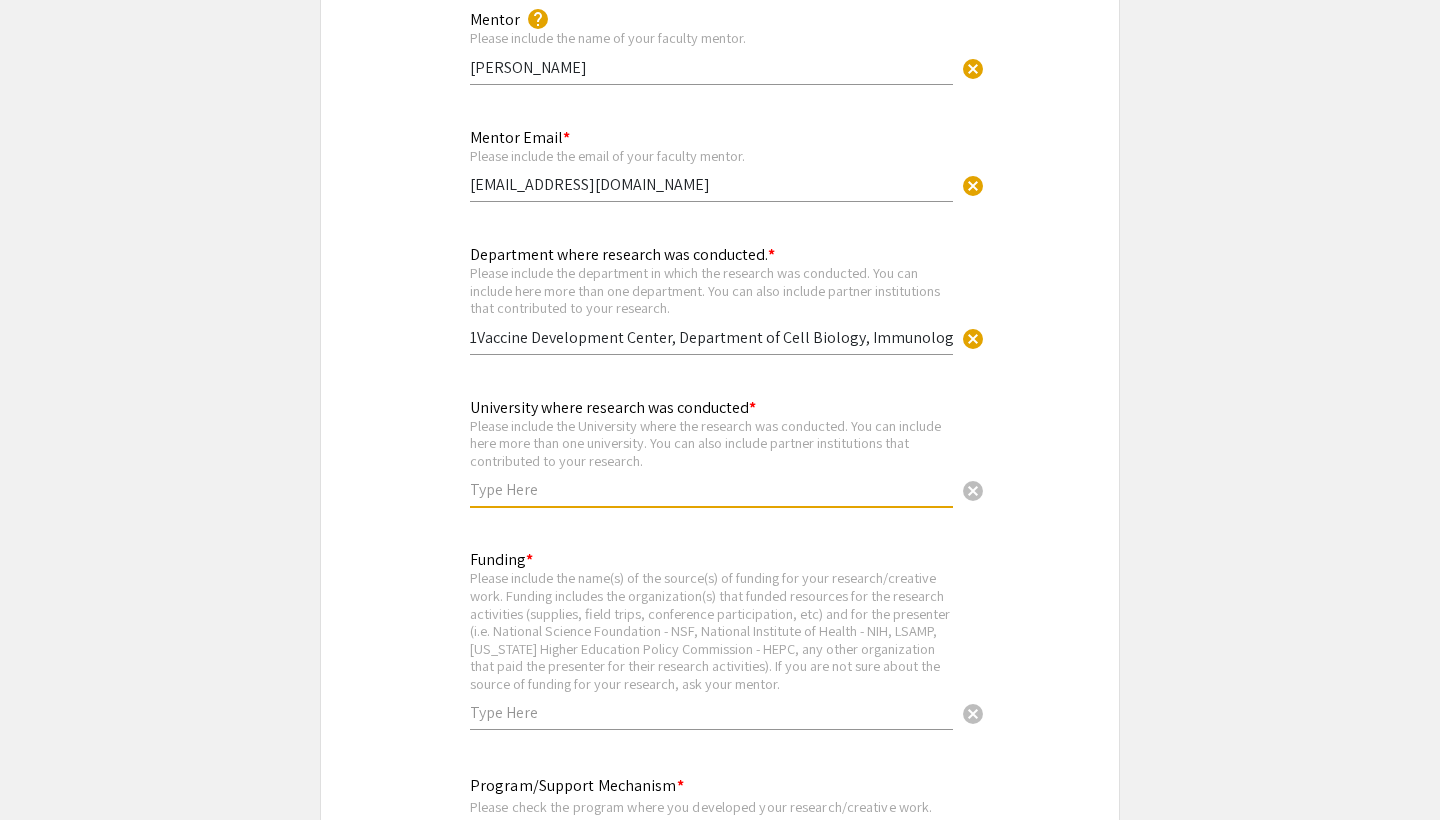 paste on "[US_STATE][GEOGRAPHIC_DATA]" 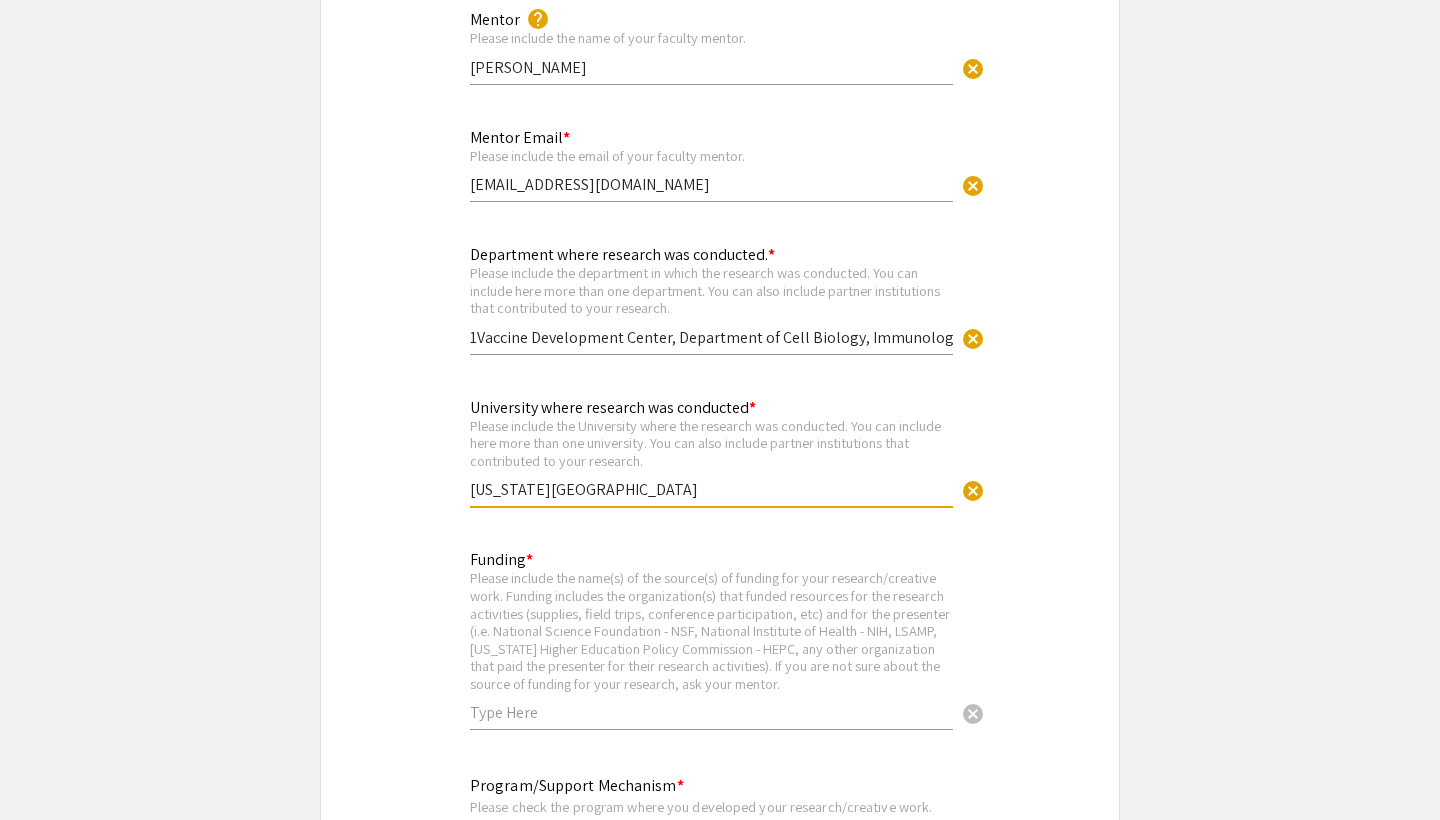 type on "[US_STATE][GEOGRAPHIC_DATA]" 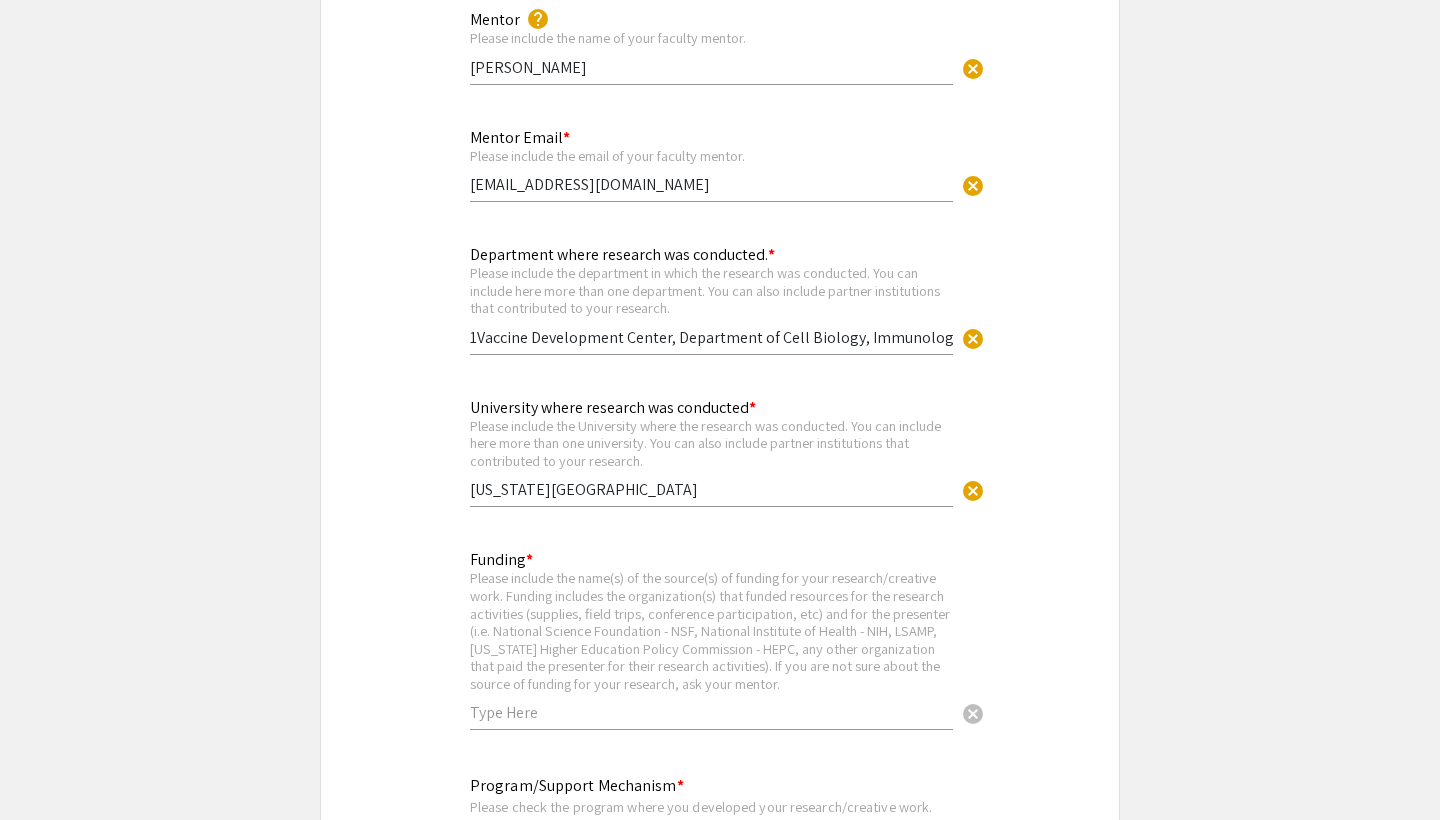 click on "Symposium Presentation Submission 18th Annual Summer Undergraduate Research Symposium!  Before you start filling out this form, review the instructions at  <[URL][DOMAIN_NAME]>.  Submit one form per presentation. In the “Presenters/Authors Information” section of this form, FIRST include the name, email, and information of the person who will be actually presenting the work. This is the person to whom all communication from the symposium organizers will be directed. As you add presenters/authors 2, 3, 4, and so on, subsequent blocks will show up for you to include the name and information of co-author(s) and mentor(s).   Presenters/Authors Information  First Name * [PERSON_NAME] cancel This field is required. Last Name * [PERSON_NAME] cancel This field is required. Email * Make sure the email is typed correctly as the organizers will use this email to contact the presenter. [EMAIL_ADDRESS][DOMAIN_NAME] cancel This field is required. Level/Classification *   Freshman   Sophomore   *" 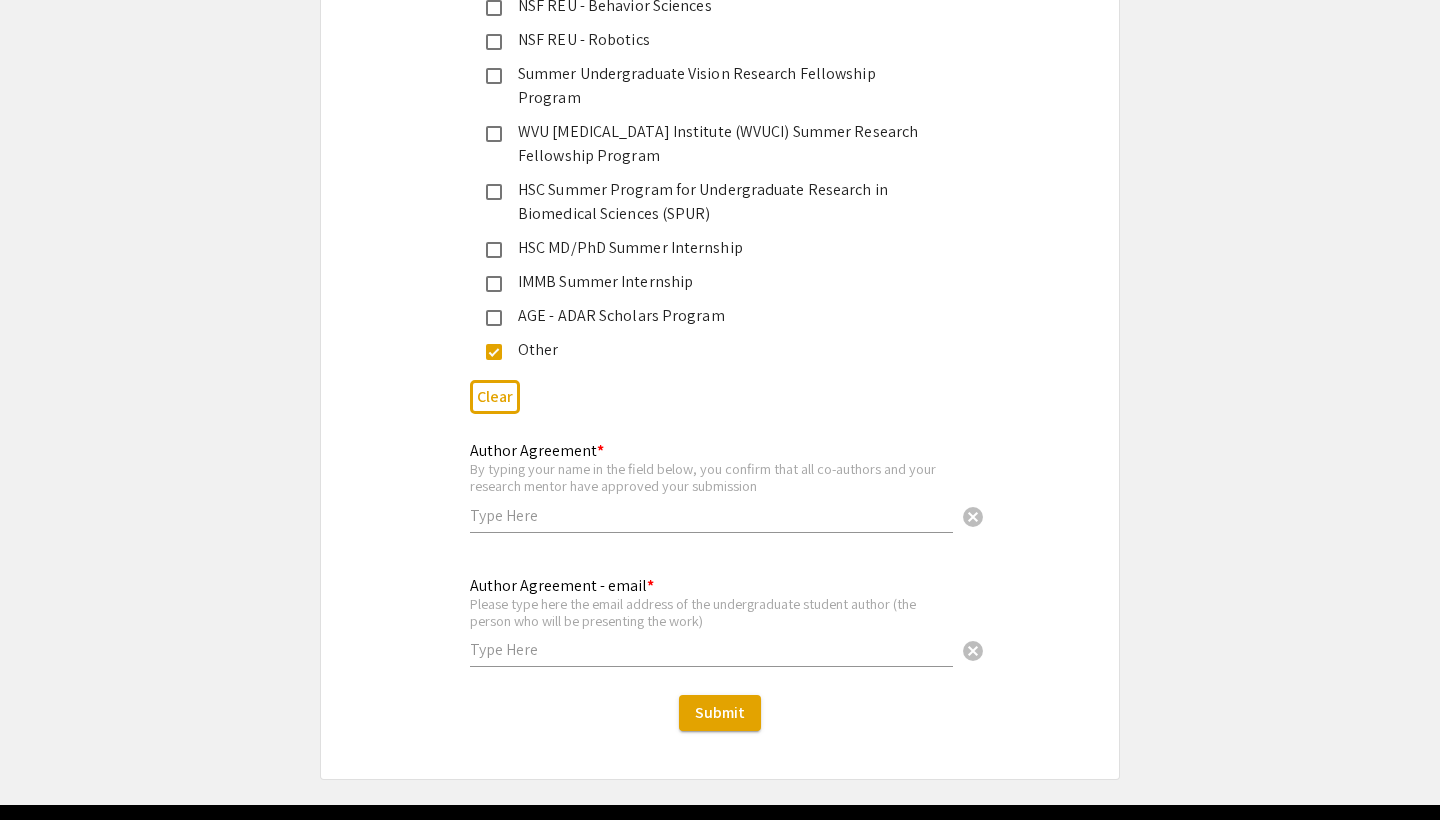 scroll, scrollTop: 6988, scrollLeft: 0, axis: vertical 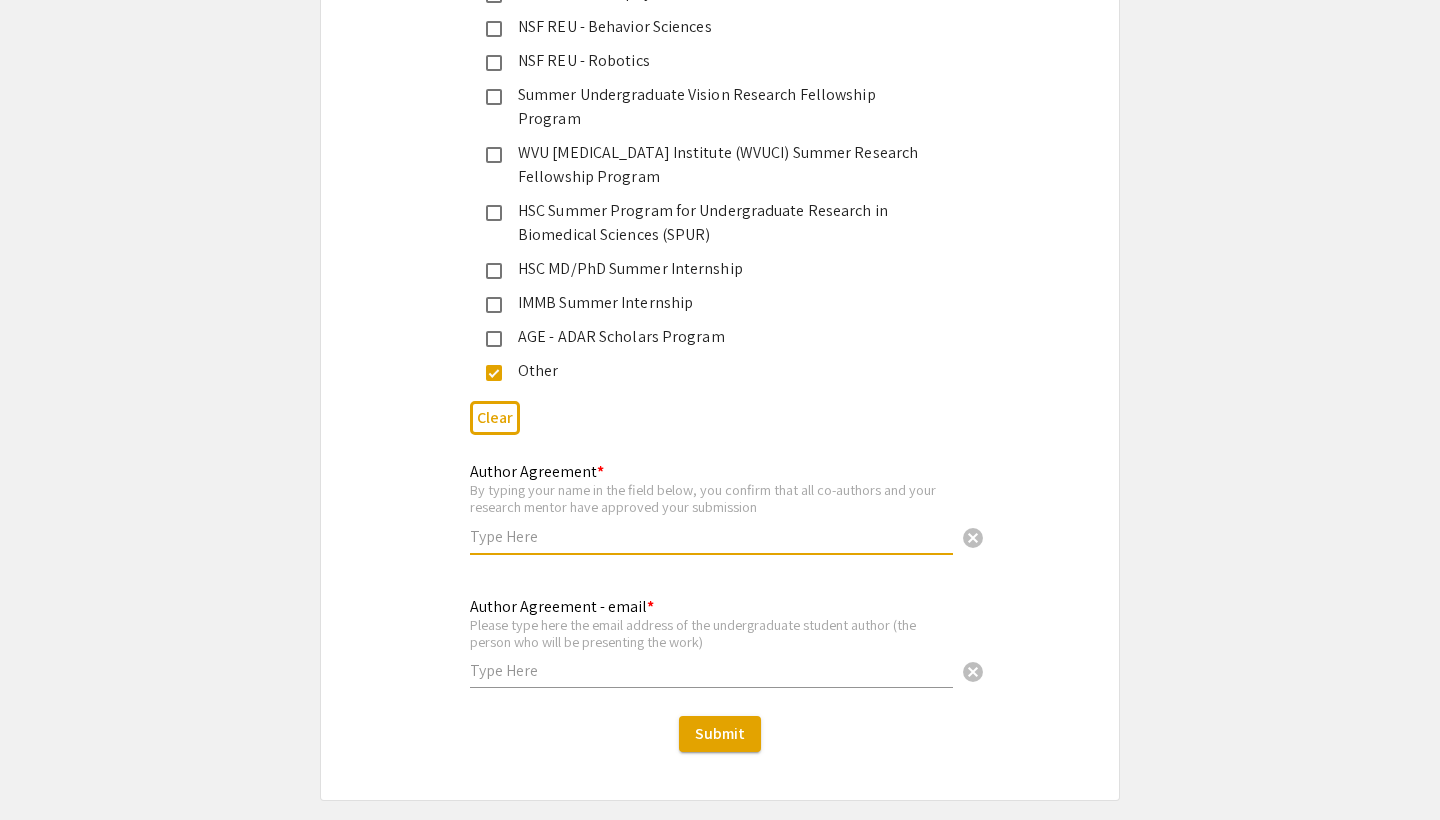 click at bounding box center [711, 536] 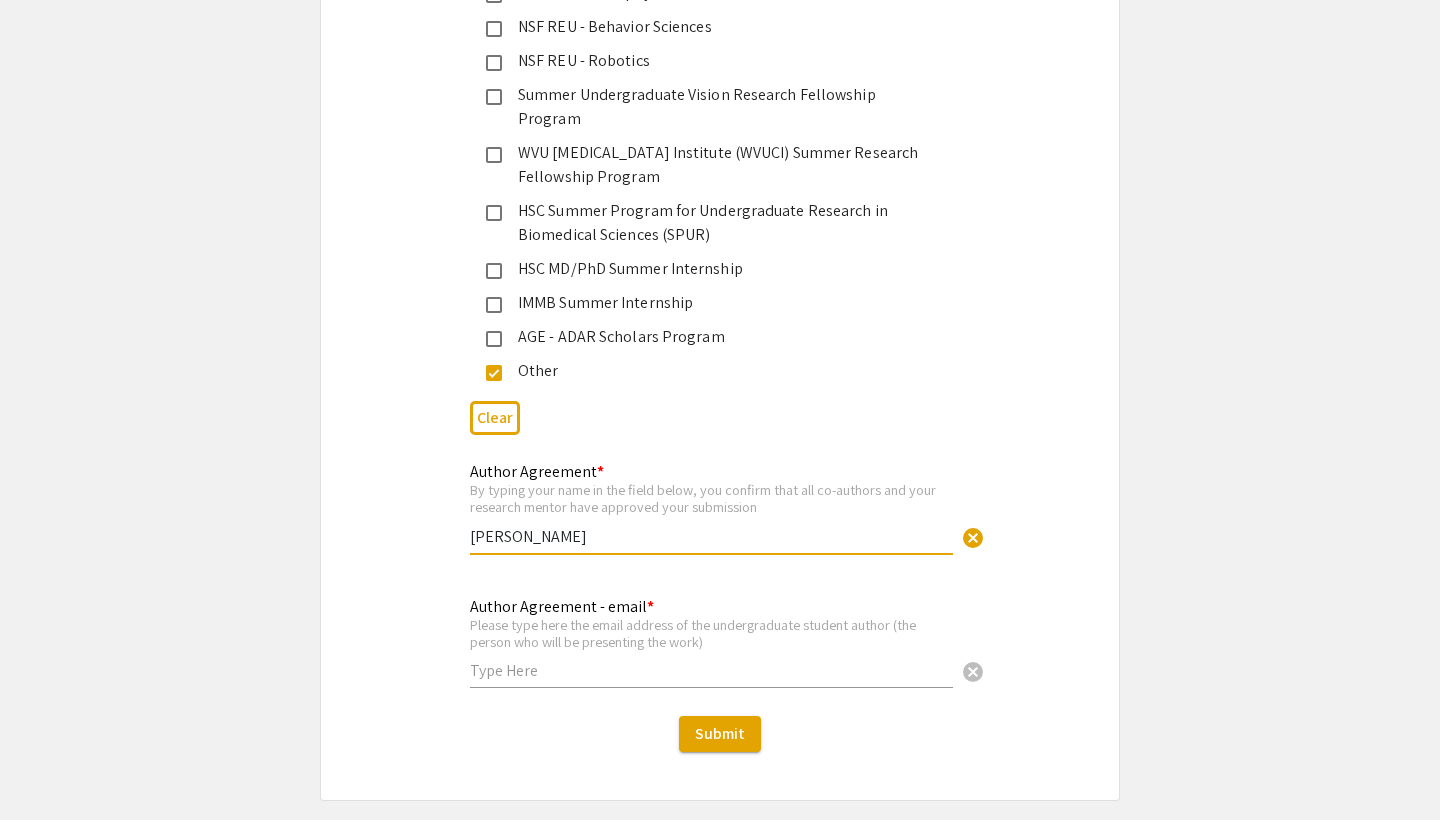 type on "[PERSON_NAME]" 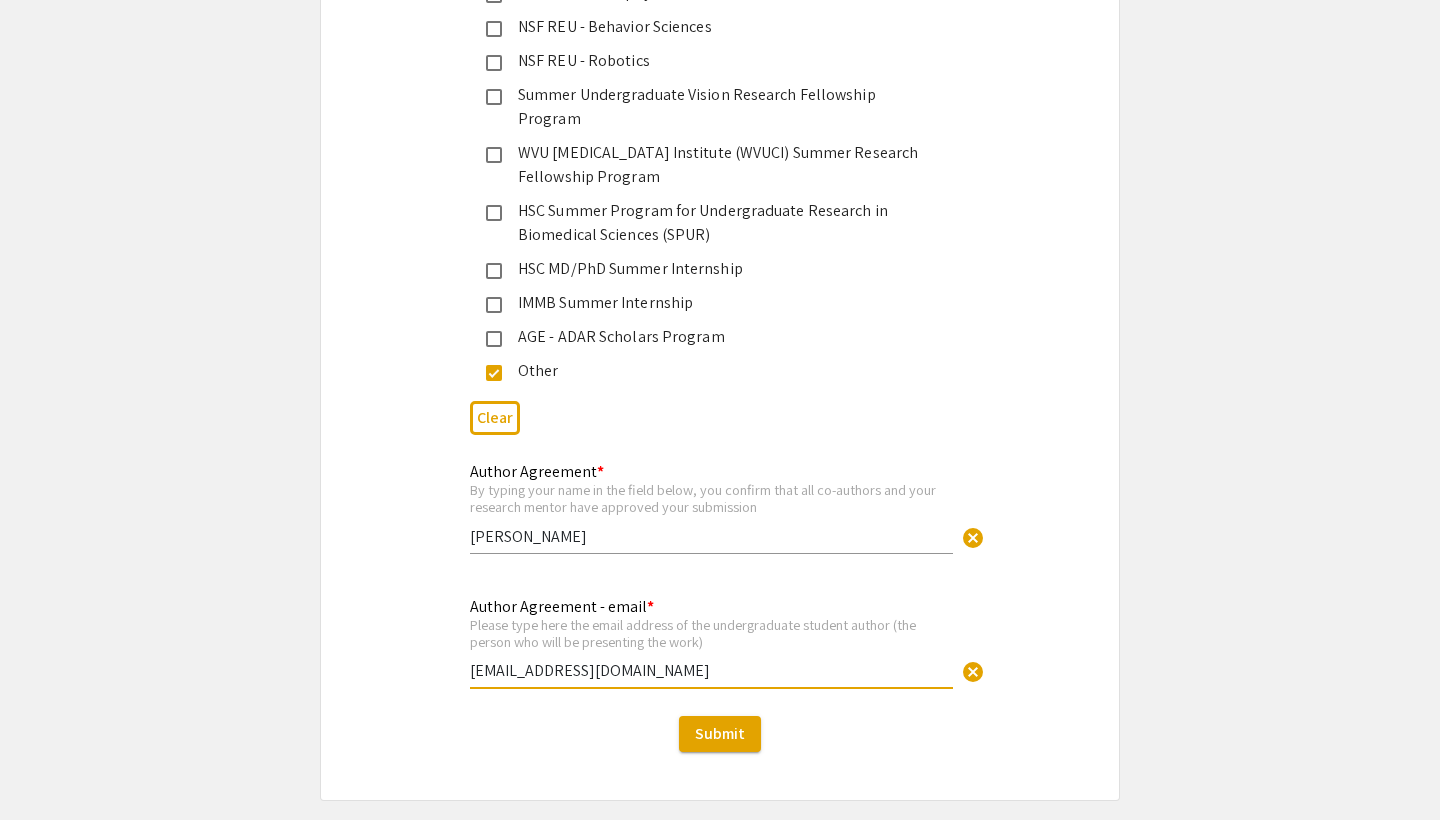 type on "[EMAIL_ADDRESS][DOMAIN_NAME]" 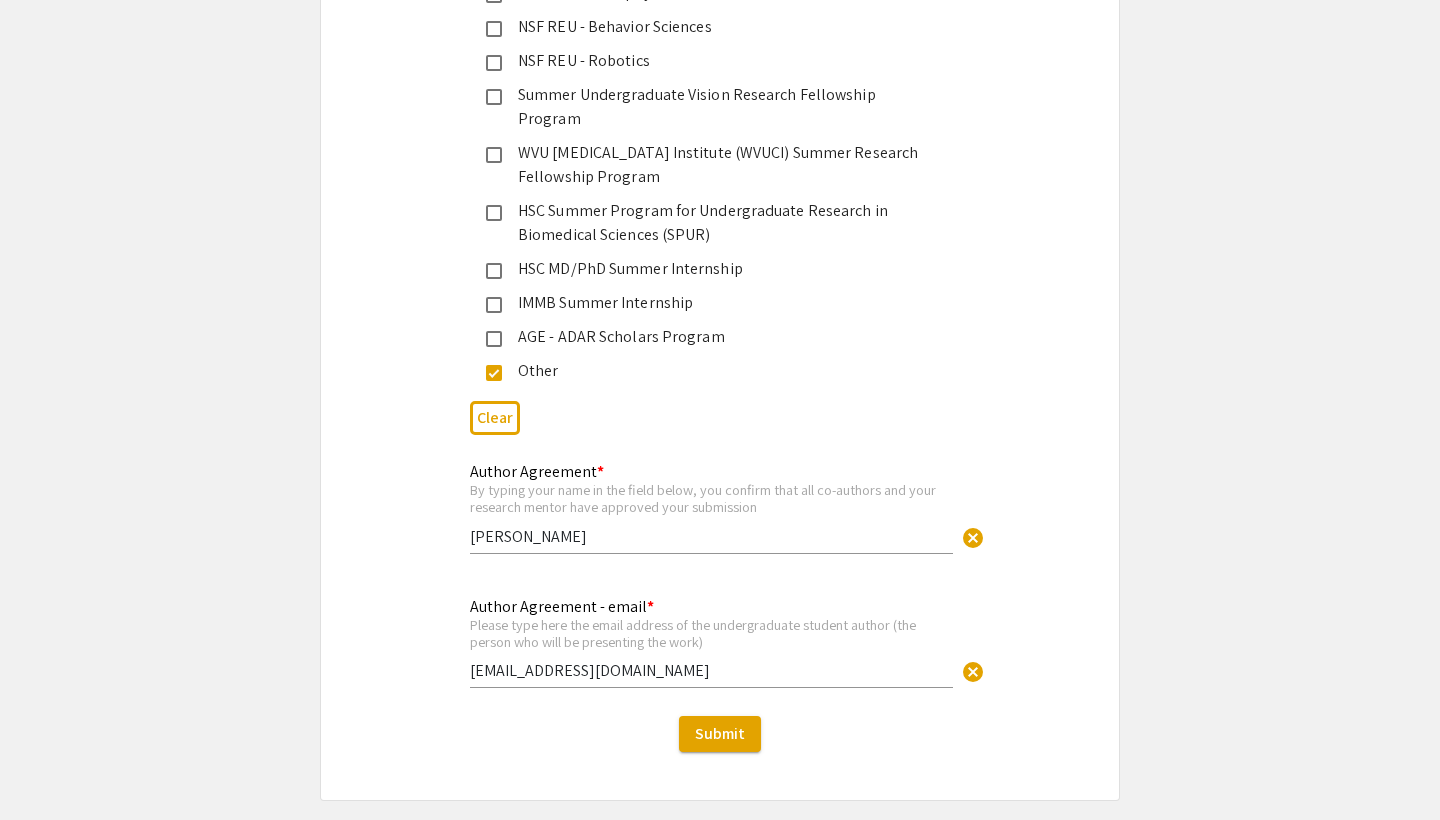click on "Symposium Presentation Submission 18th Annual Summer Undergraduate Research Symposium!  Before you start filling out this form, review the instructions at  <[URL][DOMAIN_NAME]>.  Submit one form per presentation. In the “Presenters/Authors Information” section of this form, FIRST include the name, email, and information of the person who will be actually presenting the work. This is the person to whom all communication from the symposium organizers will be directed. As you add presenters/authors 2, 3, 4, and so on, subsequent blocks will show up for you to include the name and information of co-author(s) and mentor(s).   Presenters/Authors Information  First Name * [PERSON_NAME] cancel This field is required. Last Name * [PERSON_NAME] cancel This field is required. Email * Make sure the email is typed correctly as the organizers will use this email to contact the presenter. [EMAIL_ADDRESS][DOMAIN_NAME] cancel This field is required. Level/Classification *   Freshman   Sophomore   *" 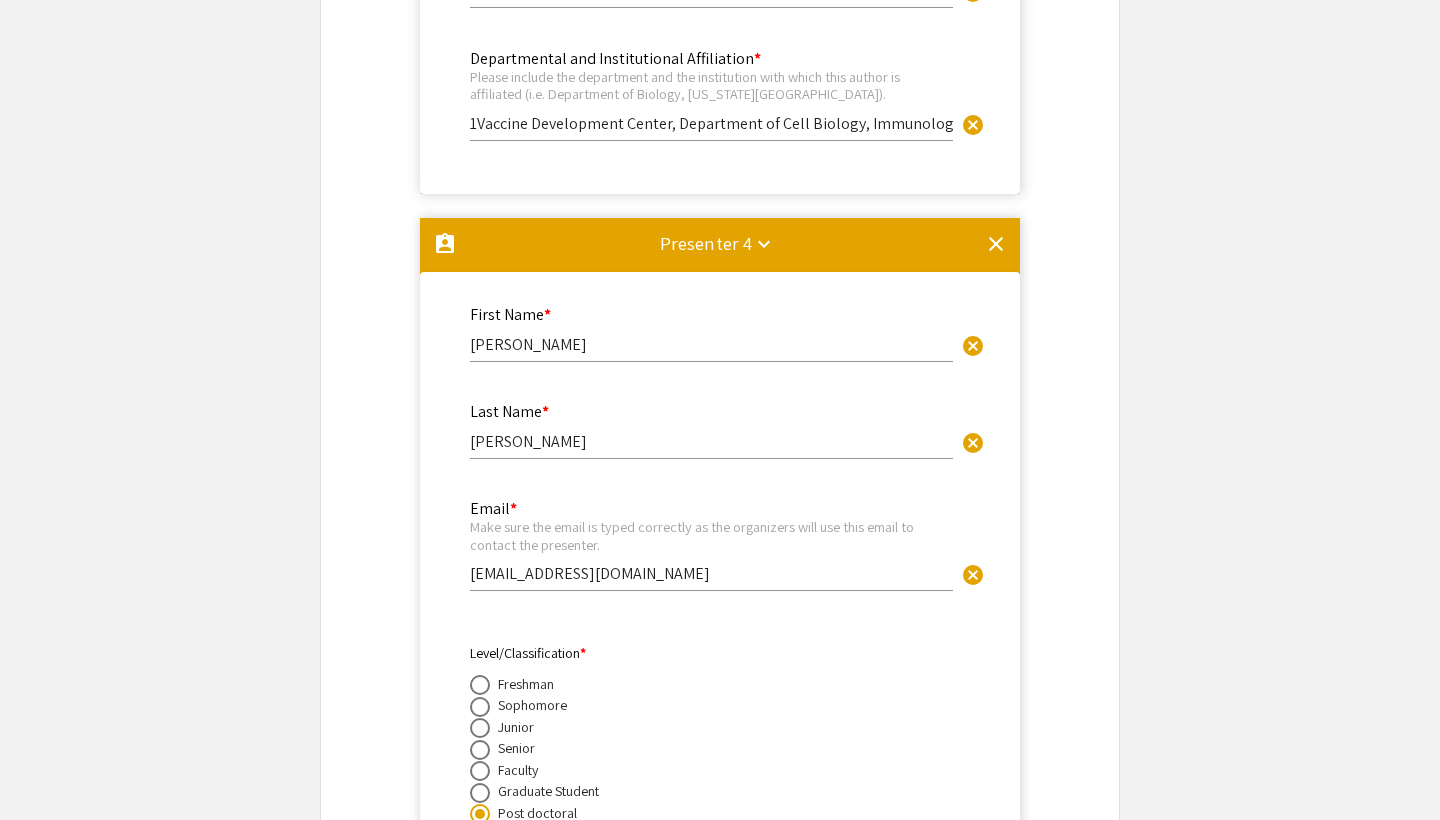 scroll, scrollTop: 2982, scrollLeft: 0, axis: vertical 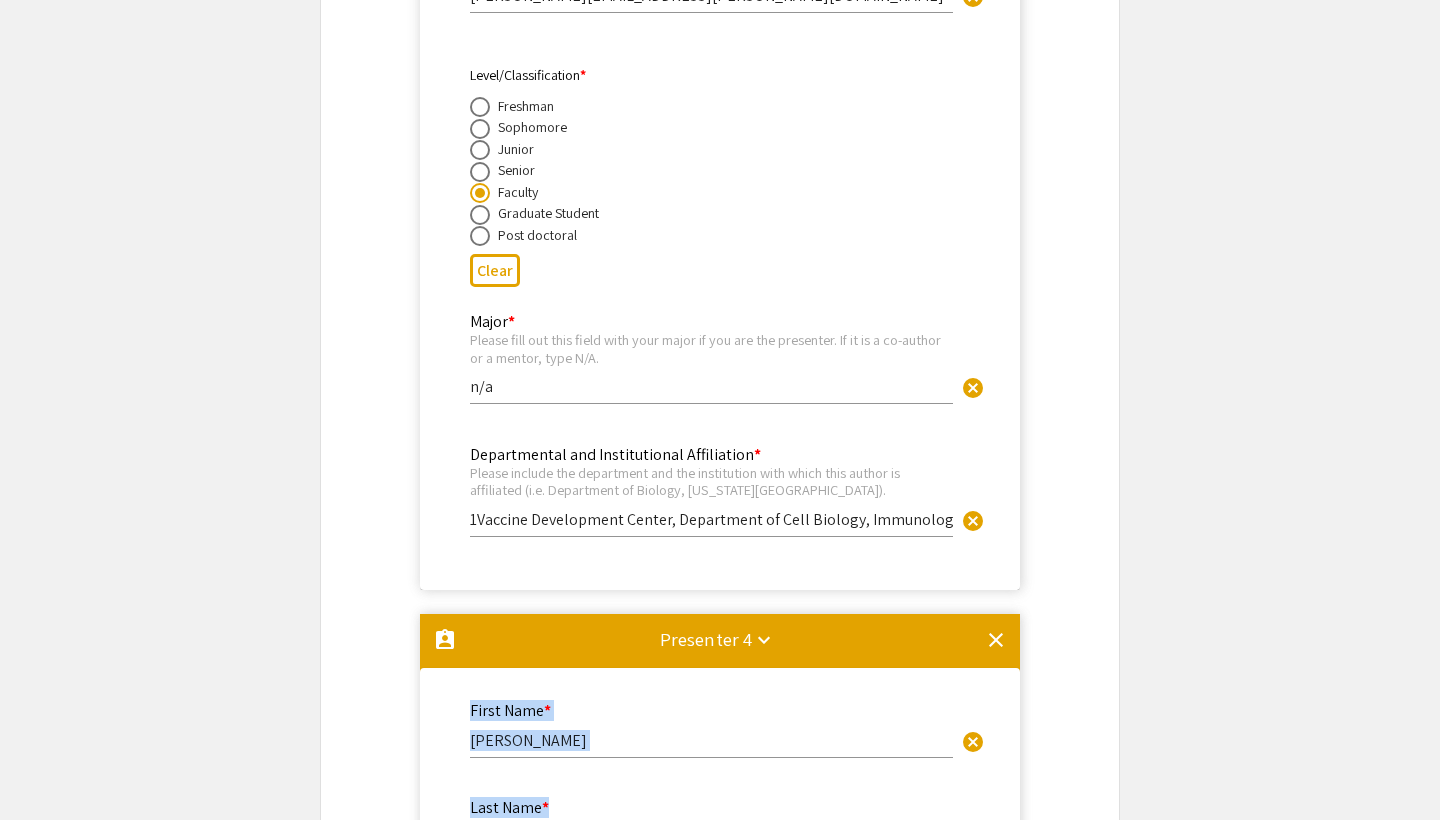 drag, startPoint x: 820, startPoint y: 689, endPoint x: 820, endPoint y: 819, distance: 130 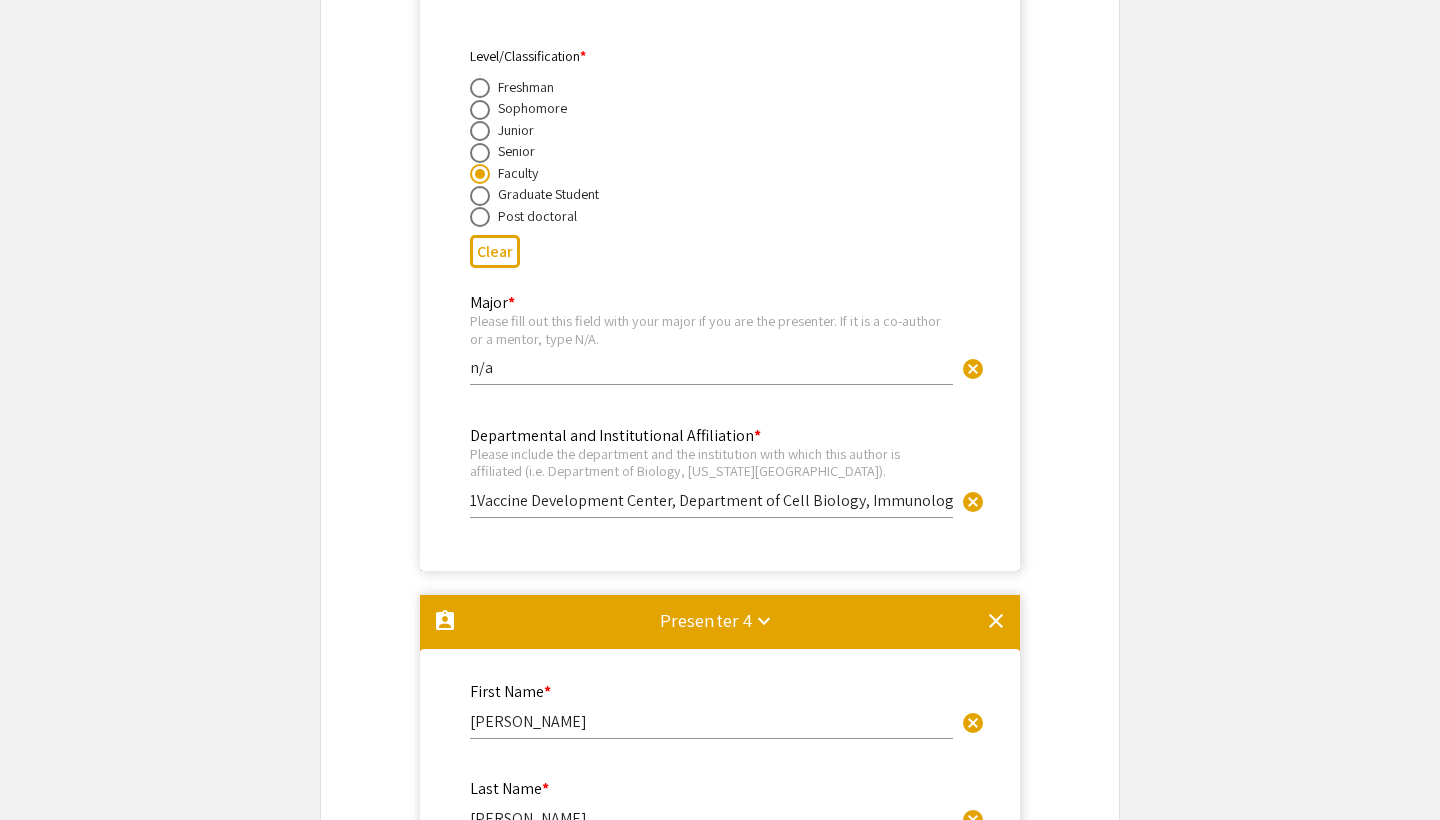 click on "Symposium Presentation Submission 18th Annual Summer Undergraduate Research Symposium!  Before you start filling out this form, review the instructions at  <[URL][DOMAIN_NAME]>.  Submit one form per presentation. In the “Presenters/Authors Information” section of this form, FIRST include the name, email, and information of the person who will be actually presenting the work. This is the person to whom all communication from the symposium organizers will be directed. As you add presenters/authors 2, 3, 4, and so on, subsequent blocks will show up for you to include the name and information of co-author(s) and mentor(s).   Presenters/Authors Information  First Name * [PERSON_NAME] cancel This field is required. Last Name * [PERSON_NAME] cancel This field is required. Email * Make sure the email is typed correctly as the organizers will use this email to contact the presenter. [EMAIL_ADDRESS][DOMAIN_NAME] cancel This field is required. Level/Classification *   Freshman   Sophomore   *" 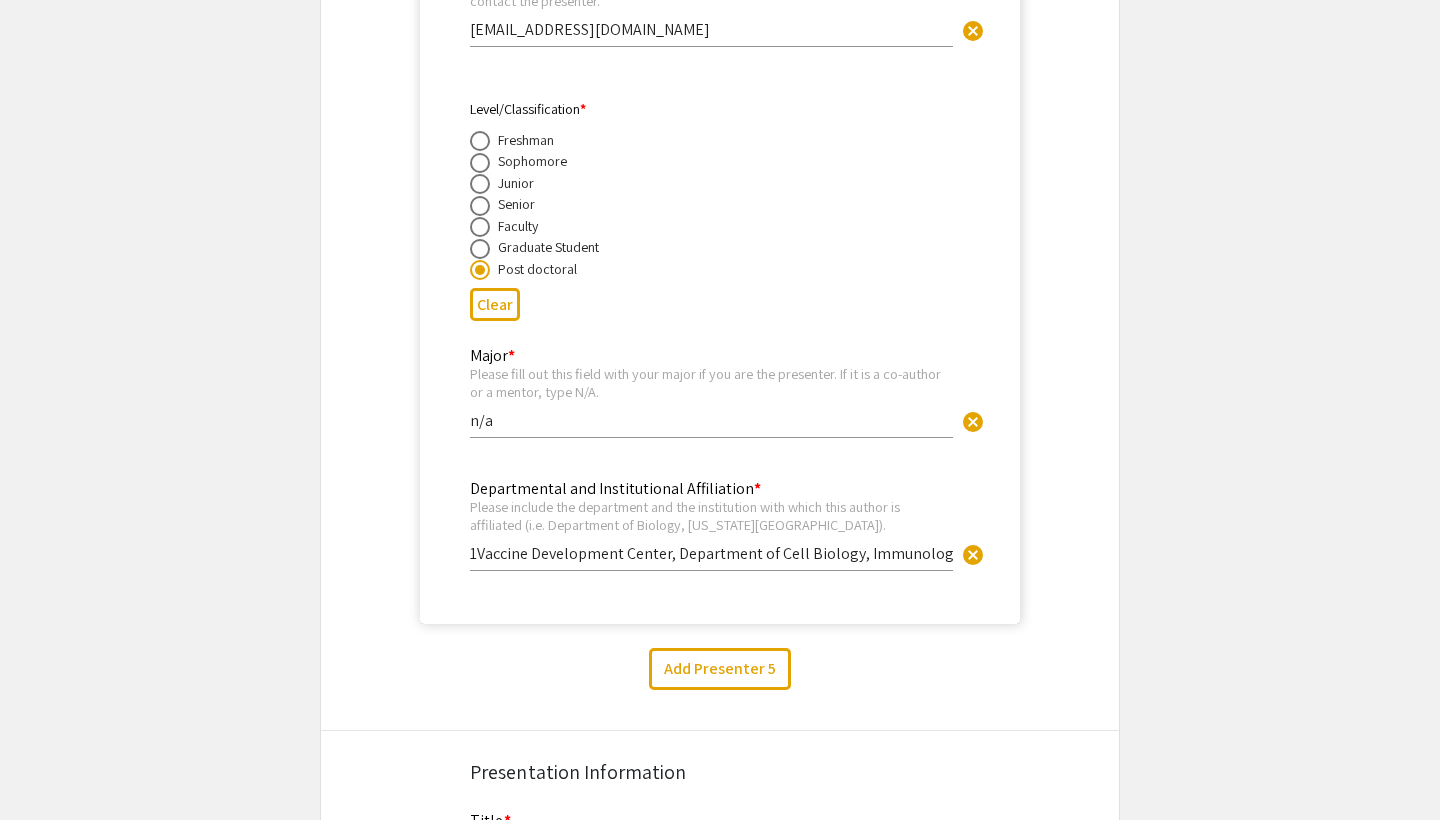 scroll, scrollTop: 3924, scrollLeft: 0, axis: vertical 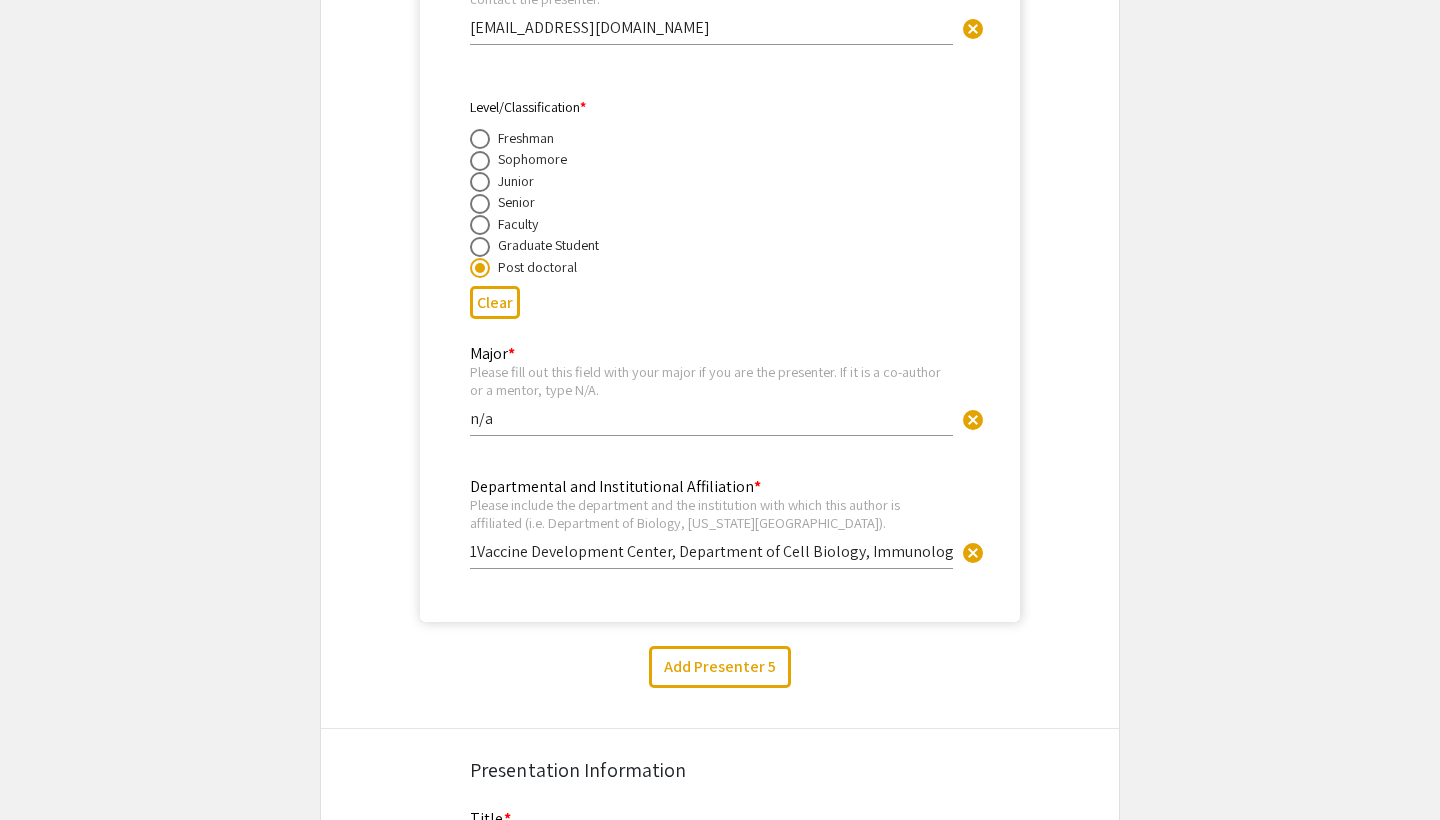 click on "assignment_ind   Presenter 2   keyboard_arrow_down  clear First Name * [PERSON_NAME] cancel This field is required. Last Name * [PERSON_NAME] cancel This field is required. Email * Make sure the email is typed correctly as the organizers will use this email to contact the presenter. [EMAIL_ADDRESS][DOMAIN_NAME] cancel This field is required. Level/Classification *   Freshman   Sophomore   Junior   Senior   Faculty   Graduate Student   Post doctoral  Clear  Major  * Please fill out this field with your major if you are the presenter. If it is a co-author or a mentor, type N/A.  n/a cancel This field is required. Departmental and Institutional Affiliation * Please include the department and the institution with which this author is affiliated (i.e. Department of Biology, [US_STATE][GEOGRAPHIC_DATA]). 1Vaccine Development Center, Department of Cell Biology, Immunology and Microbiology, [US_STATE][GEOGRAPHIC_DATA] cancel This field is required. assignment_ind   Presenter 3   keyboard_arrow_down  clear First Name * [PERSON_NAME] * * *" at bounding box center [720, -819] 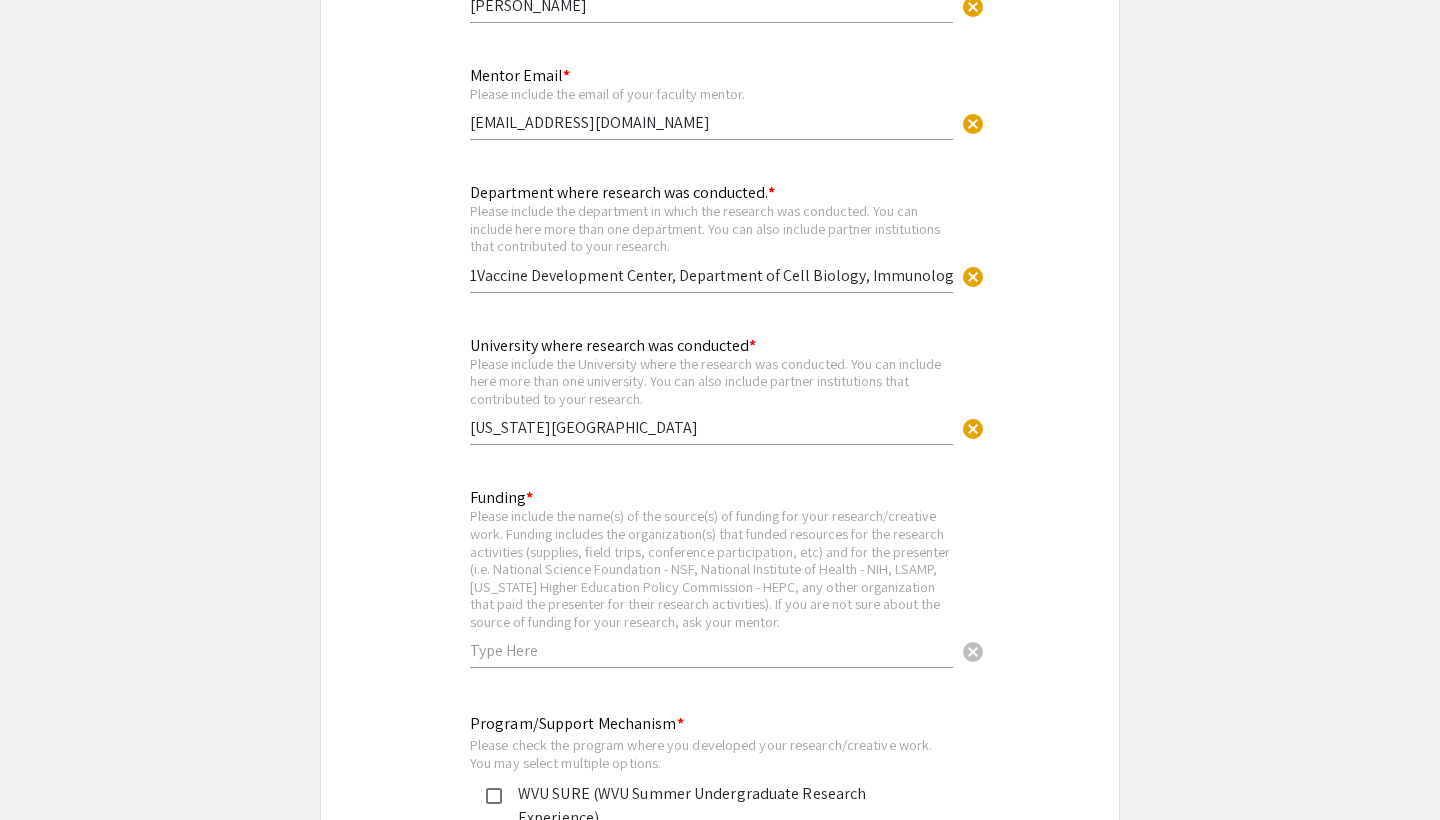 scroll, scrollTop: 6059, scrollLeft: 0, axis: vertical 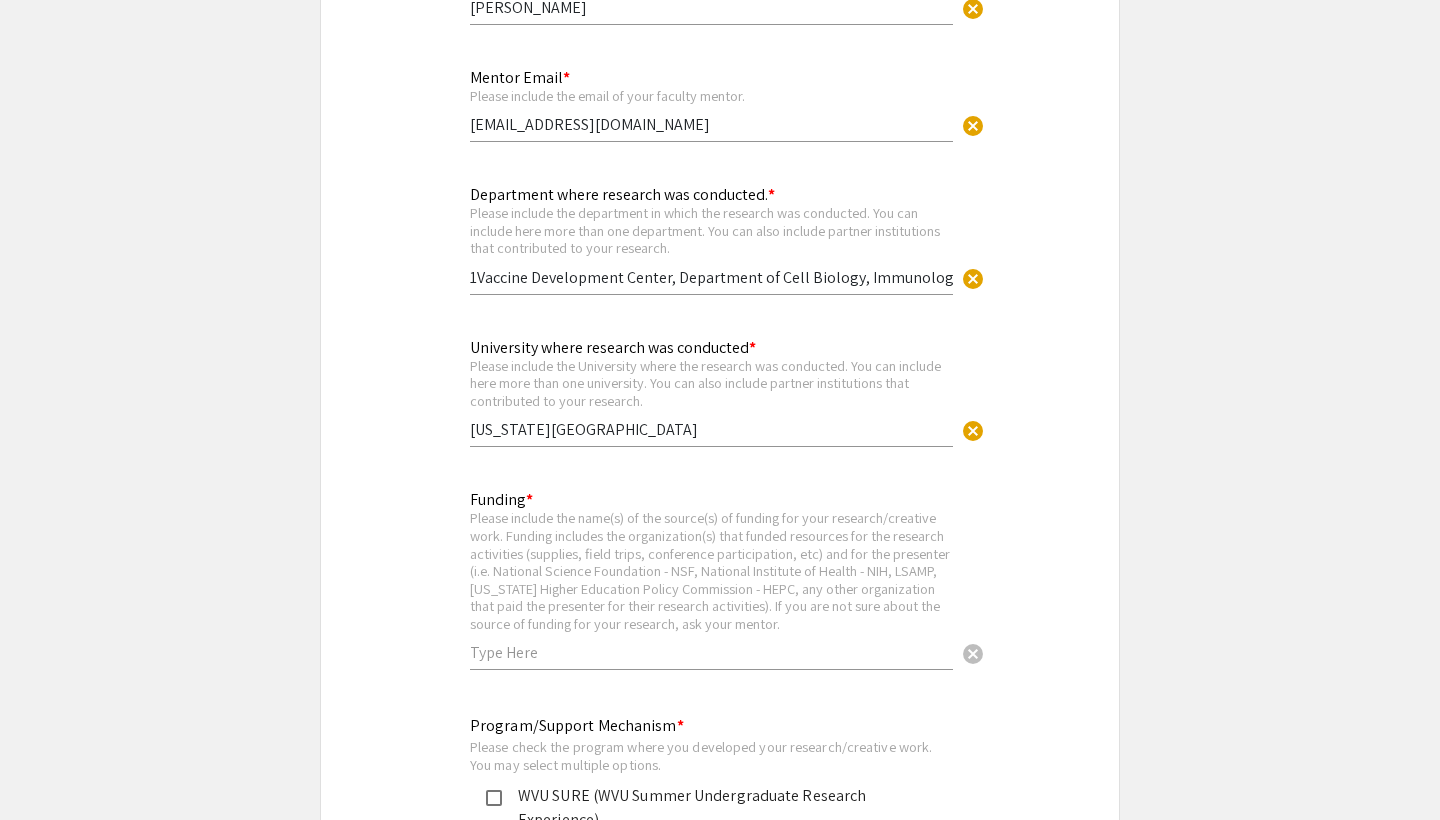click at bounding box center (711, 652) 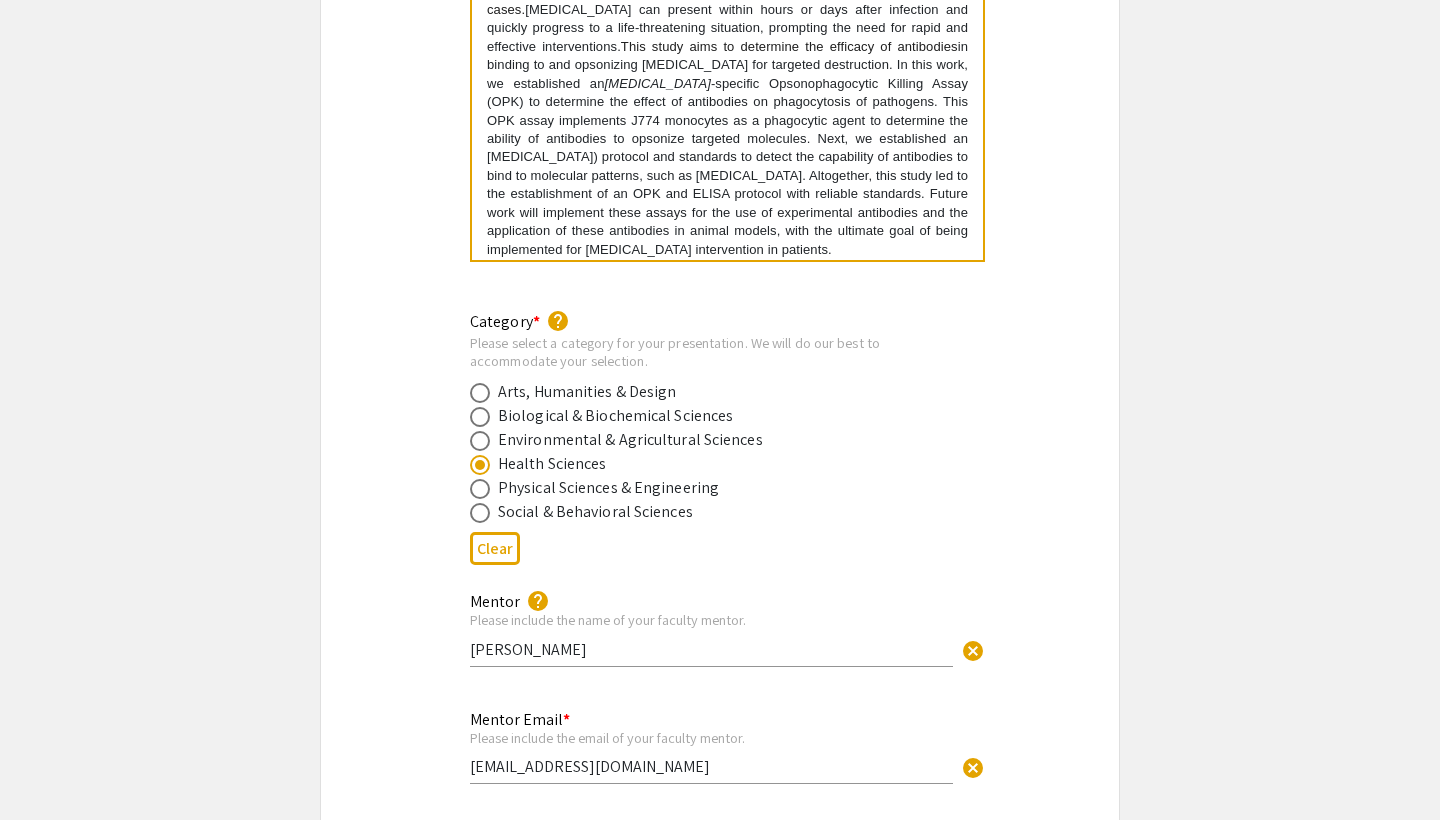 scroll, scrollTop: 5418, scrollLeft: 0, axis: vertical 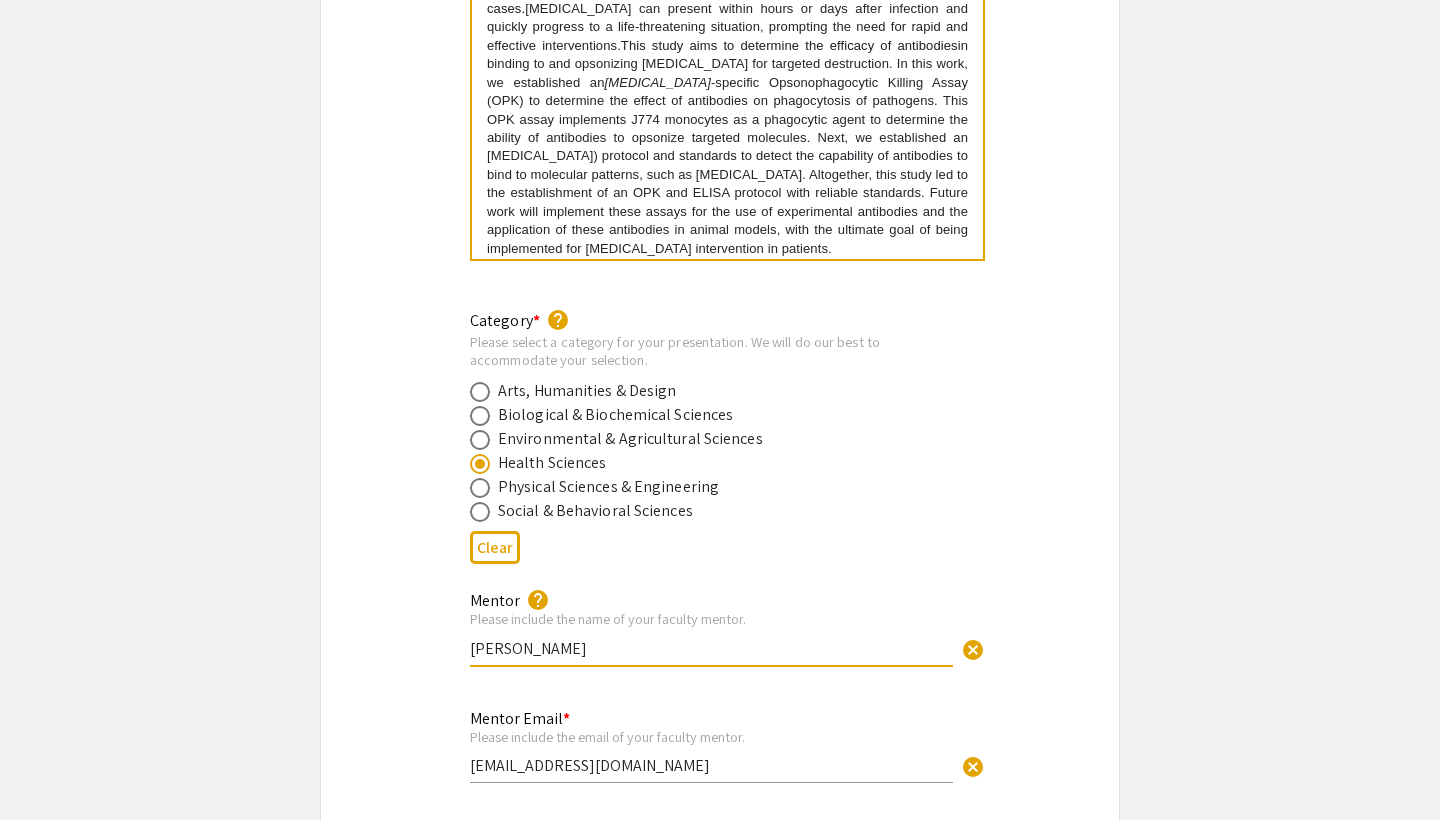 click on "[PERSON_NAME]" at bounding box center [711, 648] 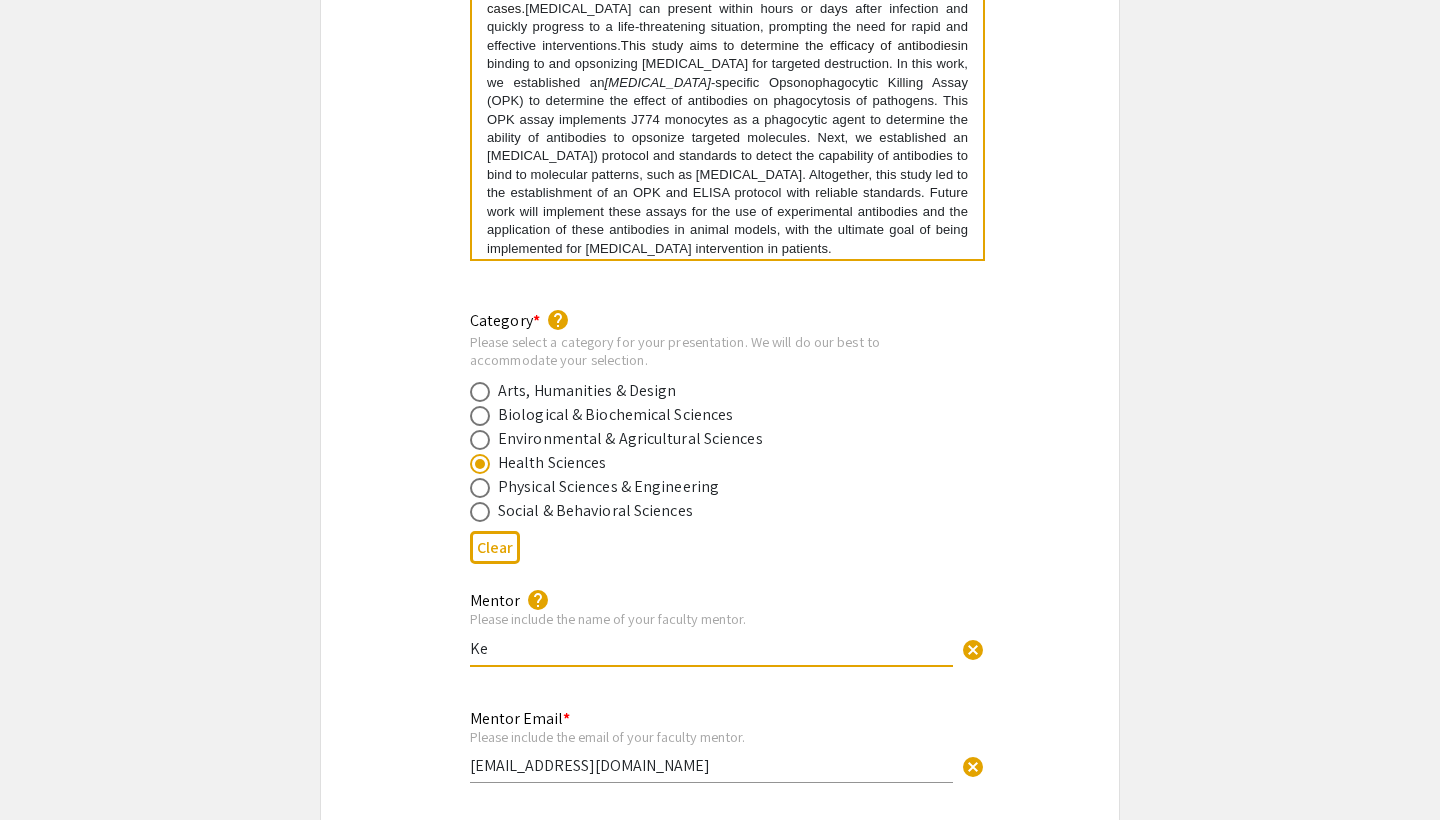 type on "K" 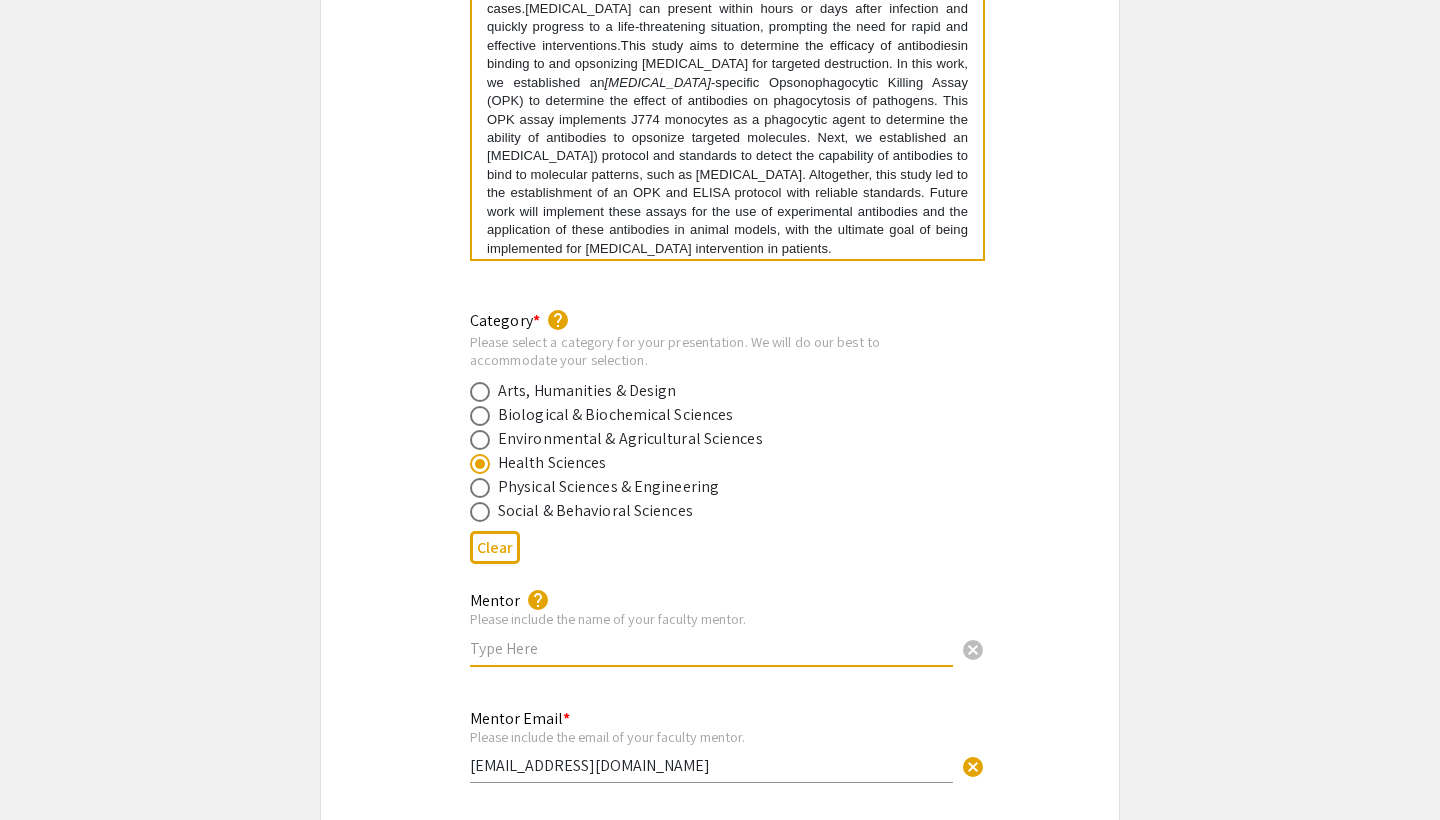 scroll, scrollTop: 4905, scrollLeft: 0, axis: vertical 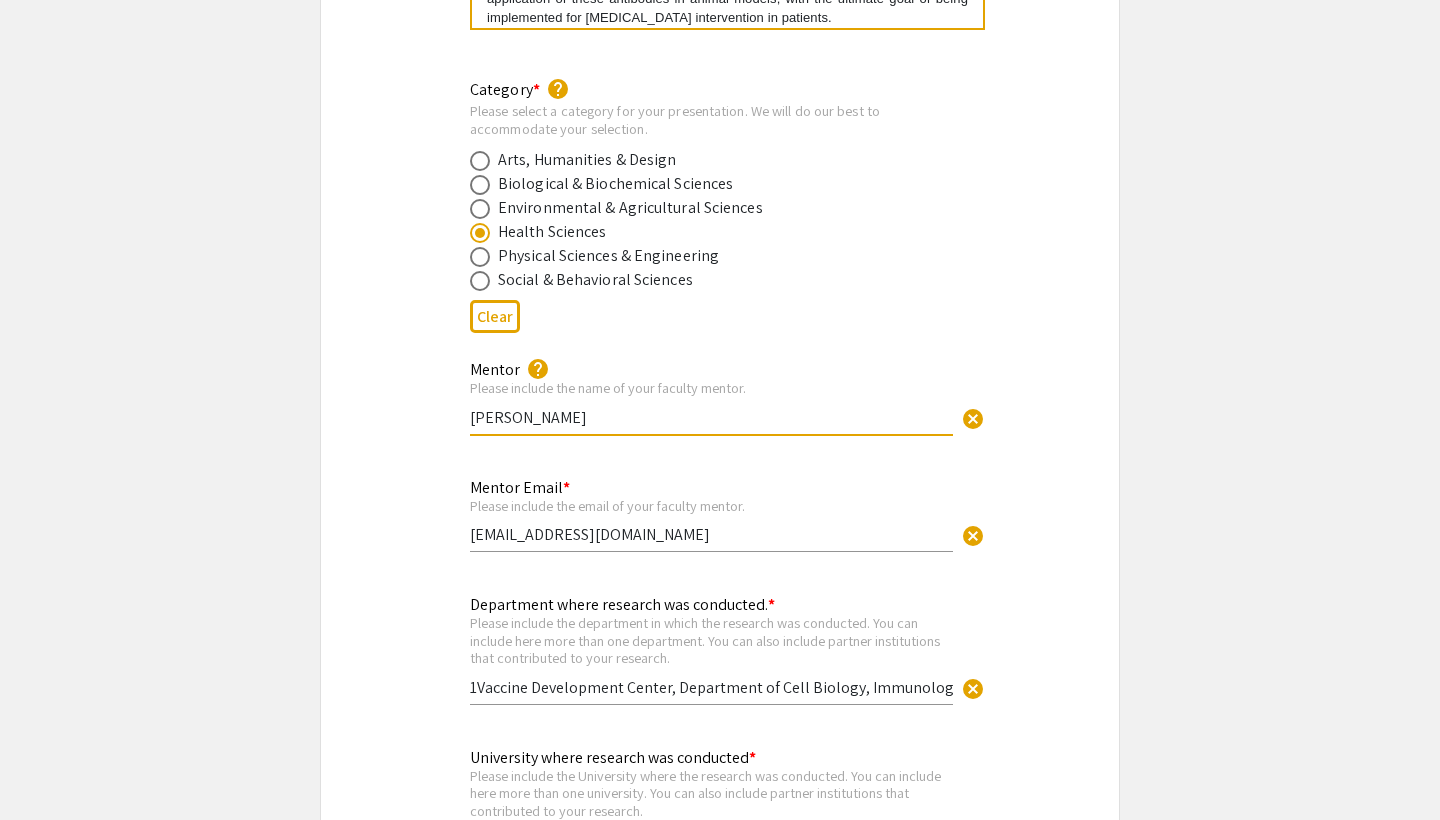 type on "[PERSON_NAME]" 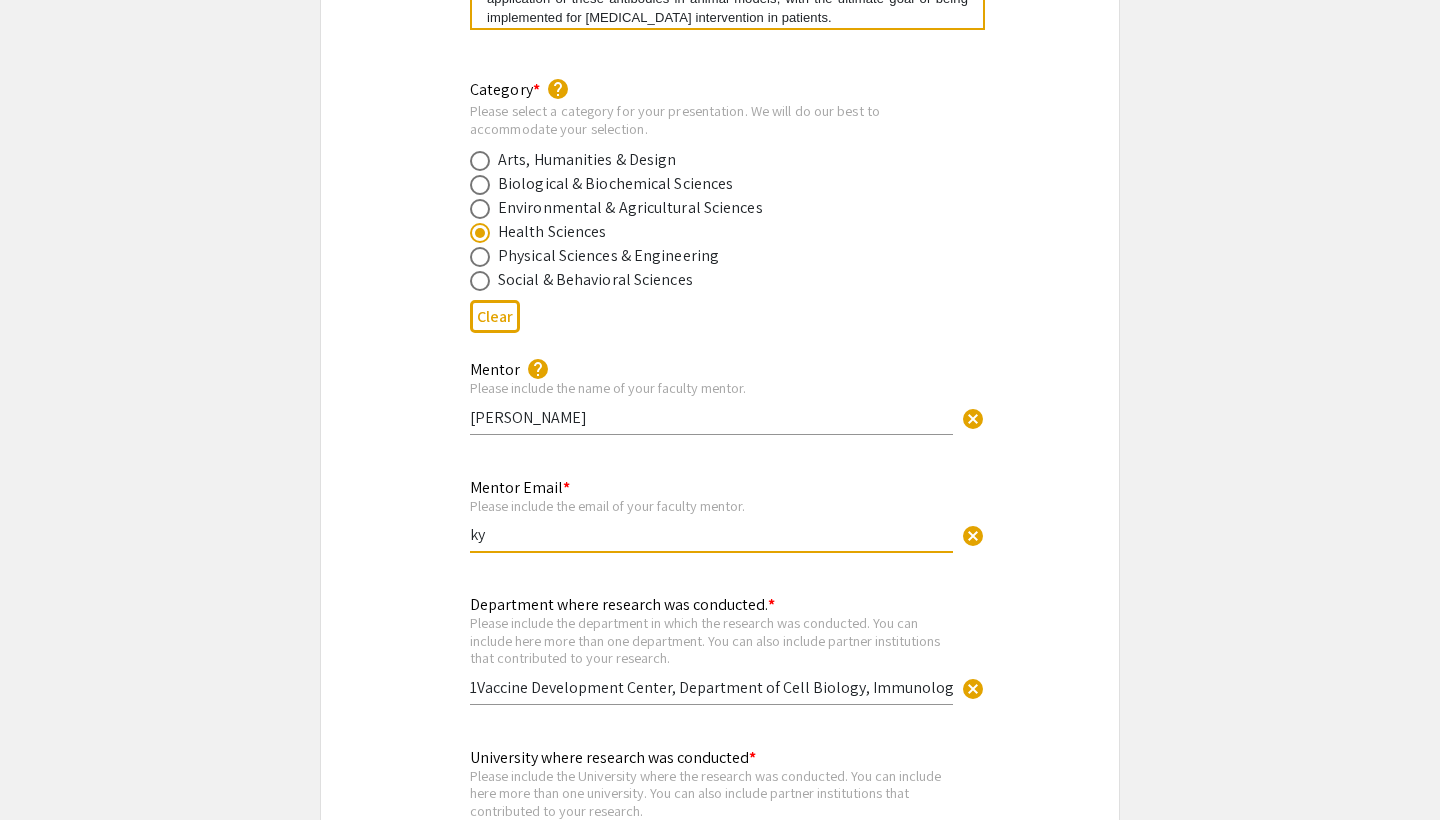 type on "k" 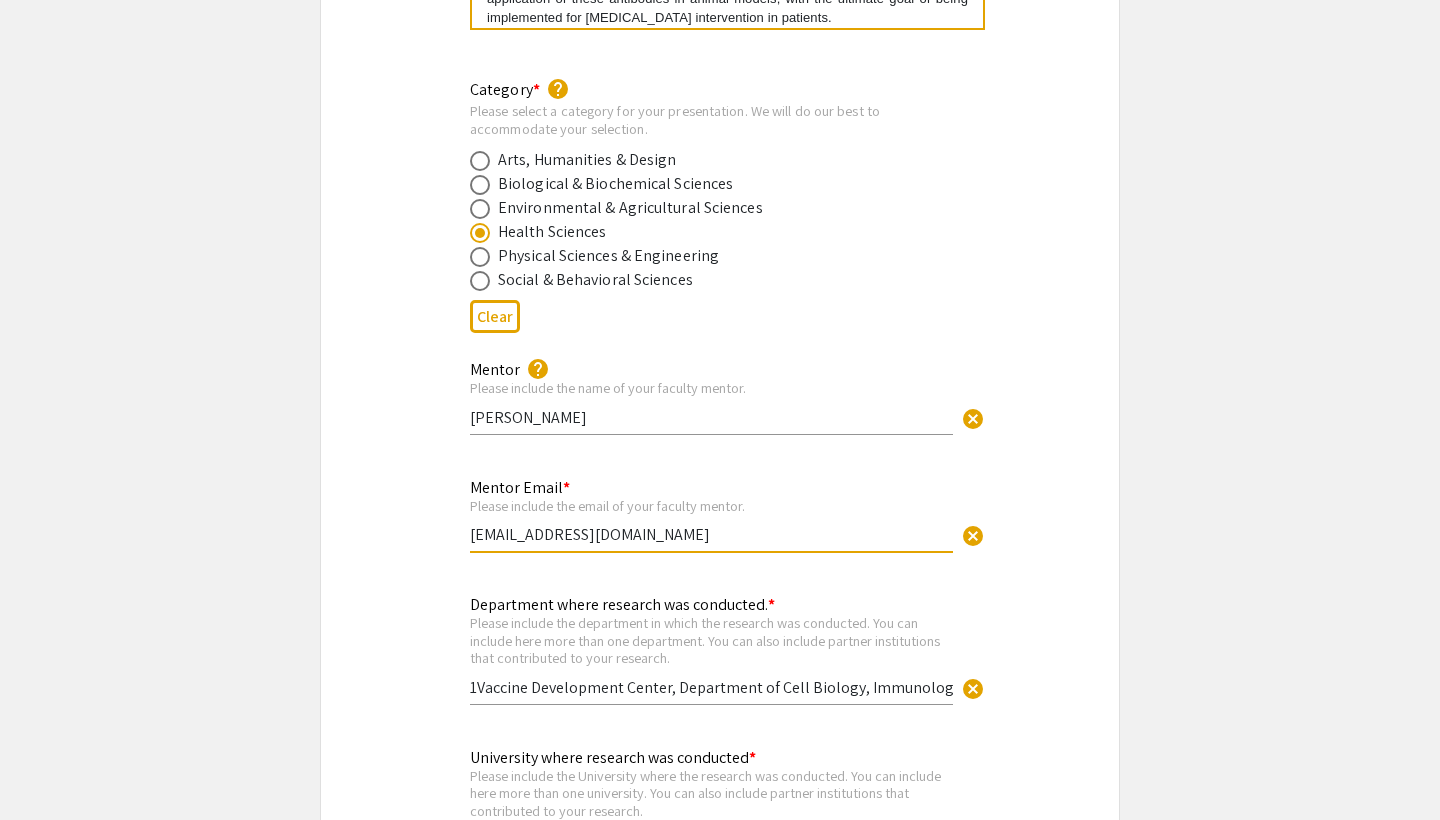 type on "[EMAIL_ADDRESS][DOMAIN_NAME]" 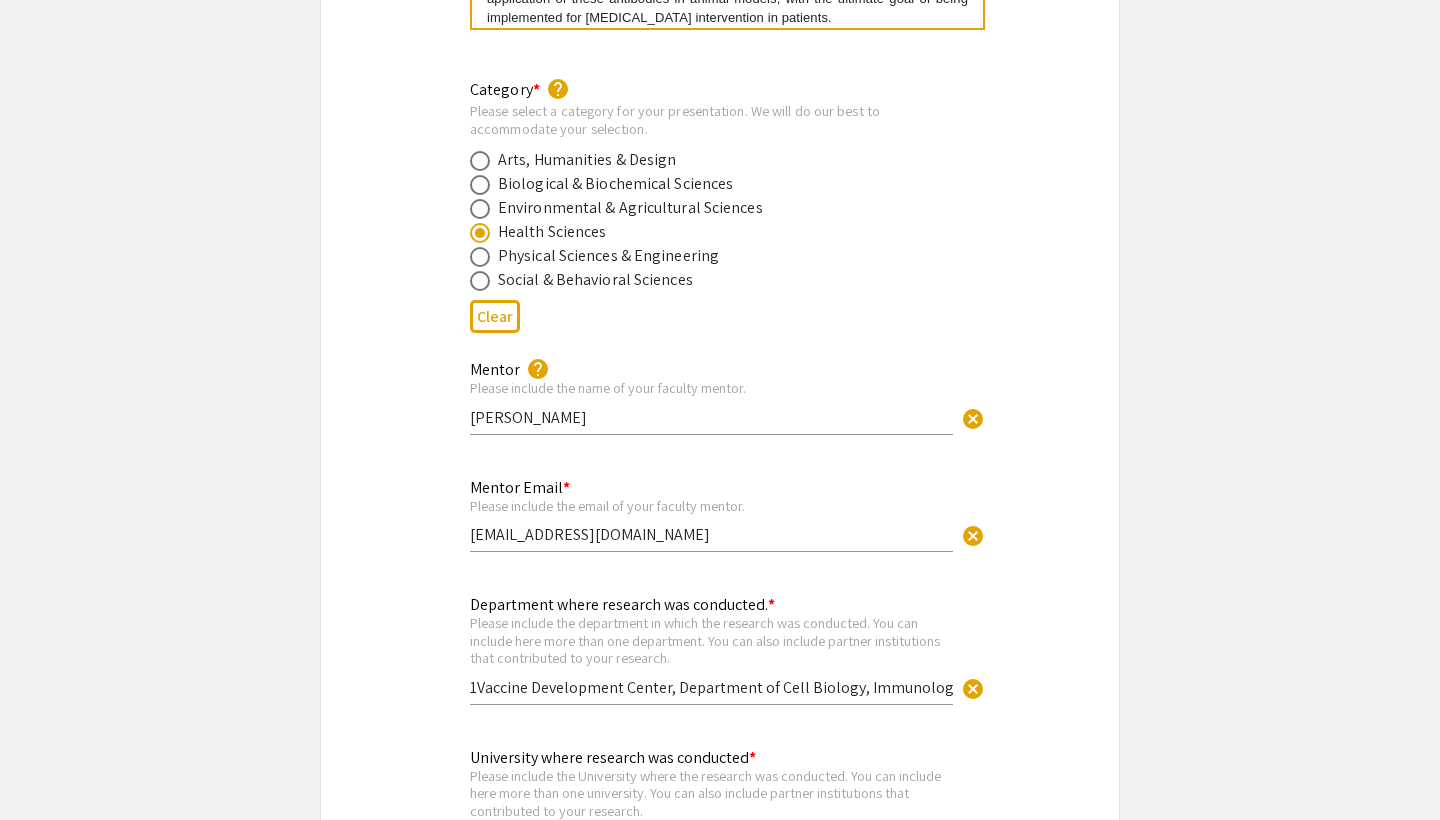 click on "Department where research was conducted. * Please include the department in which the research was conducted. You can include here more than one department. You can also include partner institutions that contributed to your research. 1Vaccine Development Center, Department of Cell Biology, Immunology and Microbiology [US_STATE][GEOGRAPHIC_DATA] cancel This field is required." 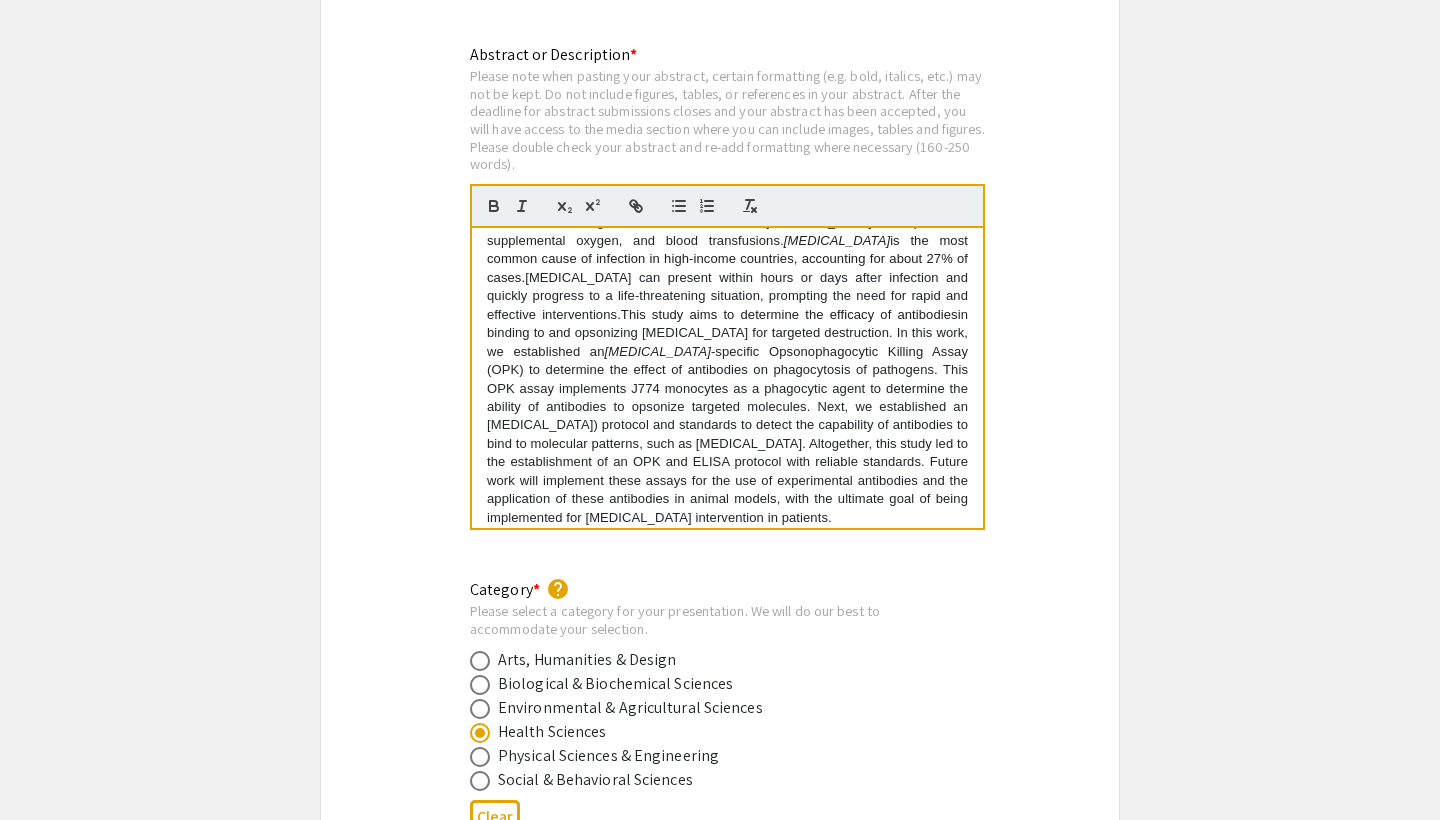 scroll, scrollTop: 5122, scrollLeft: 0, axis: vertical 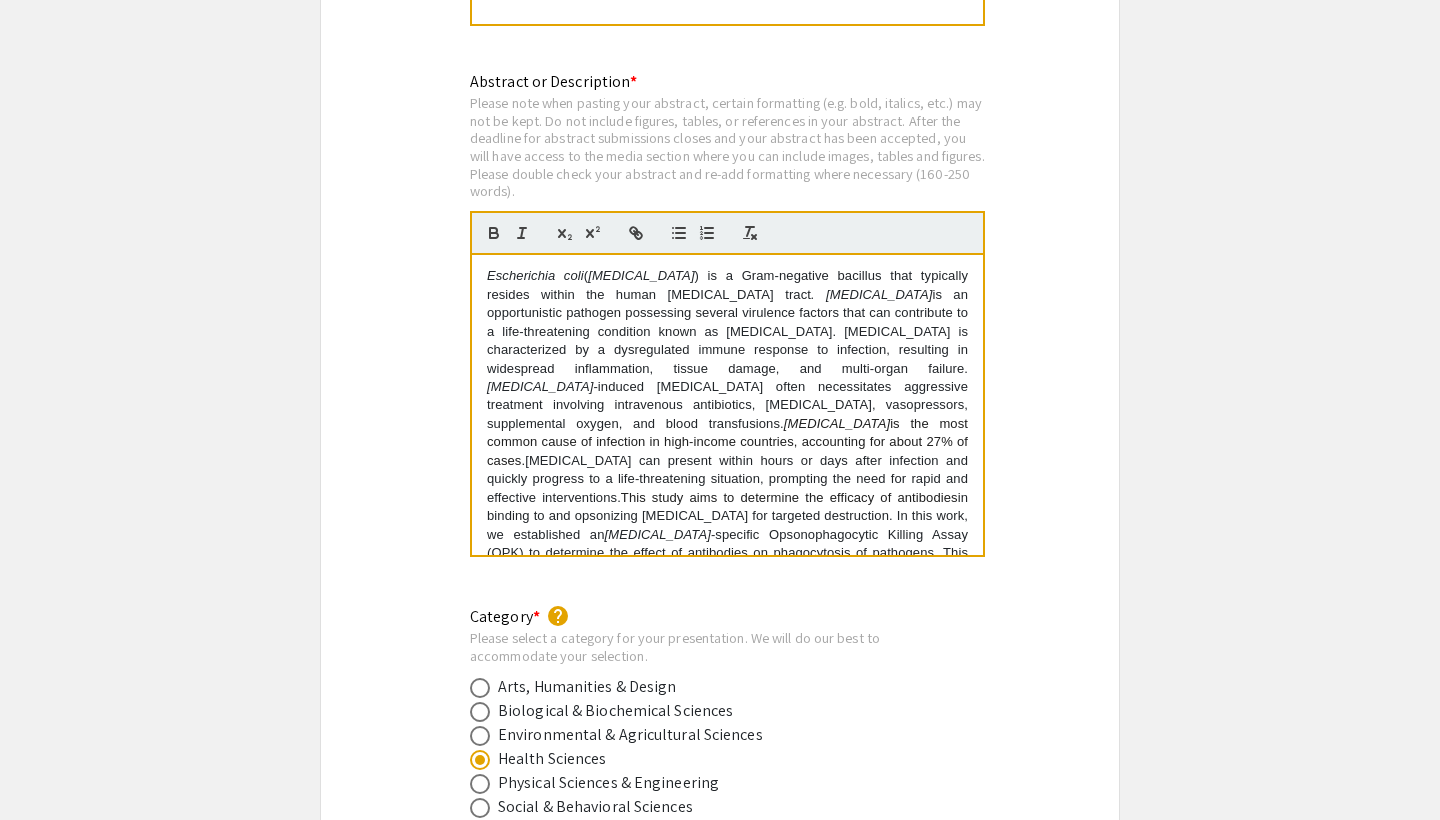 click on "Symposium Presentation Submission 18th Annual Summer Undergraduate Research Symposium!  Before you start filling out this form, review the instructions at  <[URL][DOMAIN_NAME]>.  Submit one form per presentation. In the “Presenters/Authors Information” section of this form, FIRST include the name, email, and information of the person who will be actually presenting the work. This is the person to whom all communication from the symposium organizers will be directed. As you add presenters/authors 2, 3, 4, and so on, subsequent blocks will show up for you to include the name and information of co-author(s) and mentor(s).   Presenters/Authors Information  First Name * [PERSON_NAME] cancel This field is required. Last Name * [PERSON_NAME] cancel This field is required. Email * Make sure the email is typed correctly as the organizers will use this email to contact the presenter. [EMAIL_ADDRESS][DOMAIN_NAME] cancel This field is required. Level/Classification *   Freshman   Sophomore   *" 